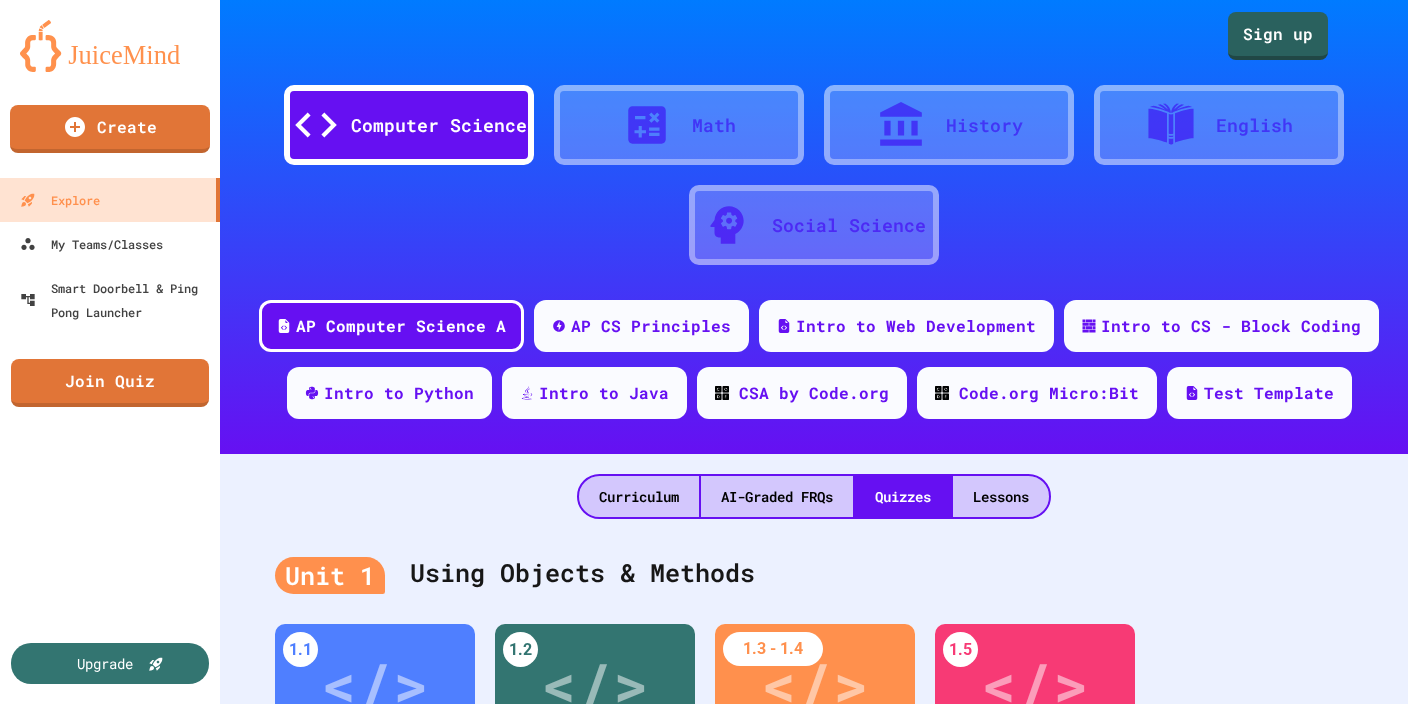 scroll, scrollTop: 0, scrollLeft: 0, axis: both 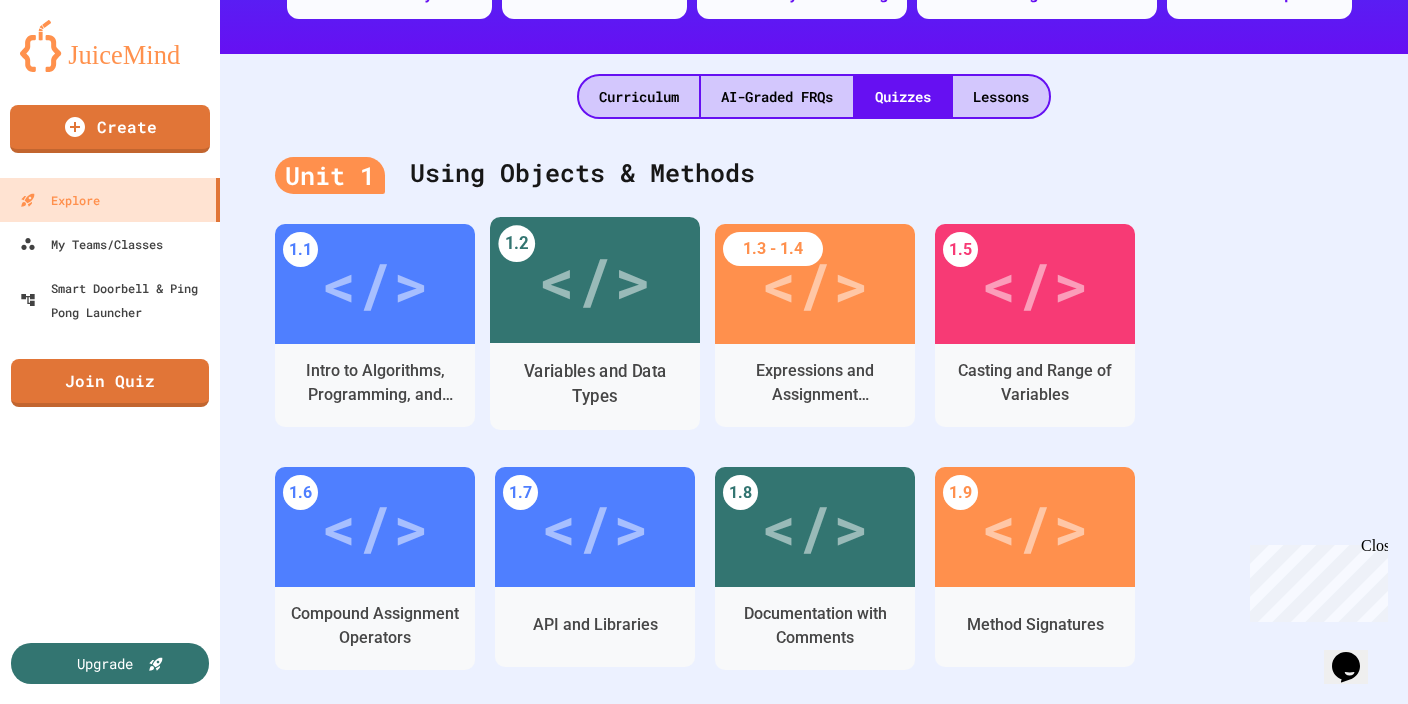 click on "Variables and Data Types" at bounding box center (595, 384) 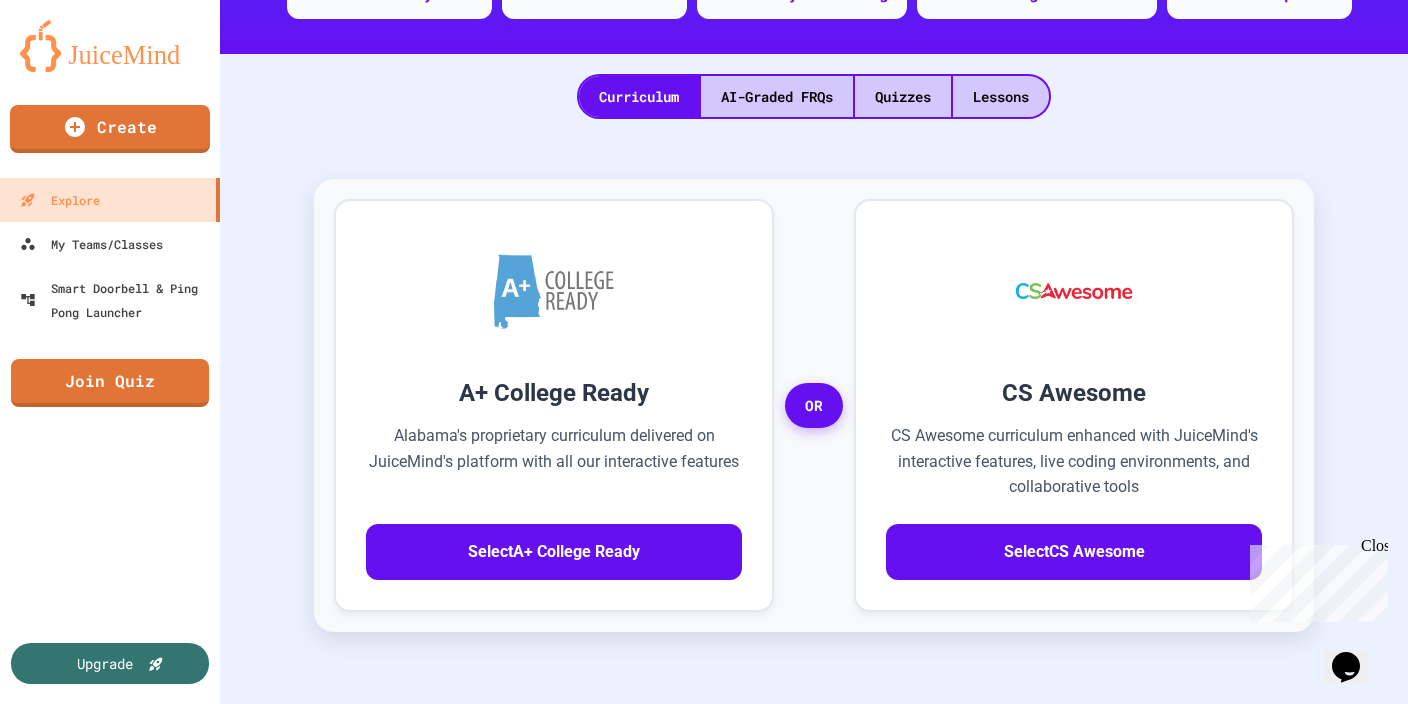 scroll, scrollTop: 68, scrollLeft: 0, axis: vertical 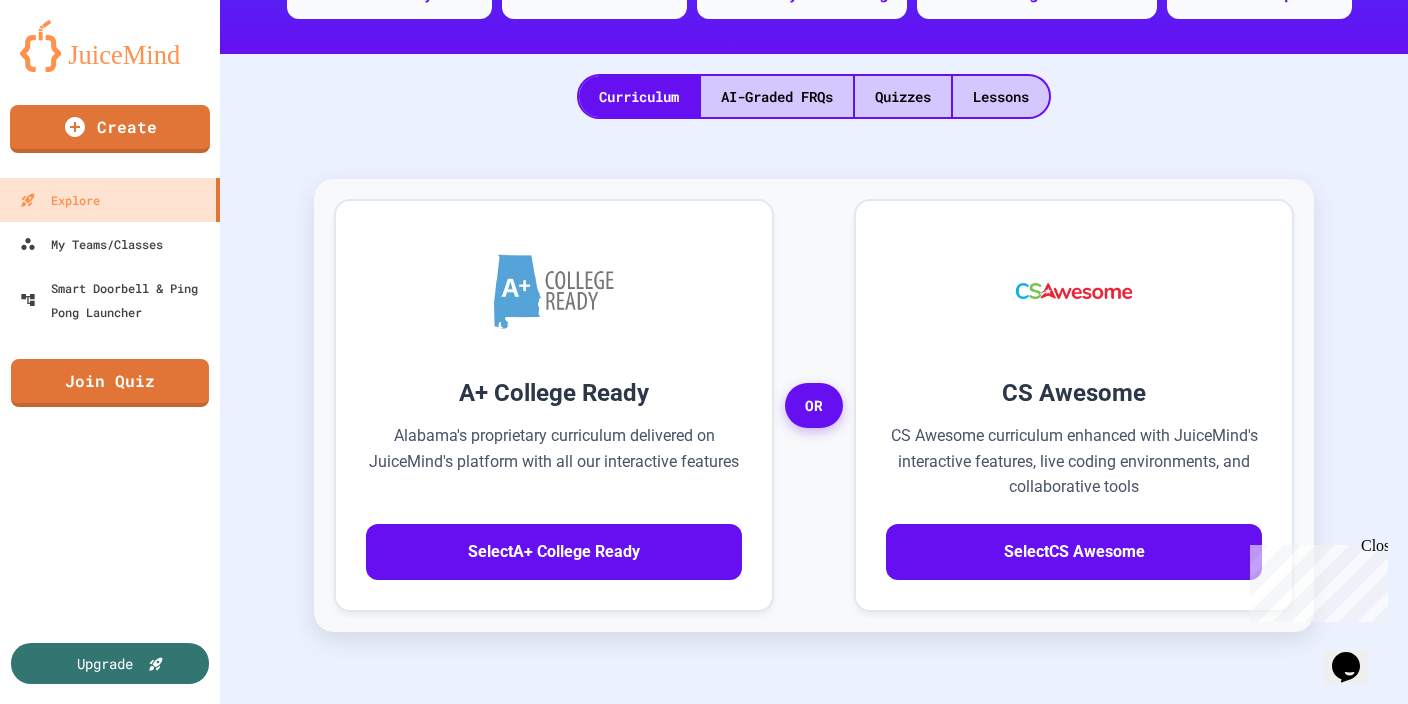 click on "Medium" at bounding box center [474, 963] 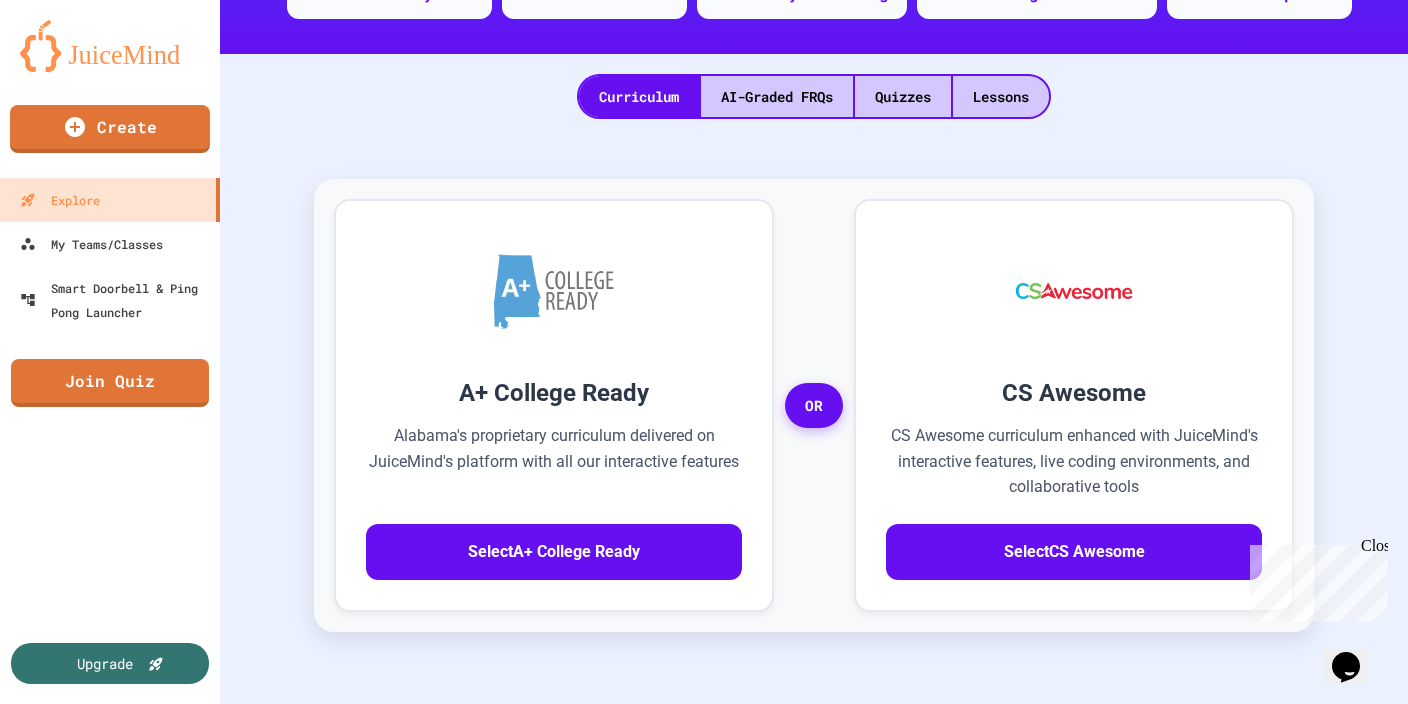 click on "Assign" at bounding box center (762, 2309) 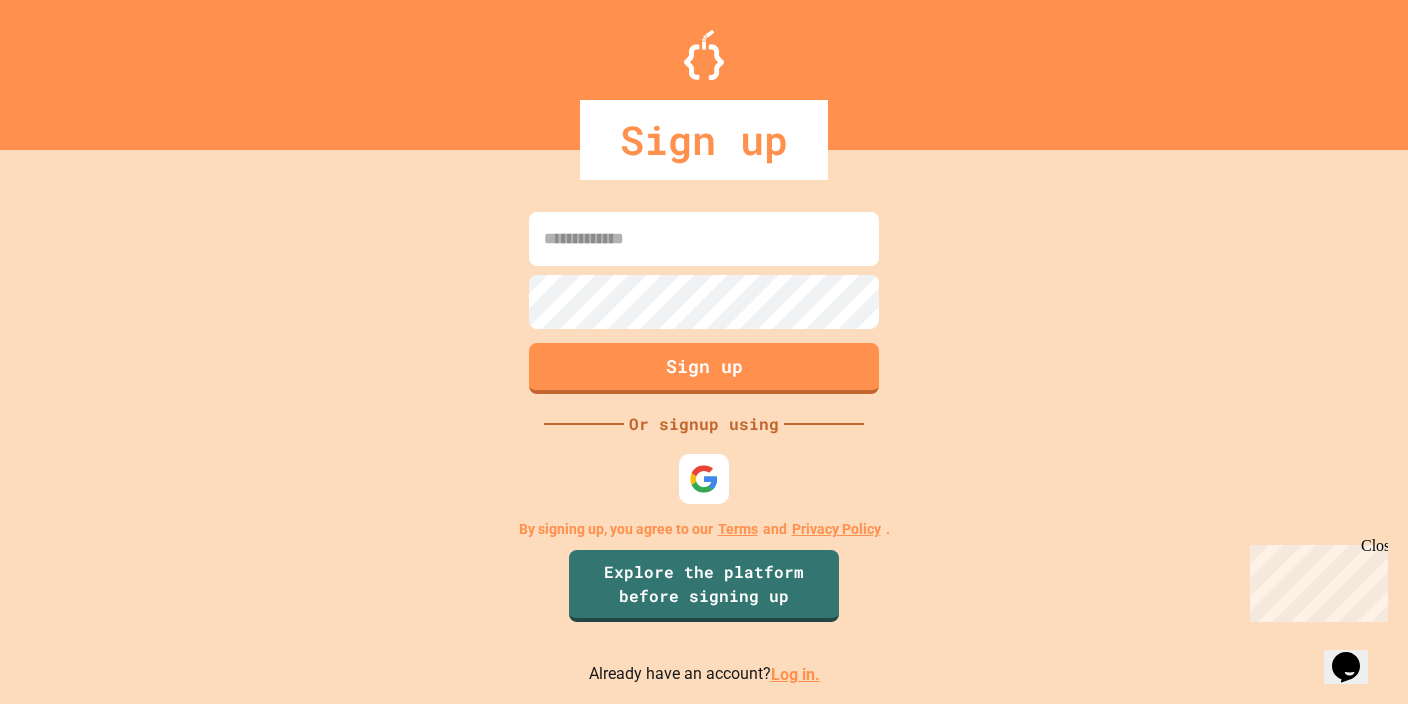 click at bounding box center (704, 239) 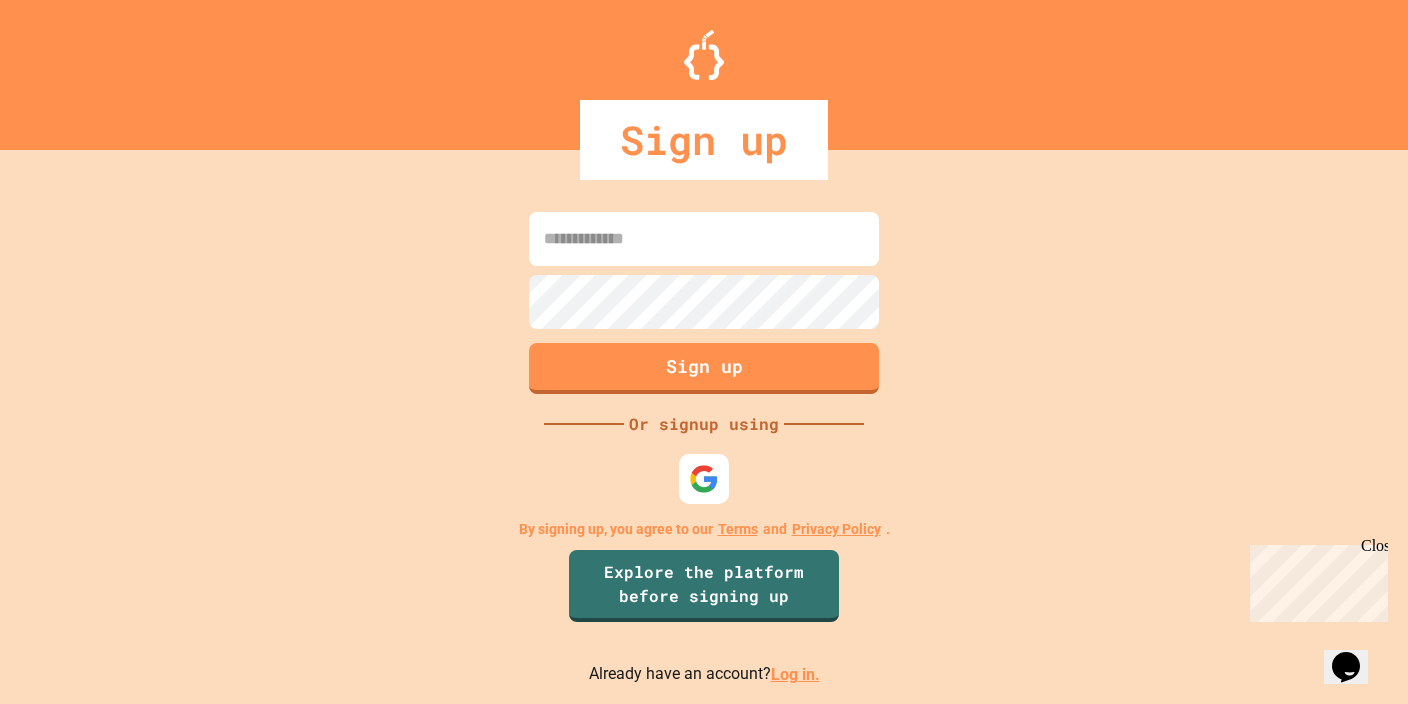 type on "**********" 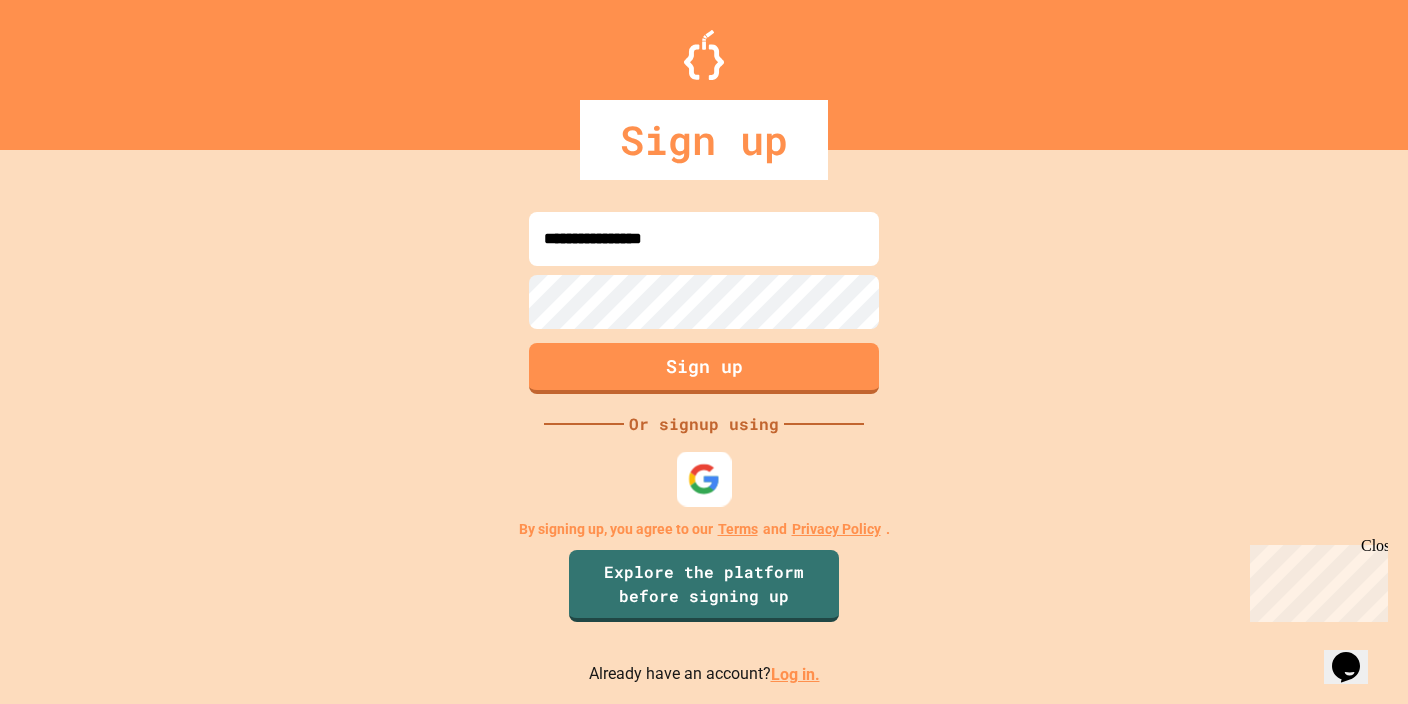 click at bounding box center (704, 479) 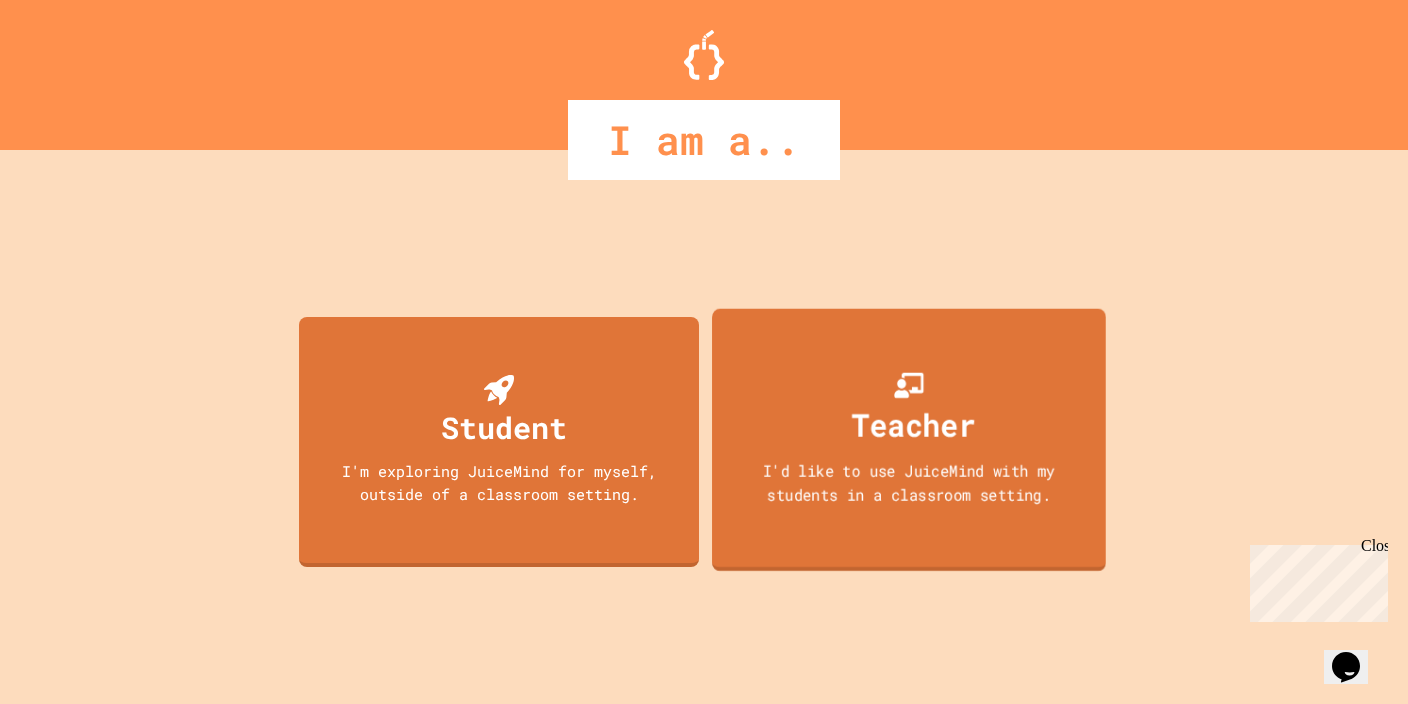 click on "Teacher" at bounding box center (914, 424) 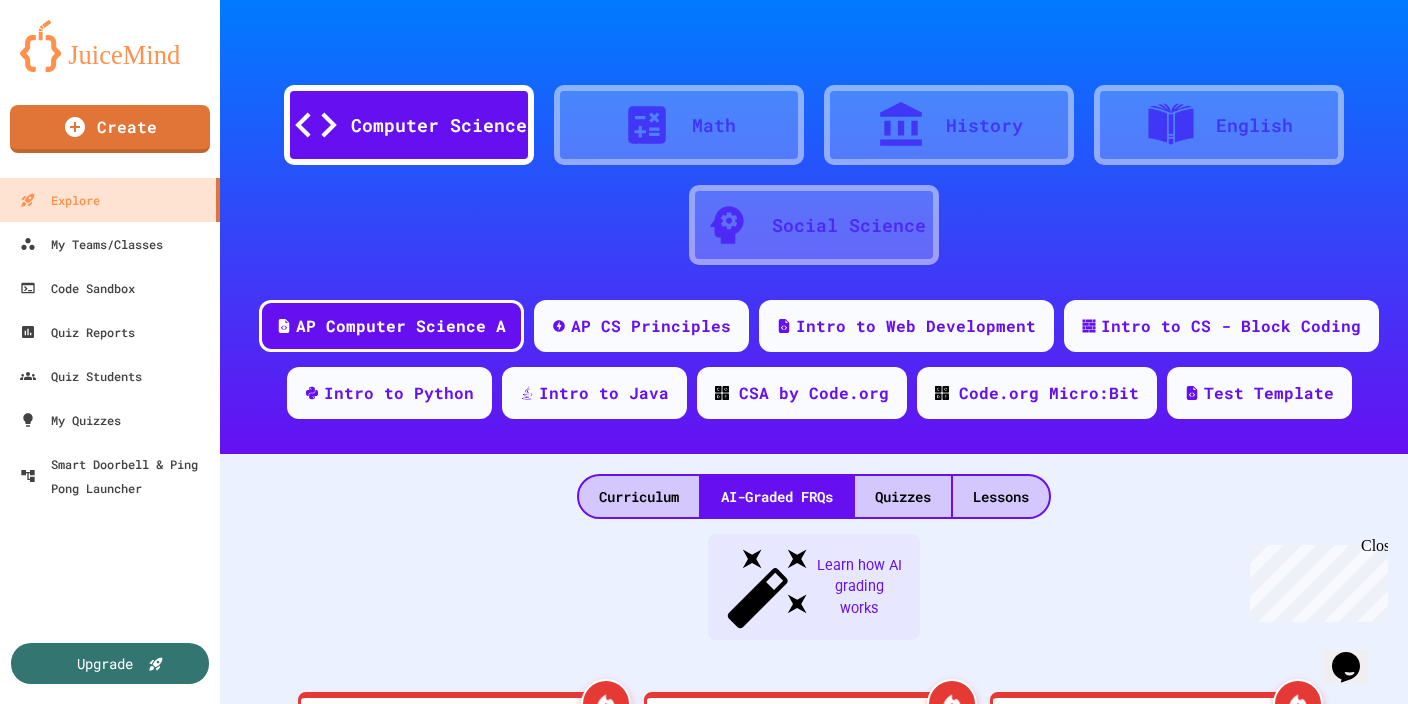 click 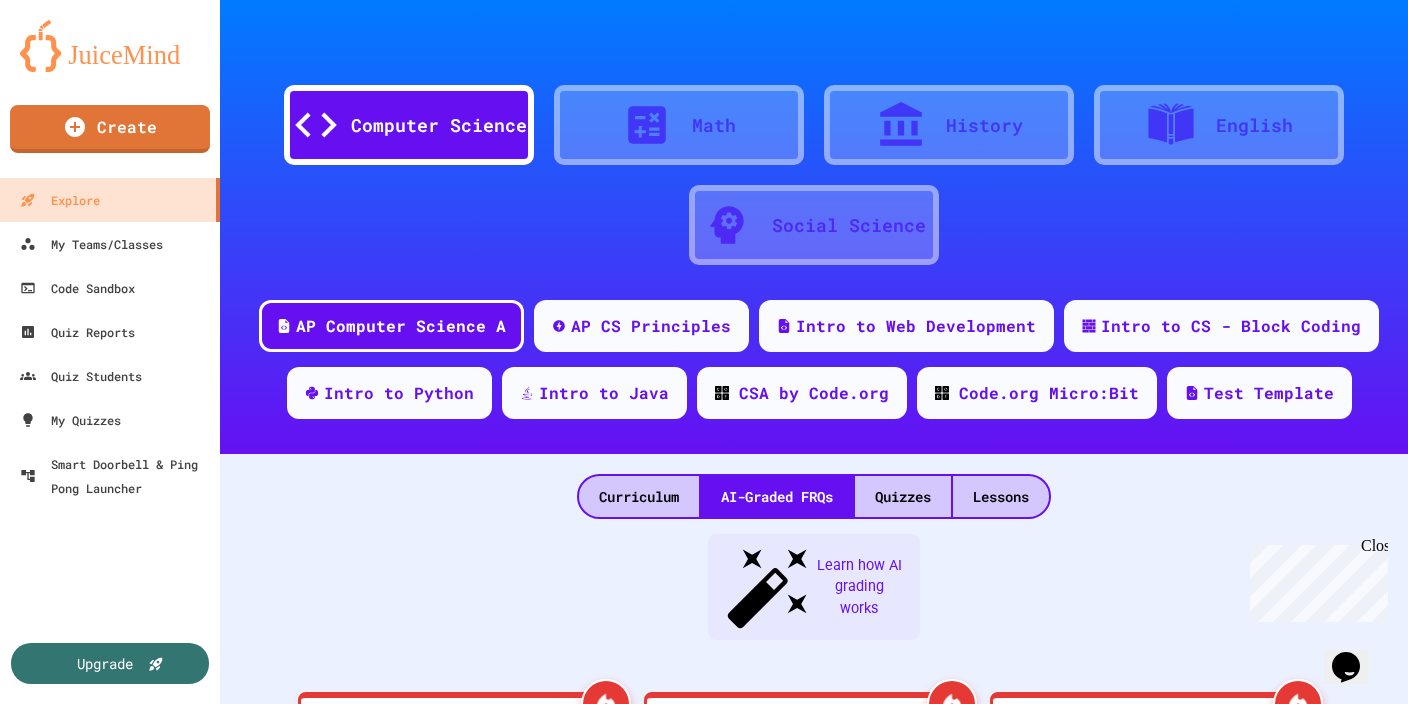 click 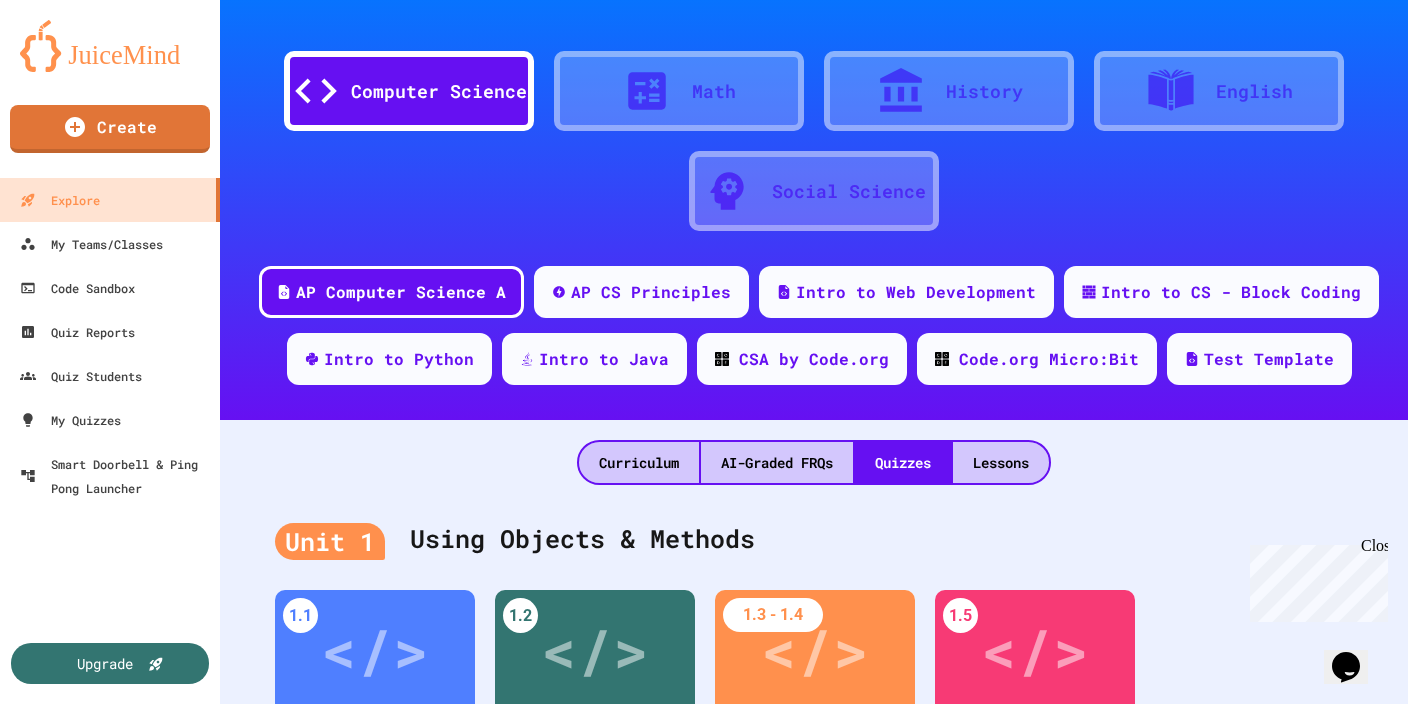 scroll, scrollTop: 0, scrollLeft: 0, axis: both 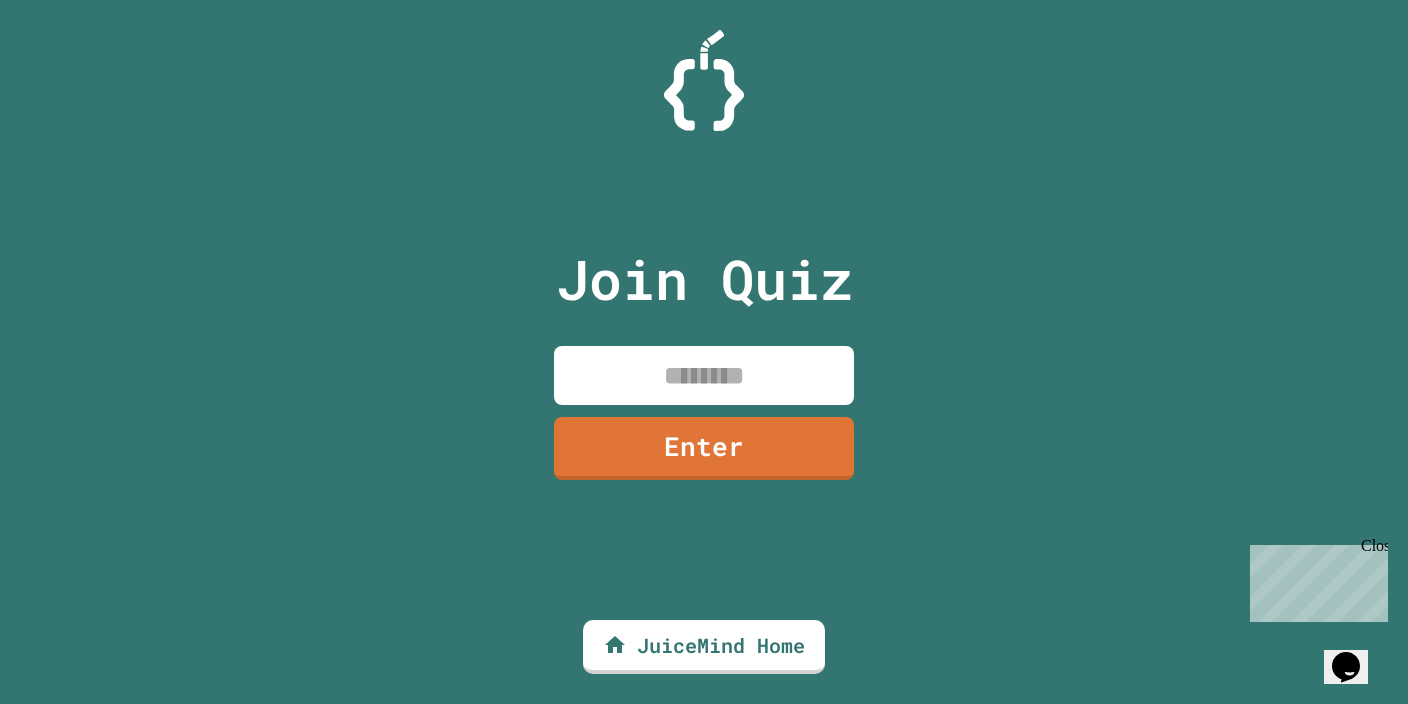 click at bounding box center [704, 375] 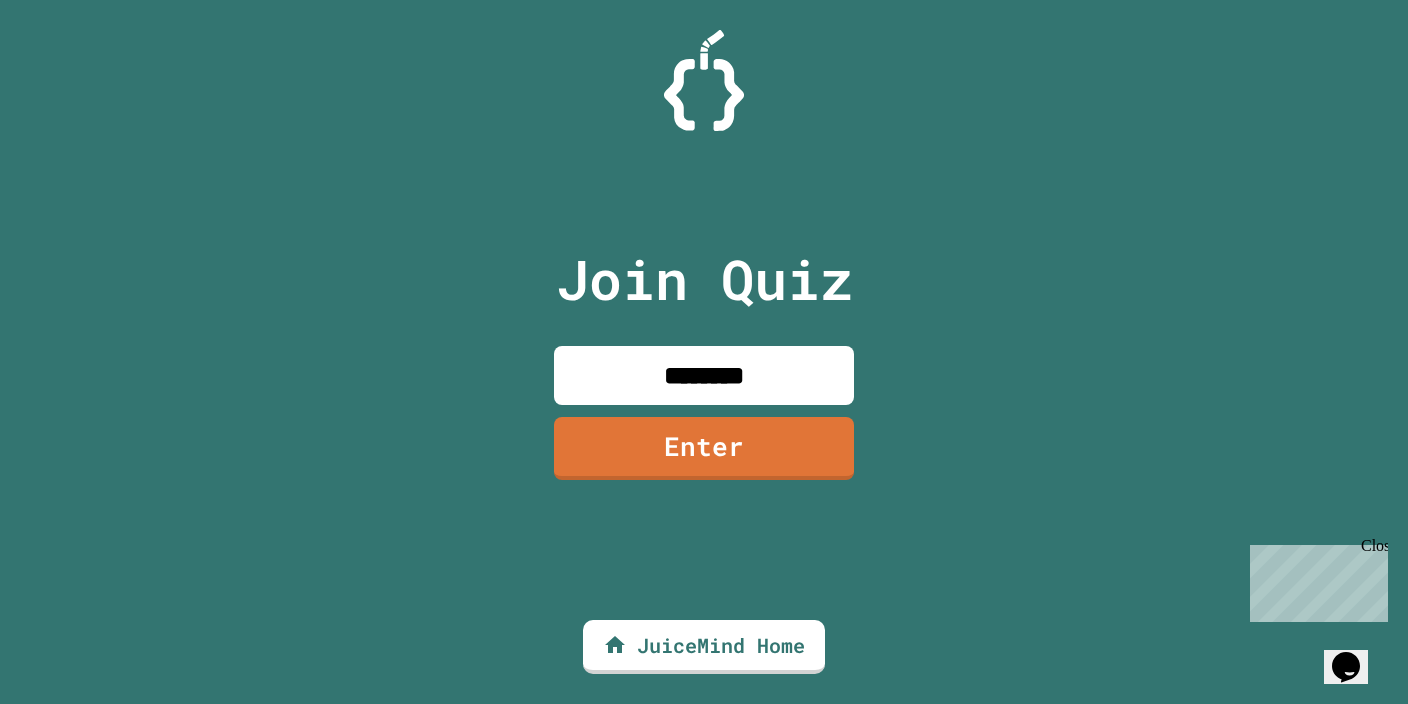 type on "********" 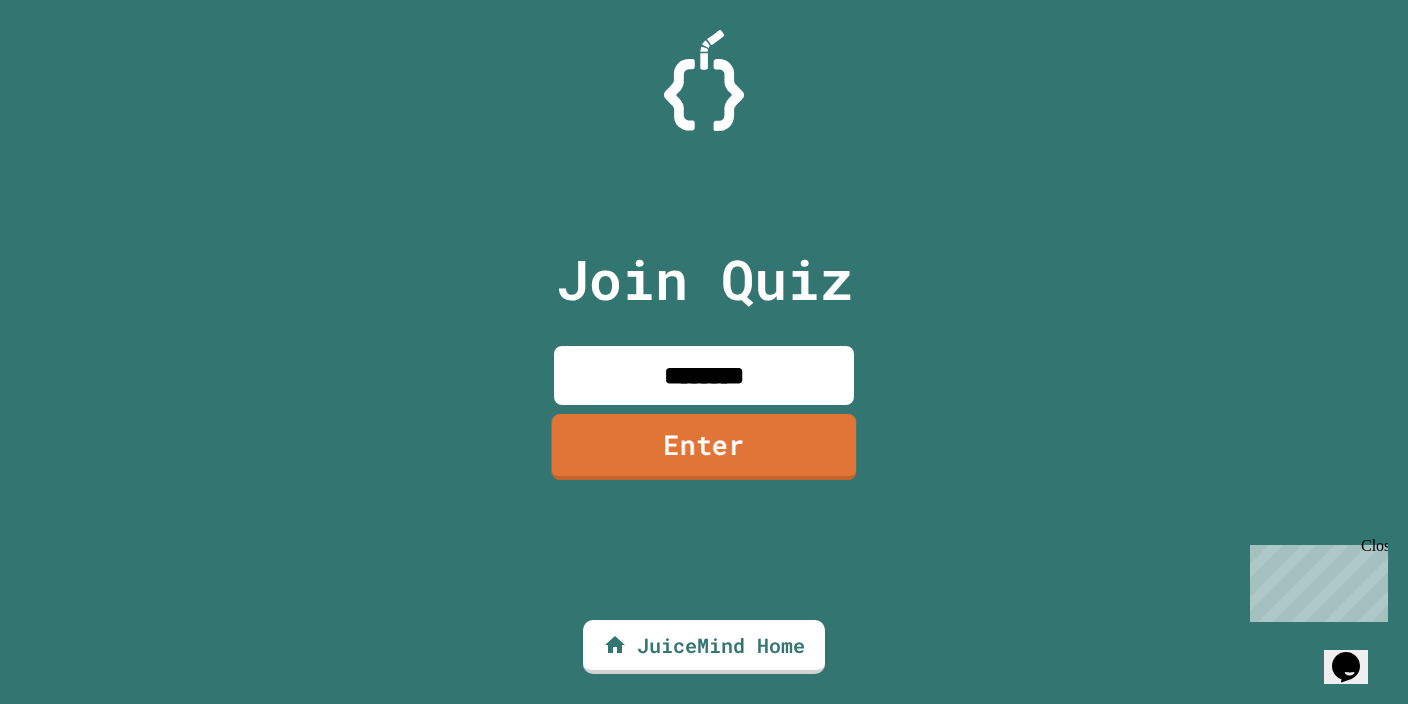 click on "Enter" at bounding box center (704, 447) 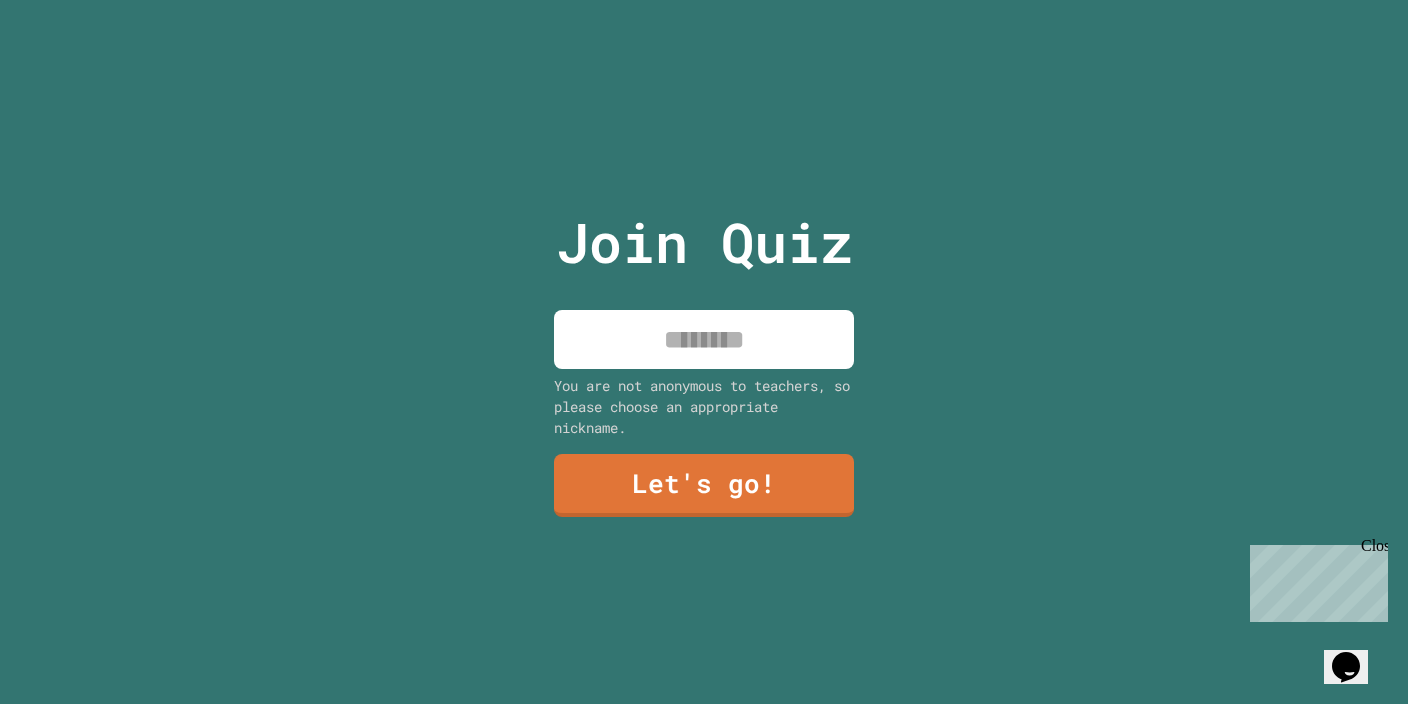 click at bounding box center [704, 339] 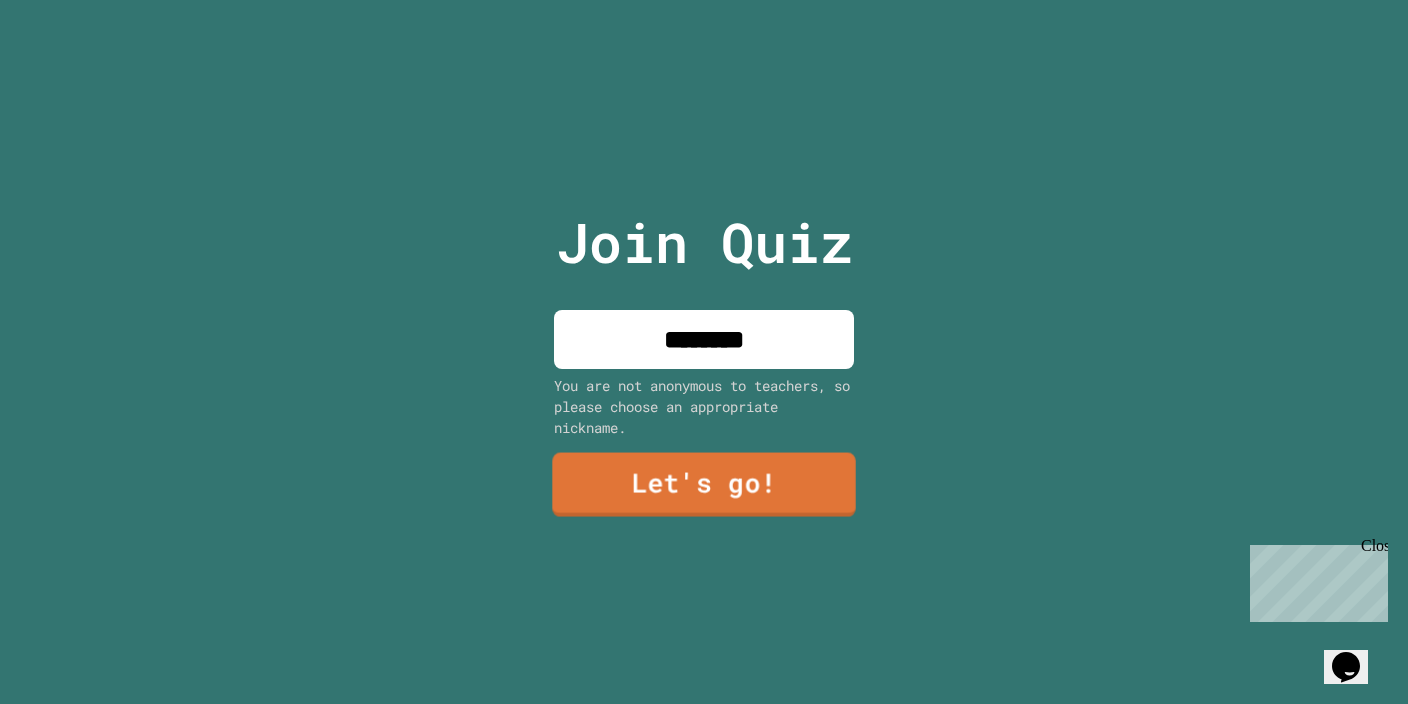 type on "********" 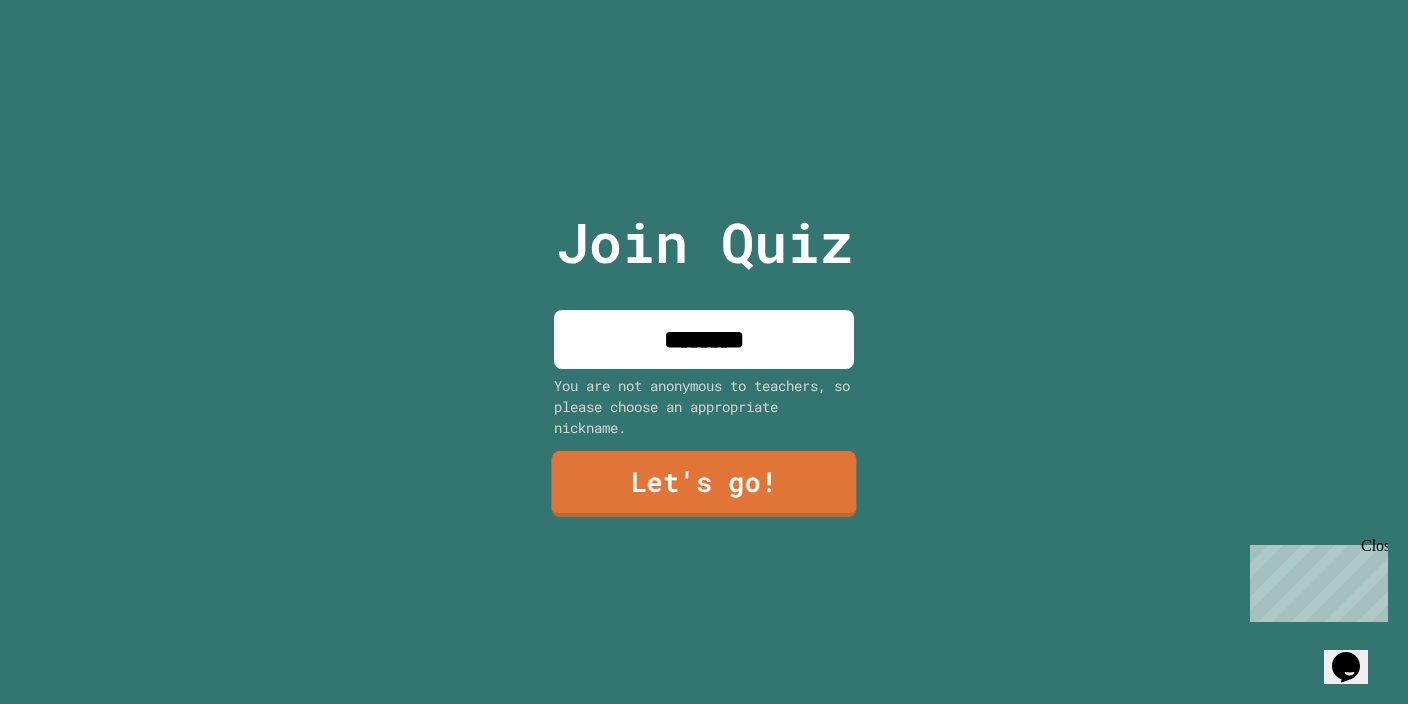 click on "Let's go!" at bounding box center [703, 484] 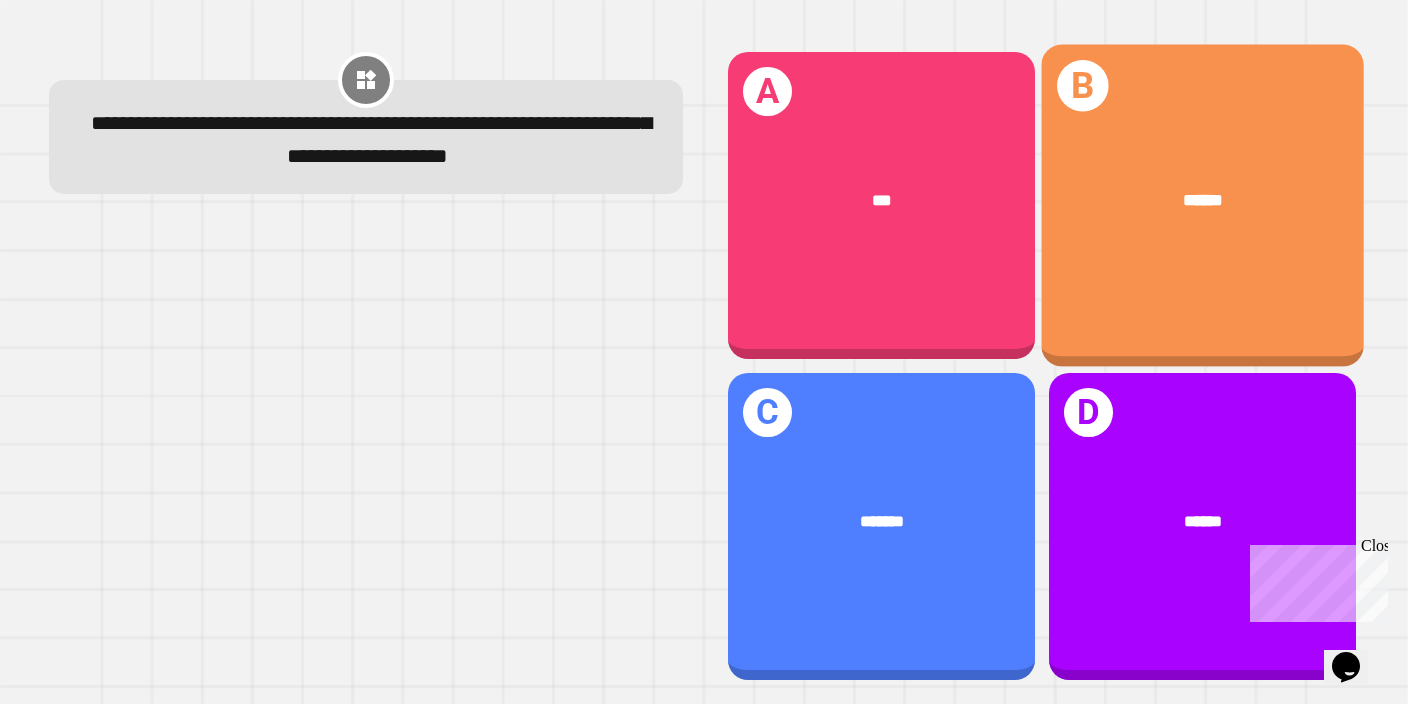 click on "B ******" at bounding box center (1202, 206) 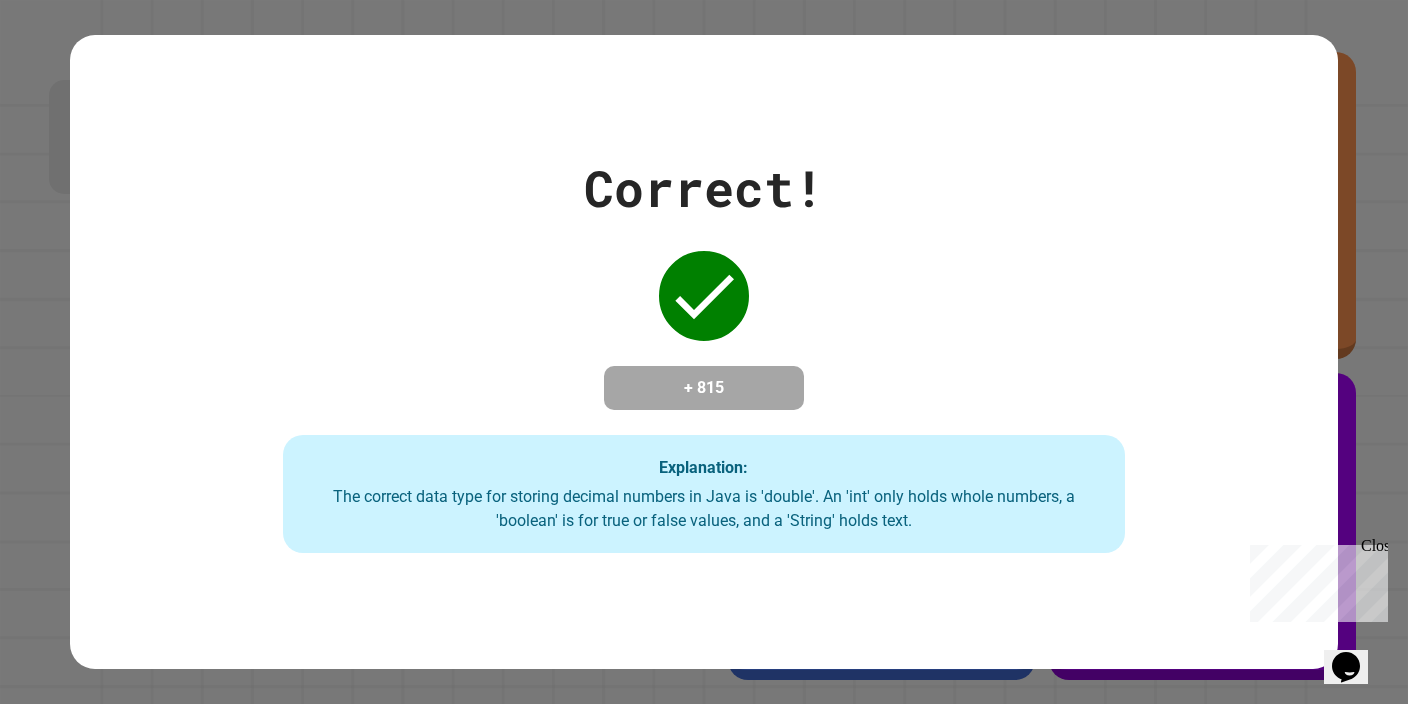 click 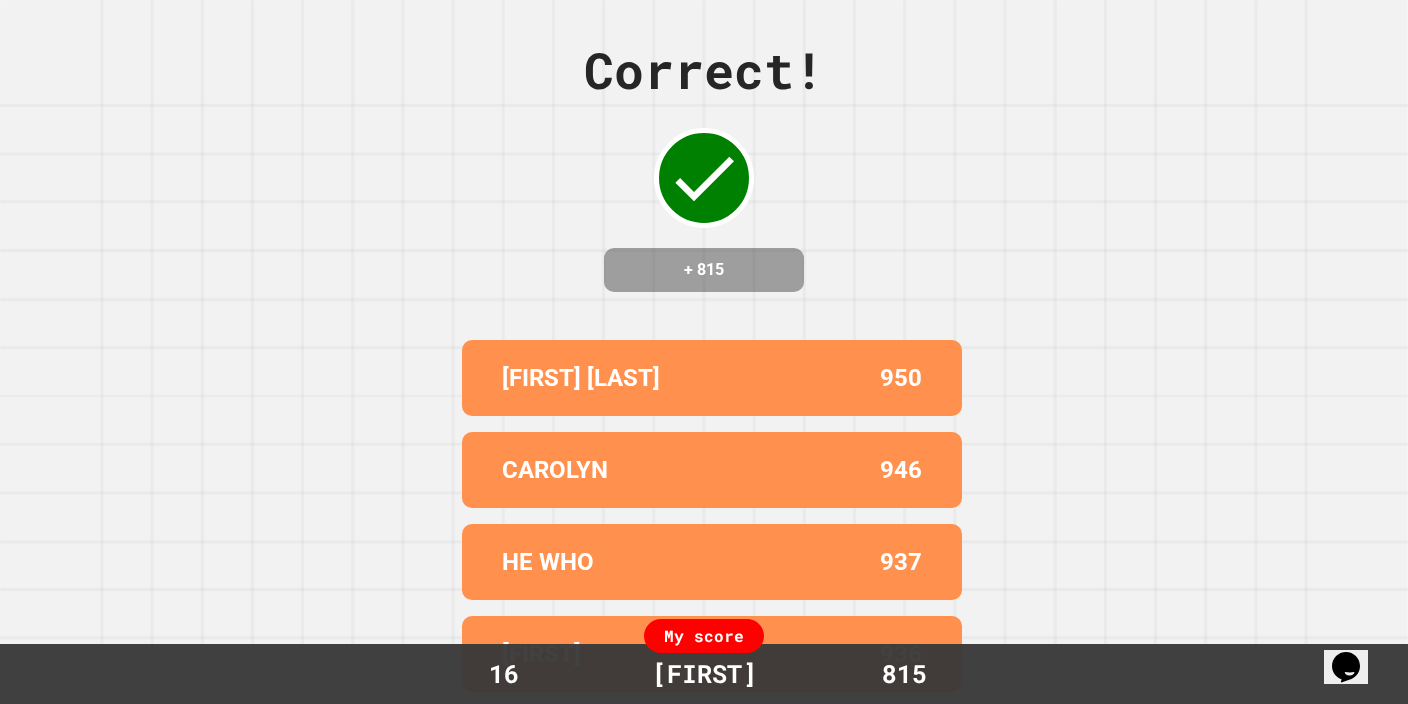 scroll, scrollTop: 0, scrollLeft: 0, axis: both 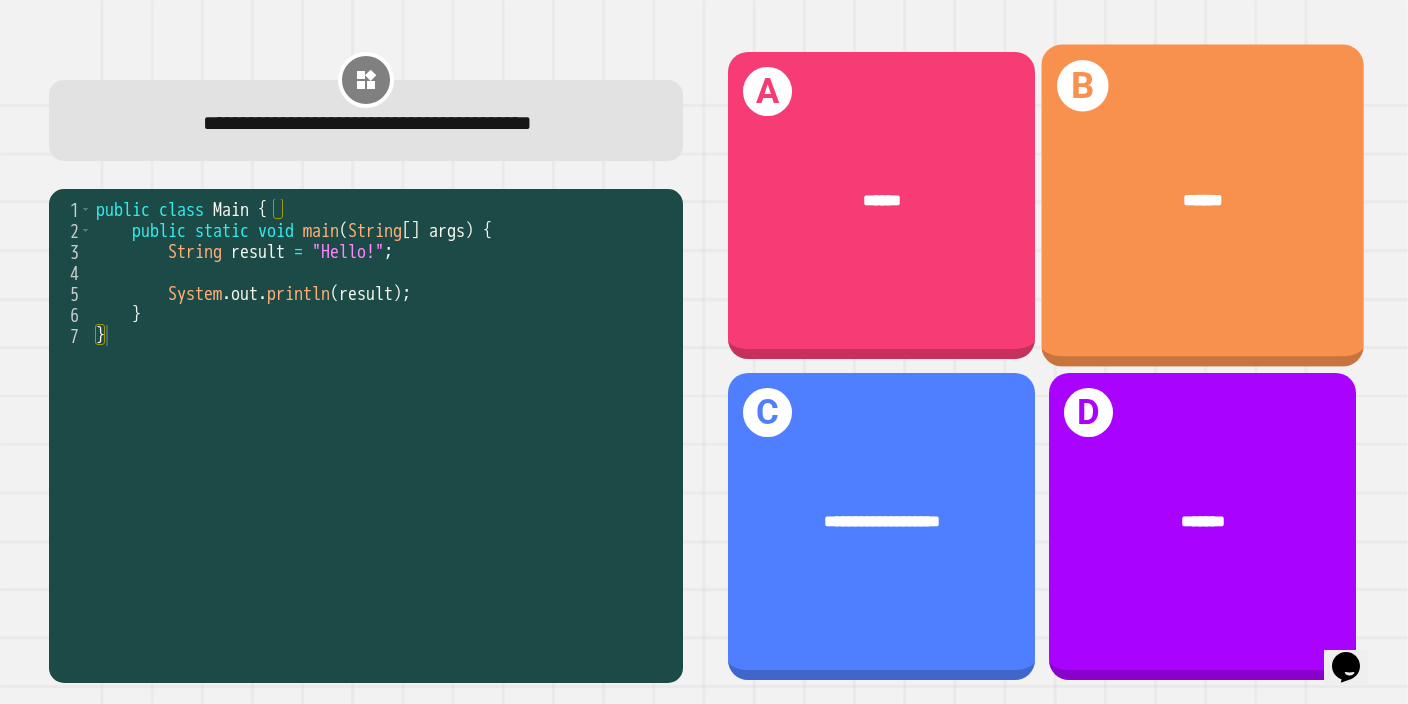 click on "B ******" at bounding box center (1202, 206) 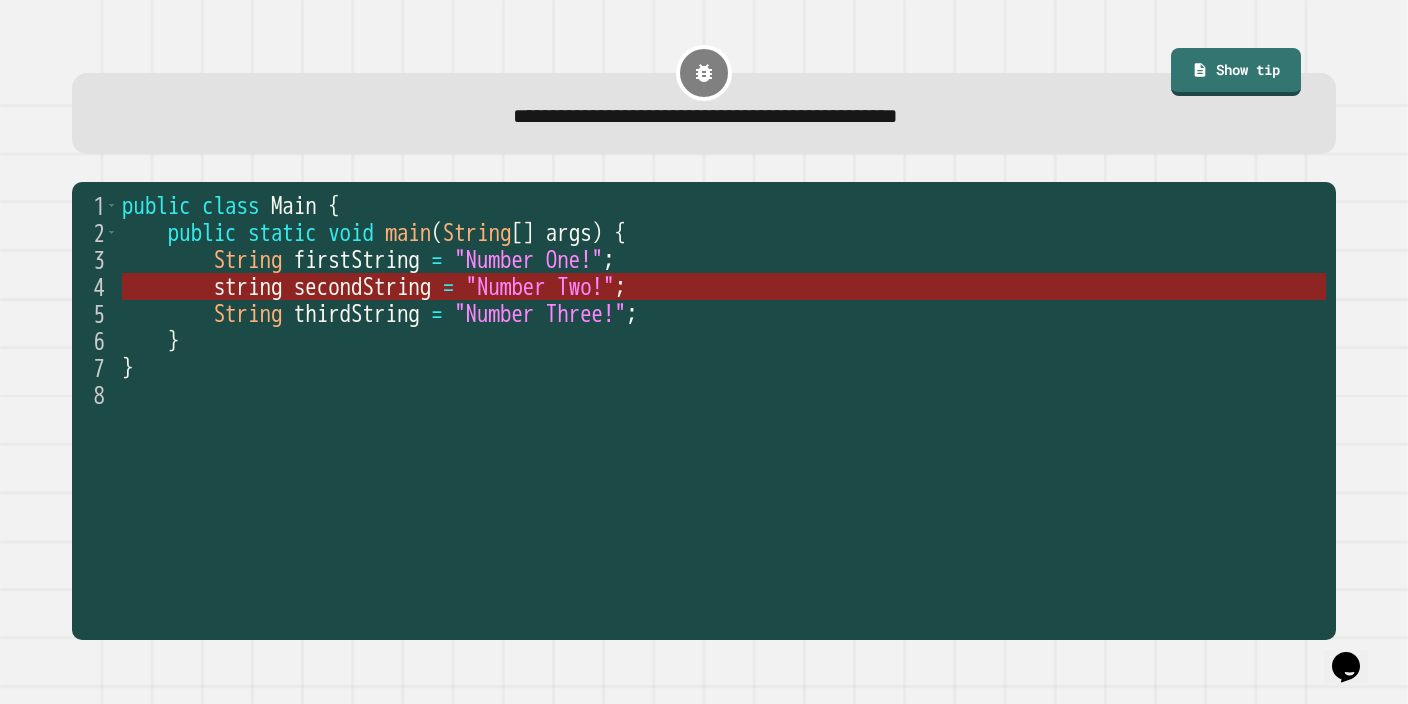click on ""Number Two!"" at bounding box center (540, 287) 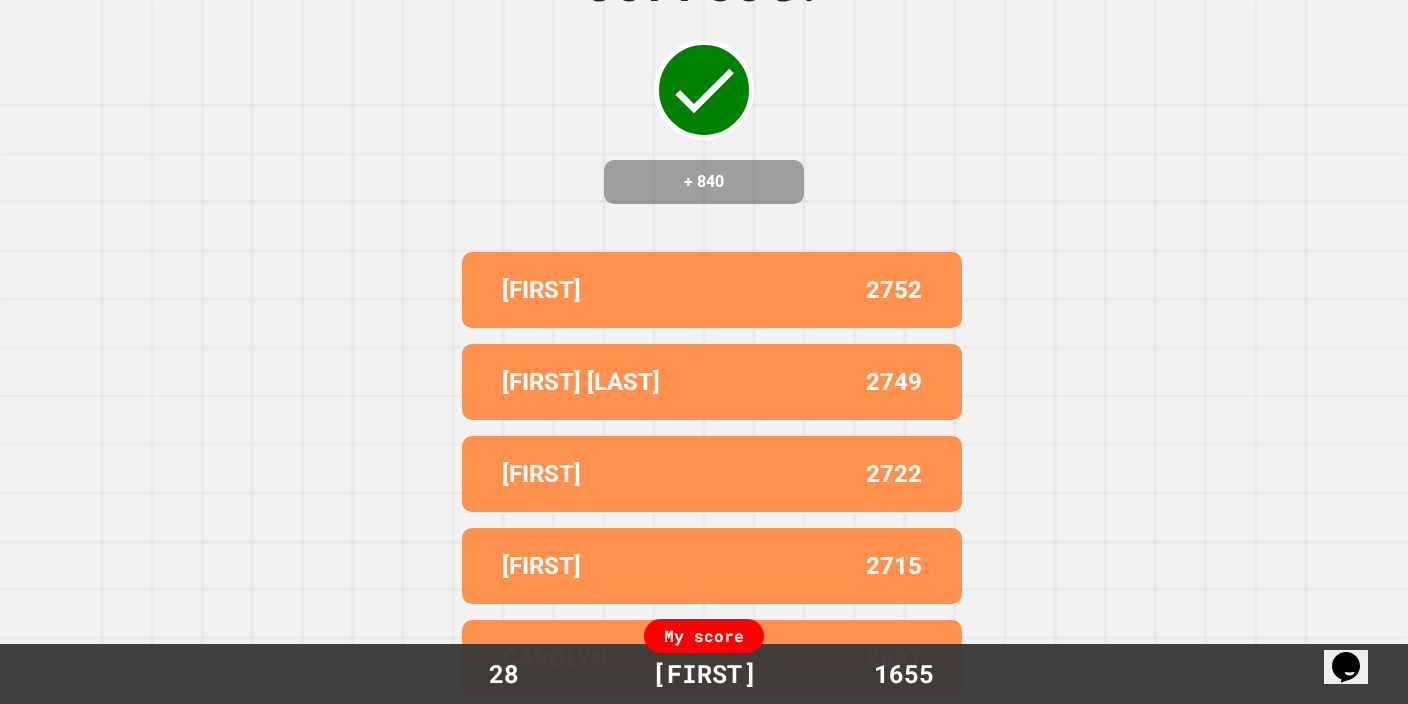 scroll, scrollTop: 0, scrollLeft: 0, axis: both 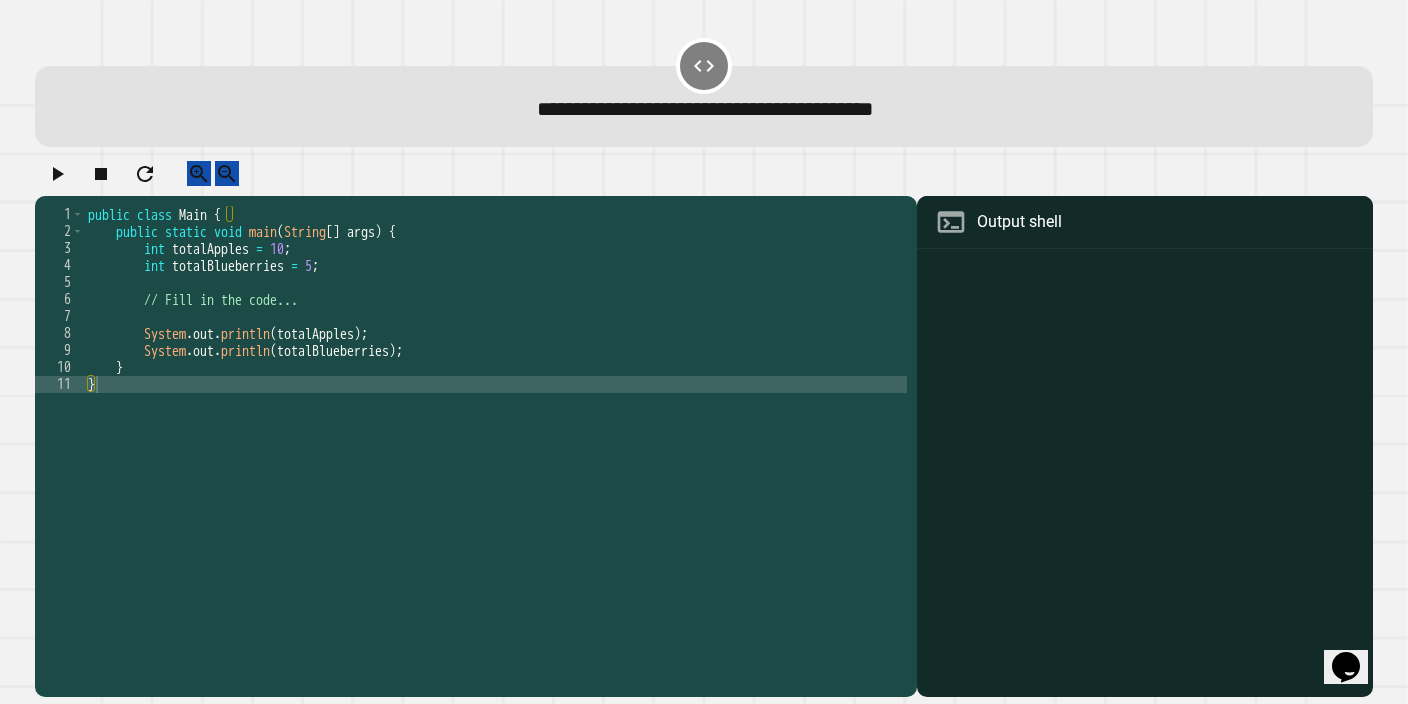 click at bounding box center (1145, 475) 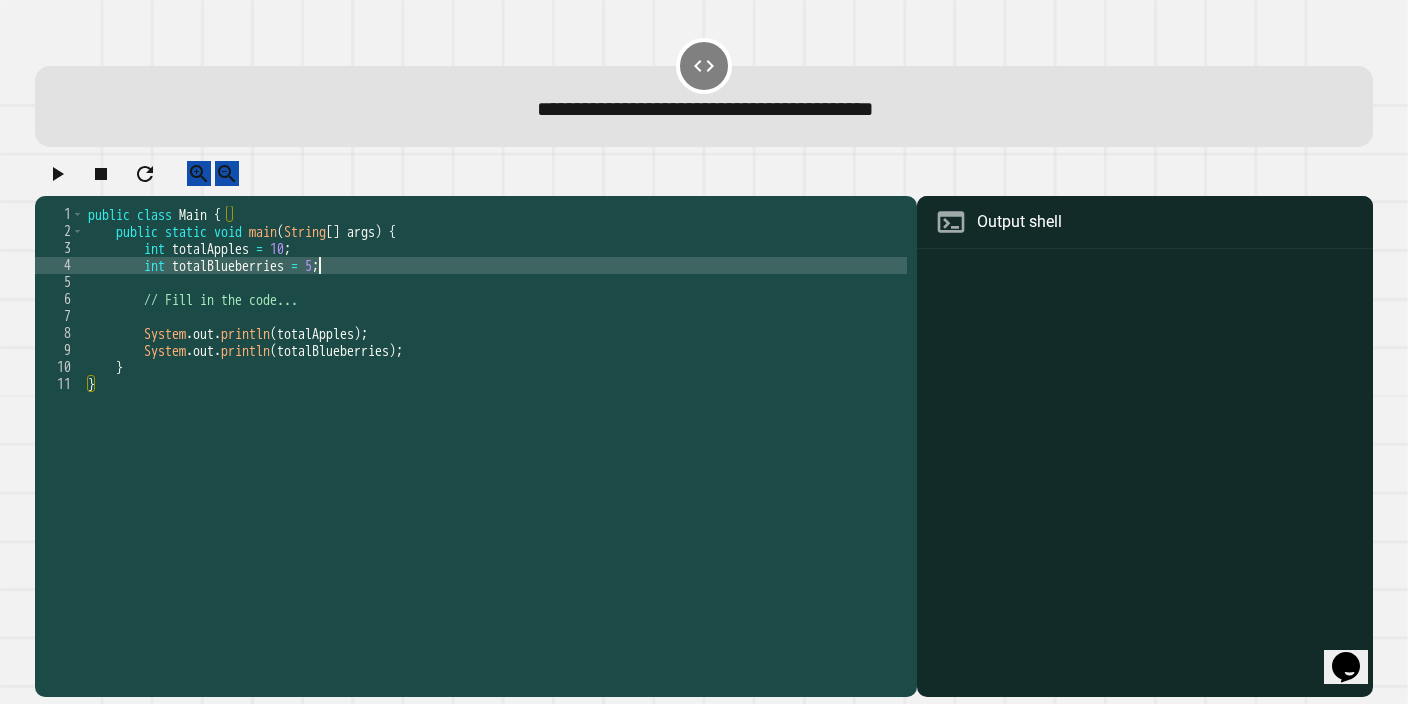 click on "public   class   Main   {      public   static   void   main ( String [ ]   args )   {           int   totalApples   =   10 ;           int   totalBlueberries   =   5 ;                     // Fill in the code...                     System . out . println ( totalApples ) ;           System . out . println ( totalBlueberries ) ;      } }" at bounding box center [495, 427] 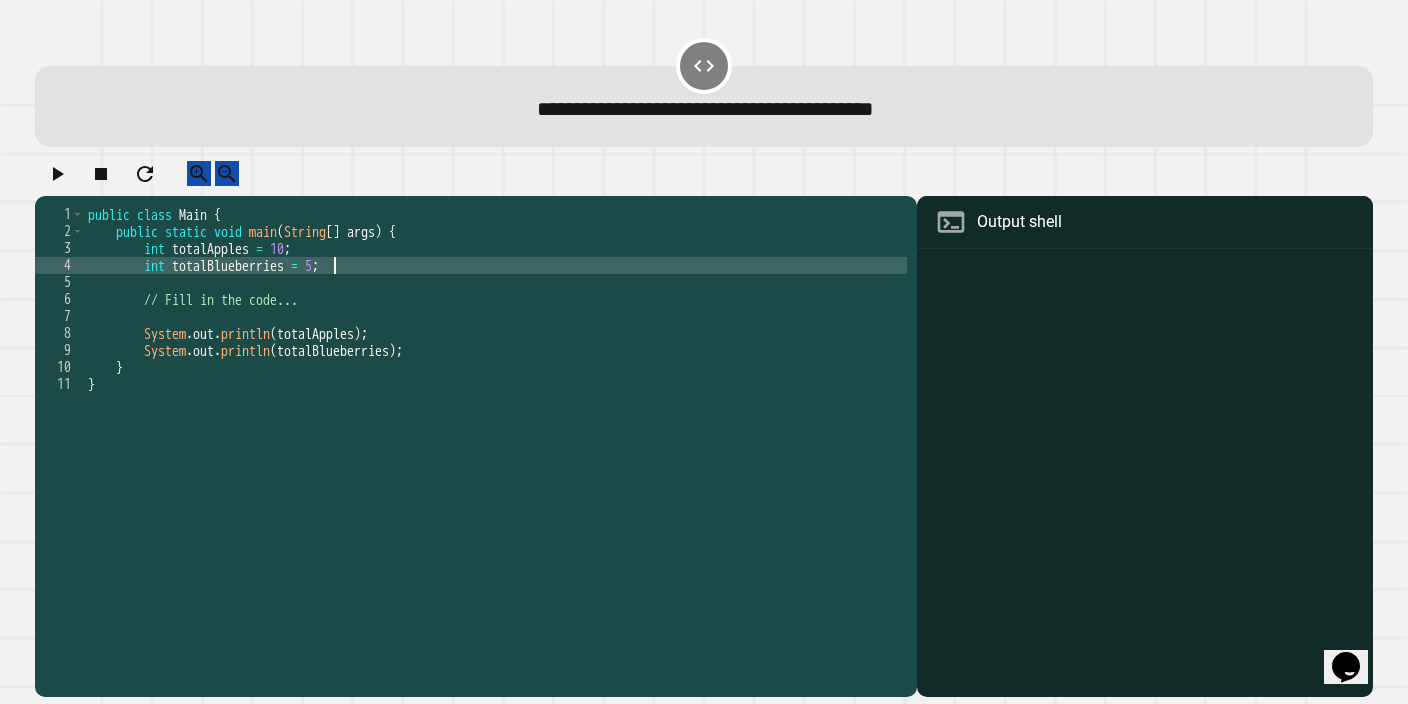 click on "public   class   Main   {      public   static   void   main ( String [ ]   args )   {           int   totalApples   =   10 ;           int   totalBlueberries   =   5 ;                     // Fill in the code...                     System . out . println ( totalApples ) ;           System . out . println ( totalBlueberries ) ;      } }" at bounding box center [495, 427] 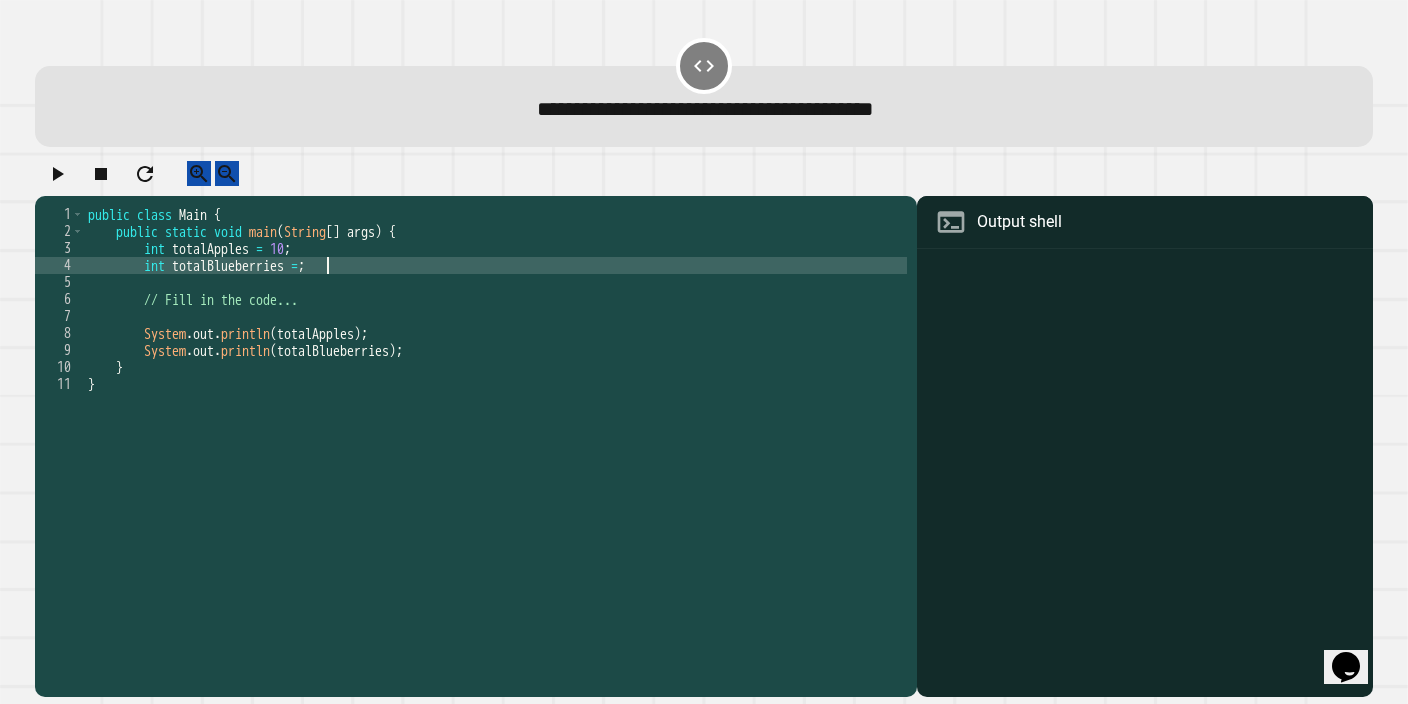 scroll, scrollTop: 0, scrollLeft: 17, axis: horizontal 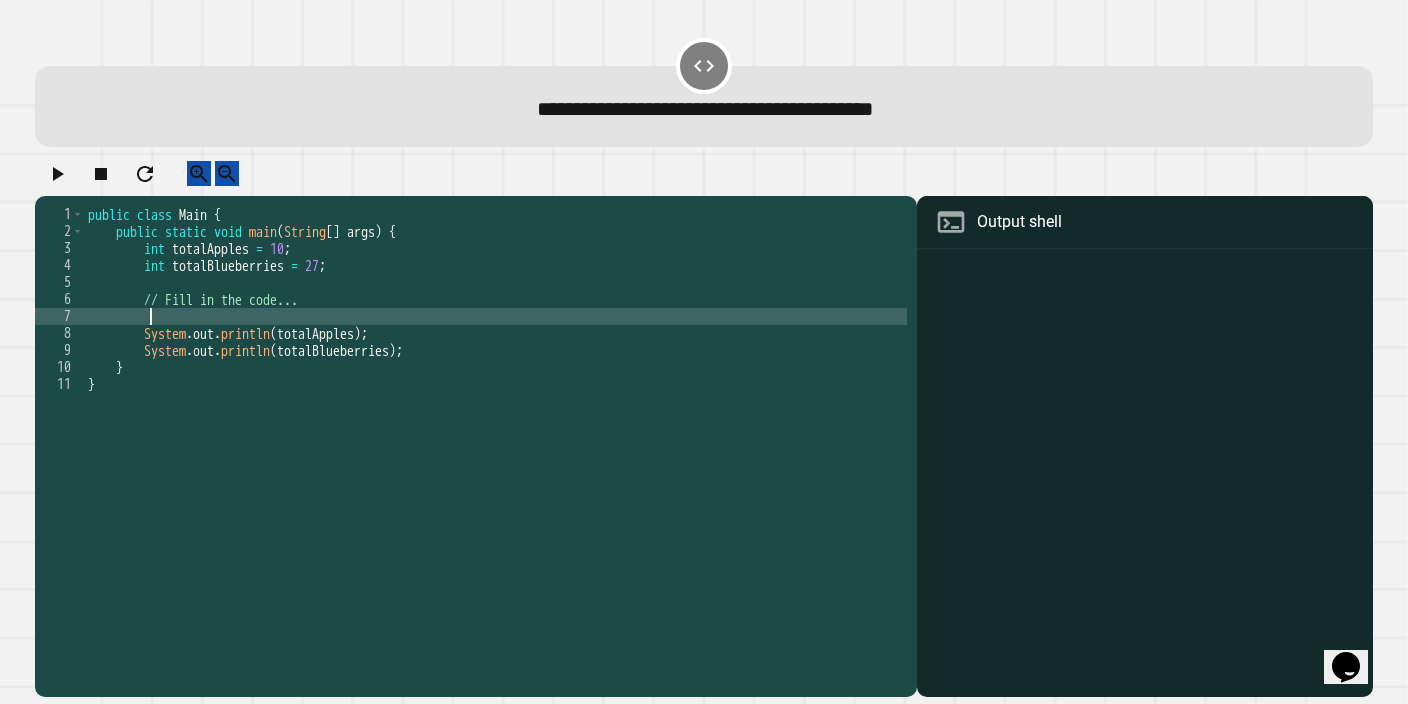 click on "public   class   Main   {      public   static   void   main ( String [ ]   args )   {           int   totalApples   =   10 ;           int   totalBlueberries   =   27 ;                     // Fill in the code...                     System . out . println ( totalApples ) ;           System . out . println ( totalBlueberries ) ;      } }" at bounding box center (495, 427) 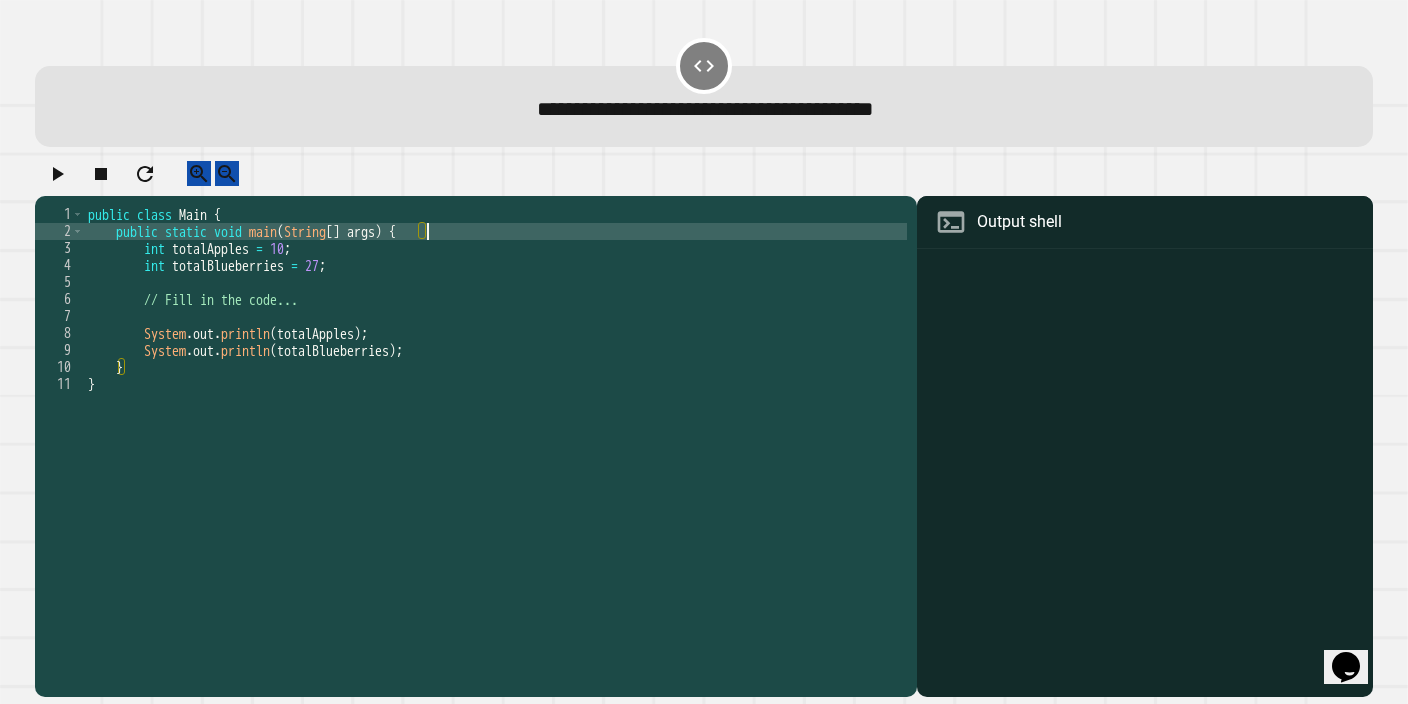 click on "public   class   Main   {      public   static   void   main ( String [ ]   args )   {           int   totalApples   =   10 ;           int   totalBlueberries   =   27 ;                     // Fill in the code...                     System . out . println ( totalApples ) ;           System . out . println ( totalBlueberries ) ;      } }" at bounding box center [495, 427] 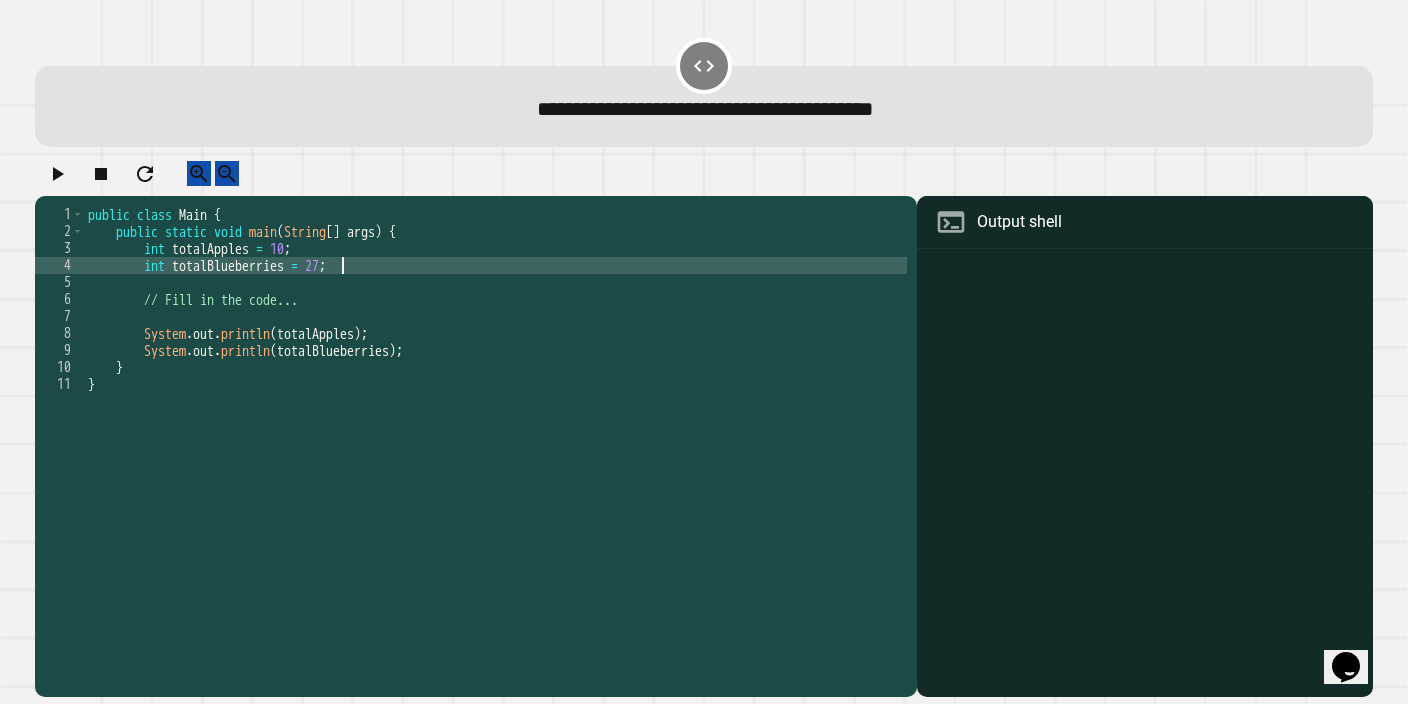 click on "public   class   Main   {      public   static   void   main ( String [ ]   args )   {           int   totalApples   =   10 ;           int   totalBlueberries   =   27 ;                     // Fill in the code...                     System . out . println ( totalApples ) ;           System . out . println ( totalBlueberries ) ;      } }" at bounding box center (495, 427) 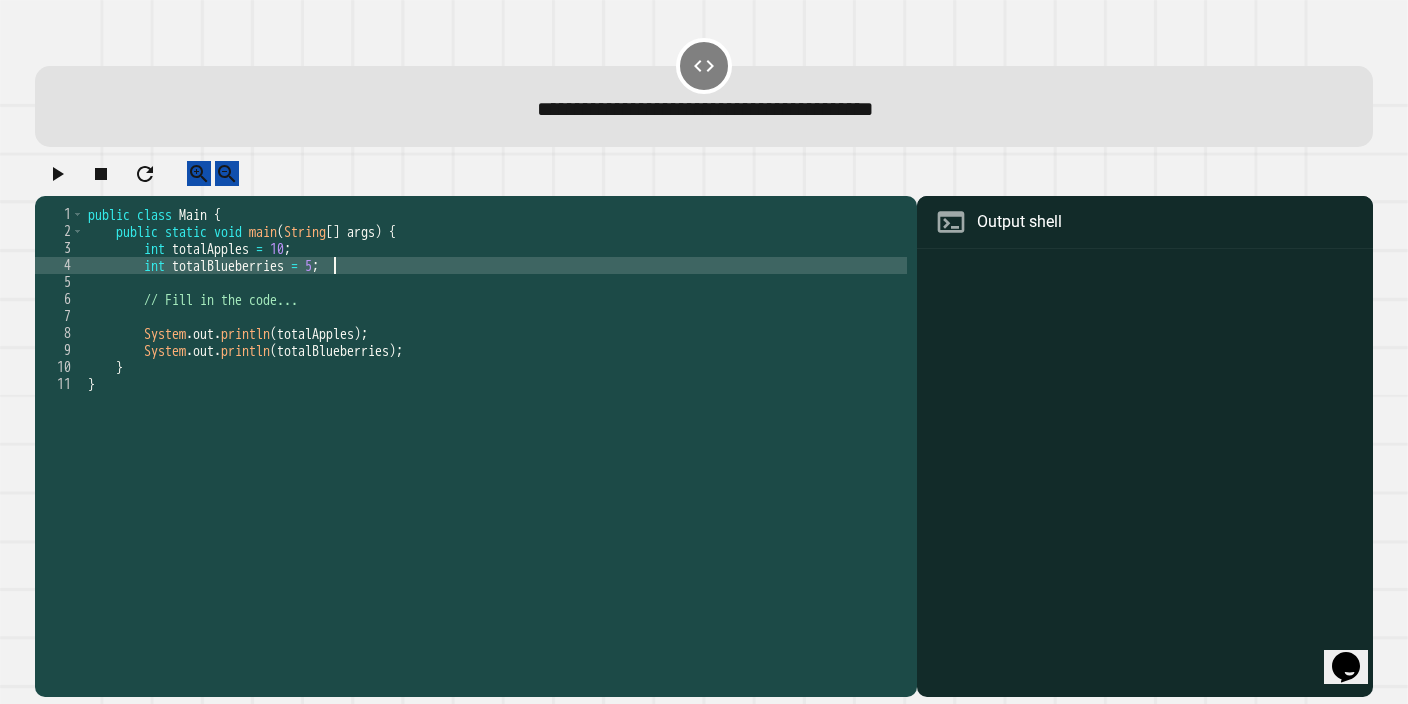 scroll, scrollTop: 0, scrollLeft: 16, axis: horizontal 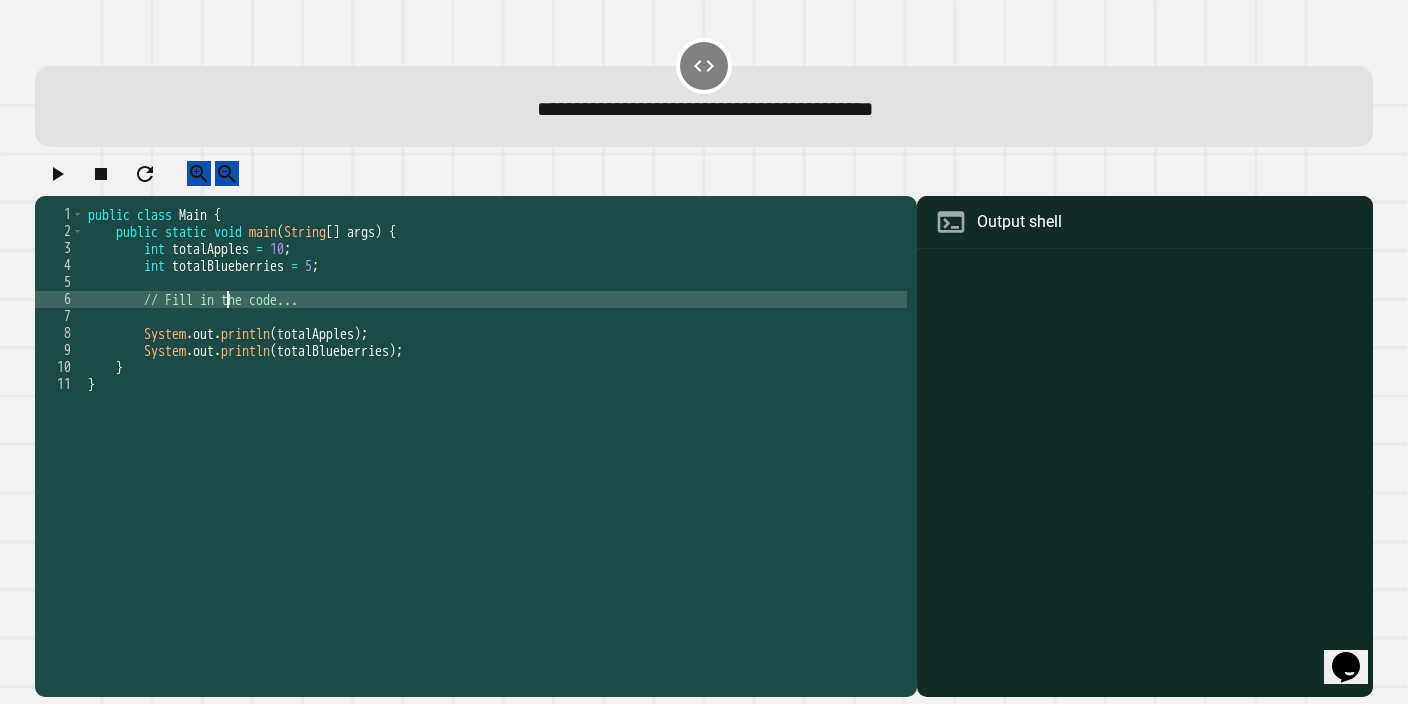 click on "public   class   Main   {      public   static   void   main ( String [ ]   args )   {           int   totalApples   =   10 ;           int   totalBlueberries   =   5 ;                     // Fill in the code...                     System . out . println ( totalApples ) ;           System . out . println ( totalBlueberries ) ;      } }" at bounding box center [495, 427] 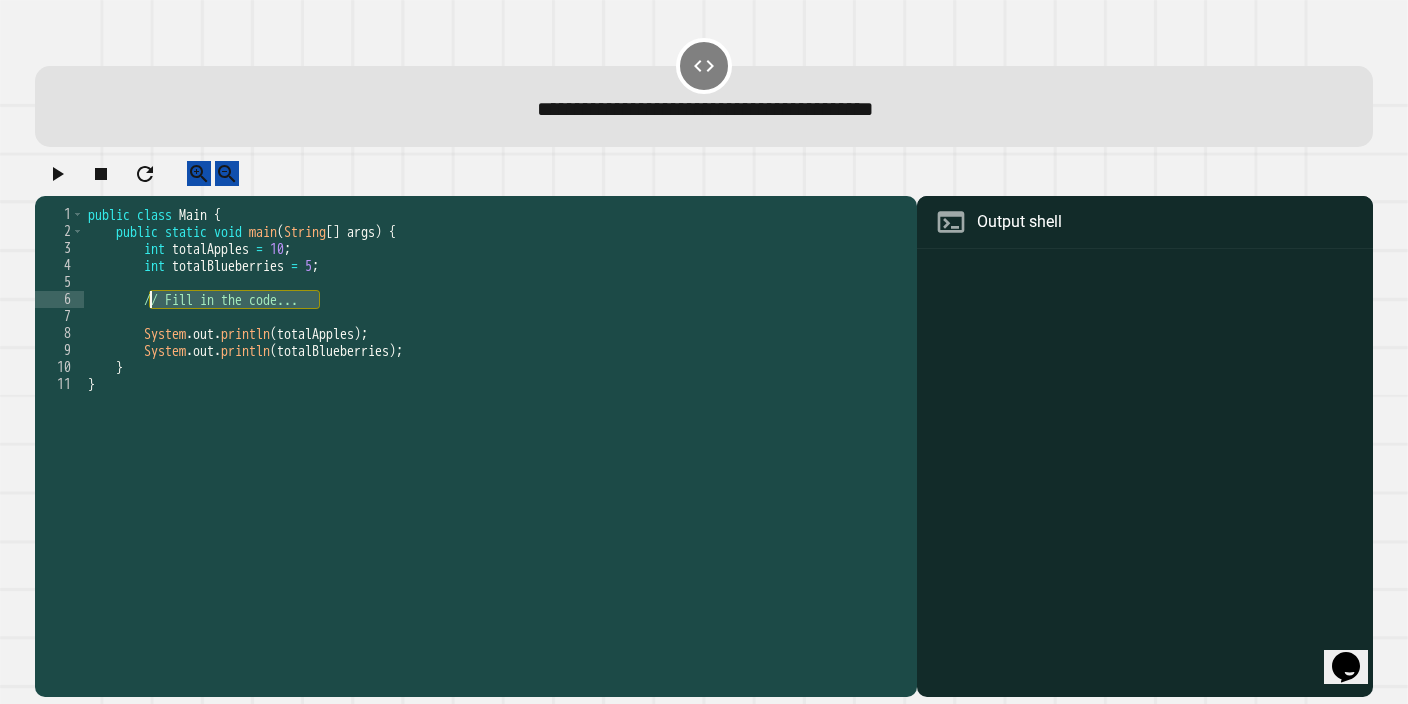 drag, startPoint x: 326, startPoint y: 314, endPoint x: 150, endPoint y: 319, distance: 176.07101 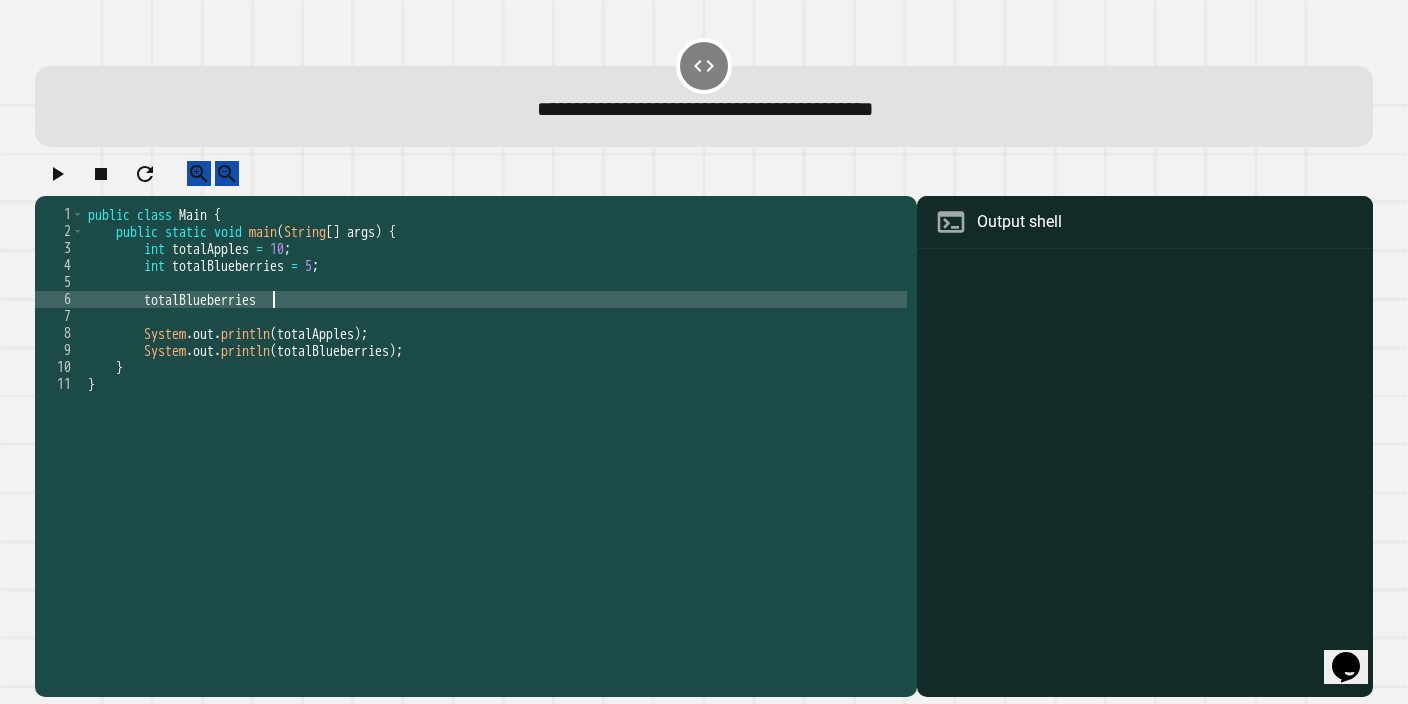 scroll, scrollTop: 0, scrollLeft: 12, axis: horizontal 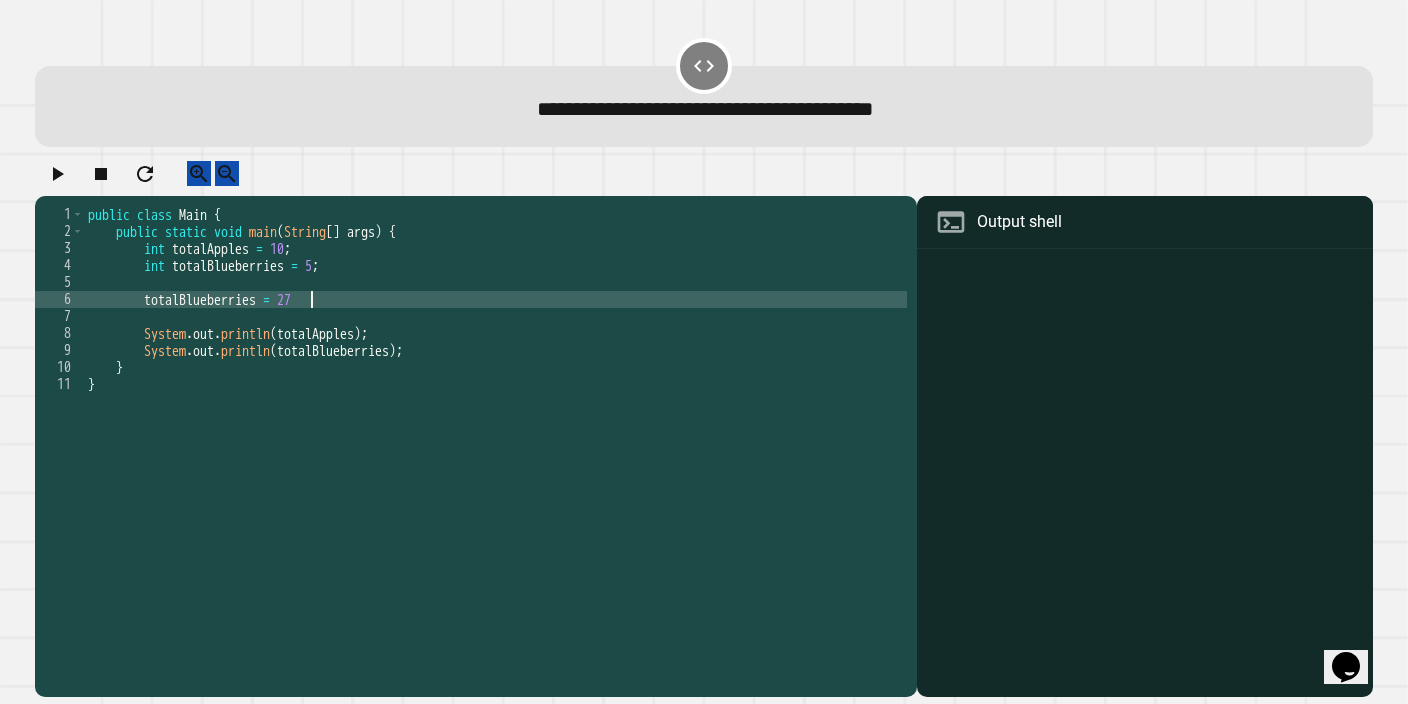 type on "**********" 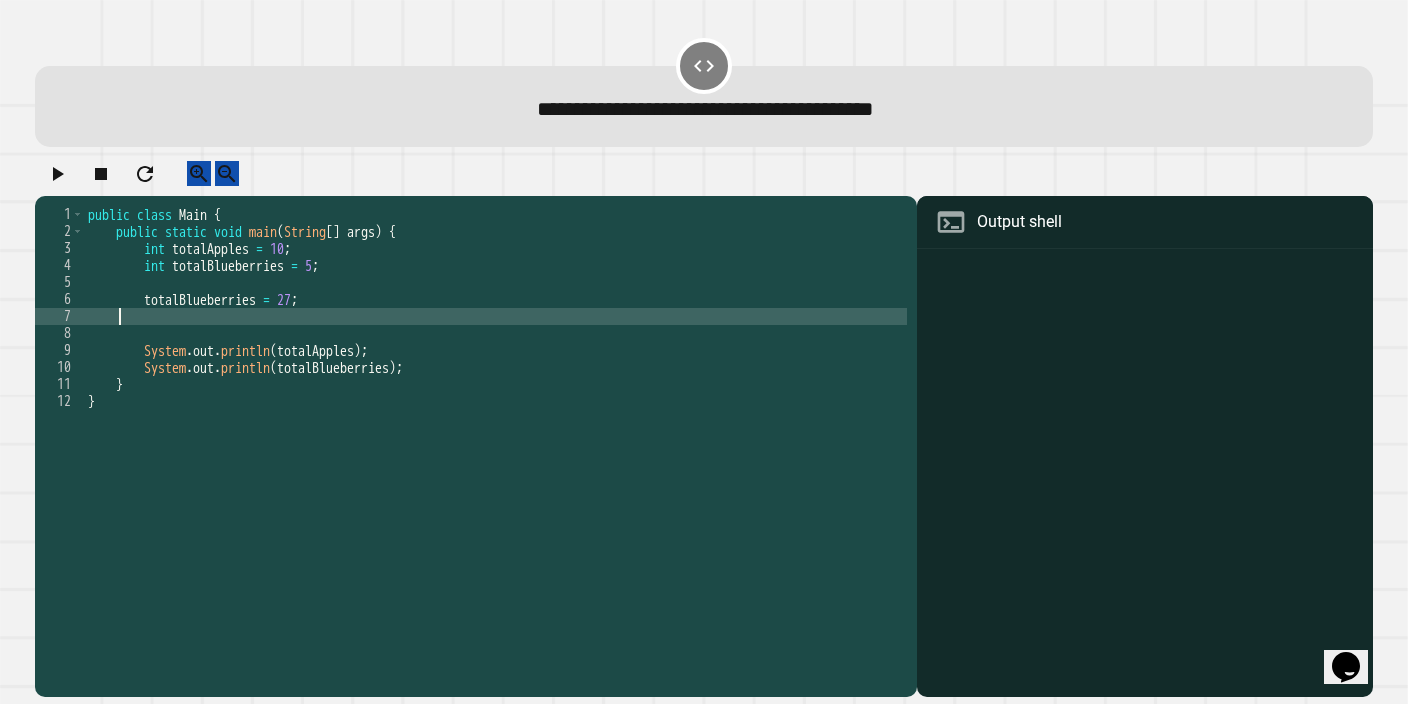 scroll, scrollTop: 0, scrollLeft: 0, axis: both 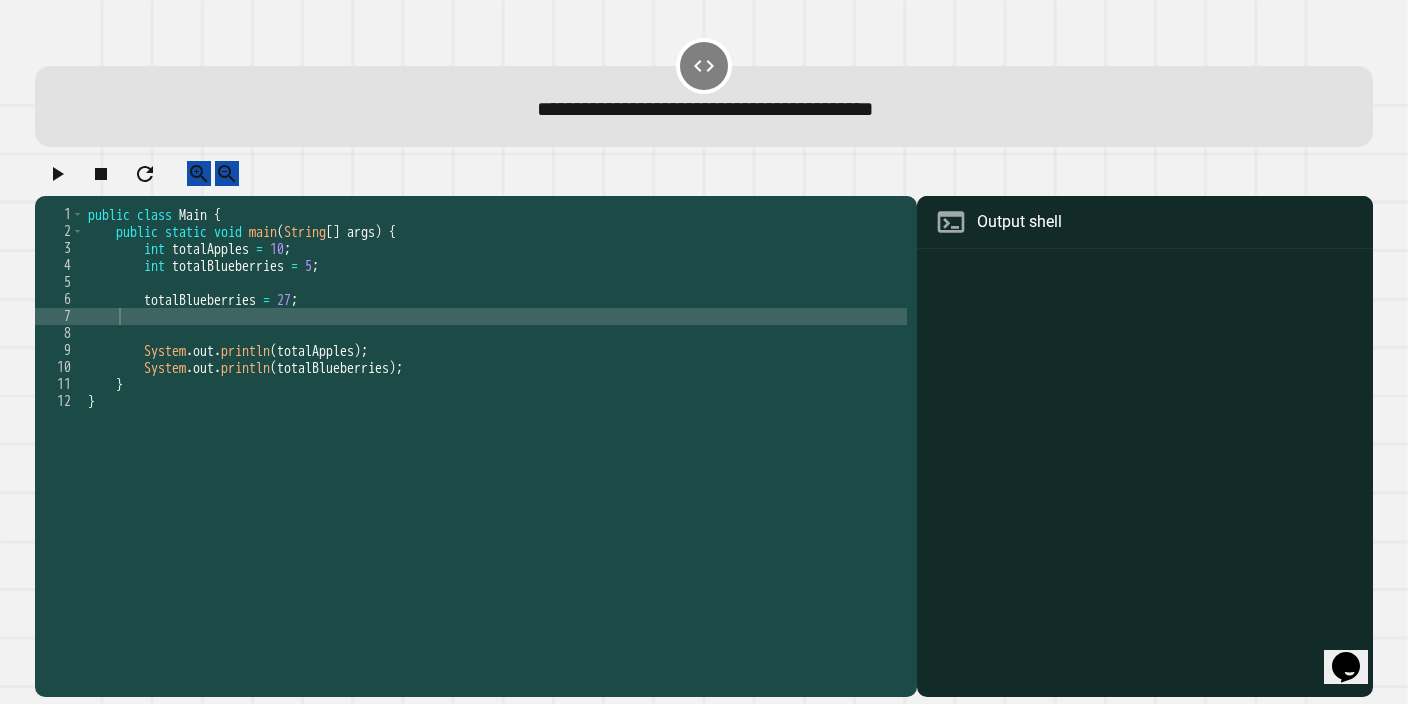 click 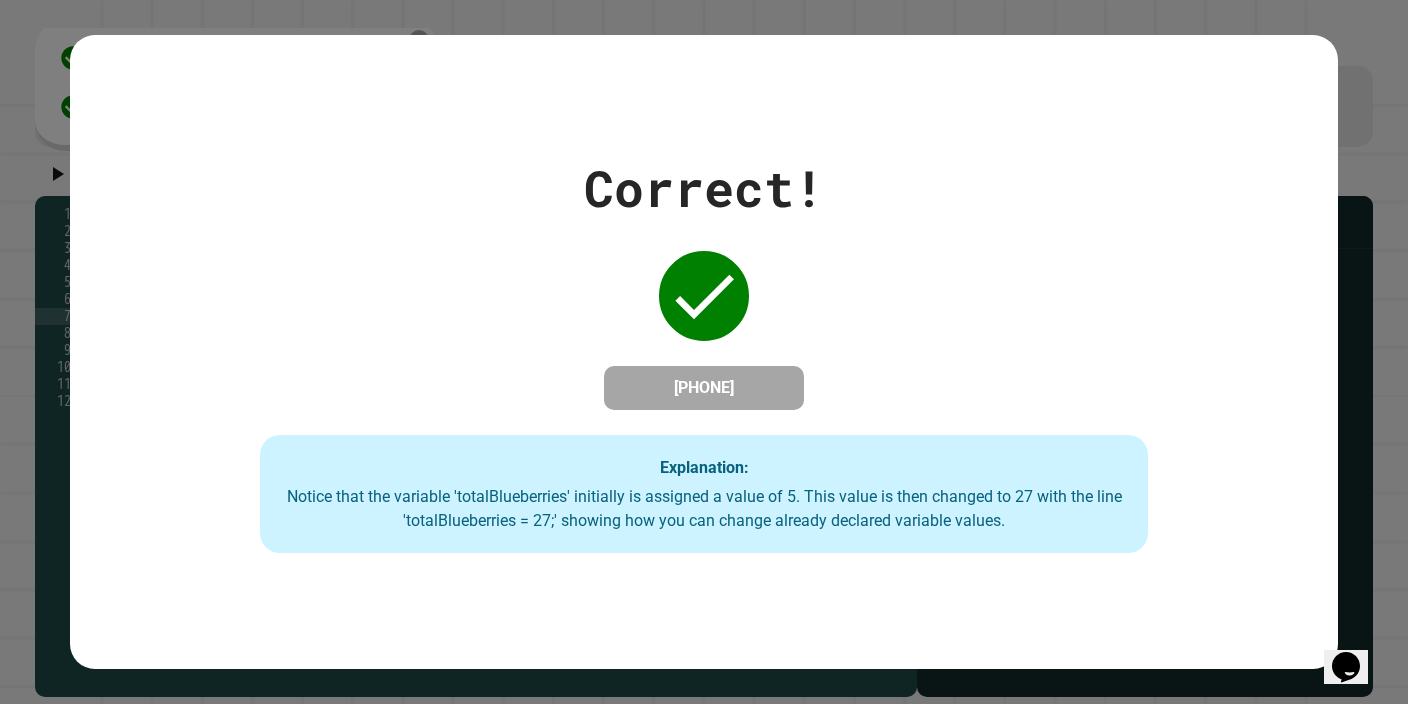 click on "Correct!   + 494 Explanation:   Notice that the variable 'totalBlueberries' initially is assigned a value of 5. This value is then changed to 27 with the line 'totalBlueberries = 27;' showing how you can change already declared variable values." at bounding box center [703, 352] 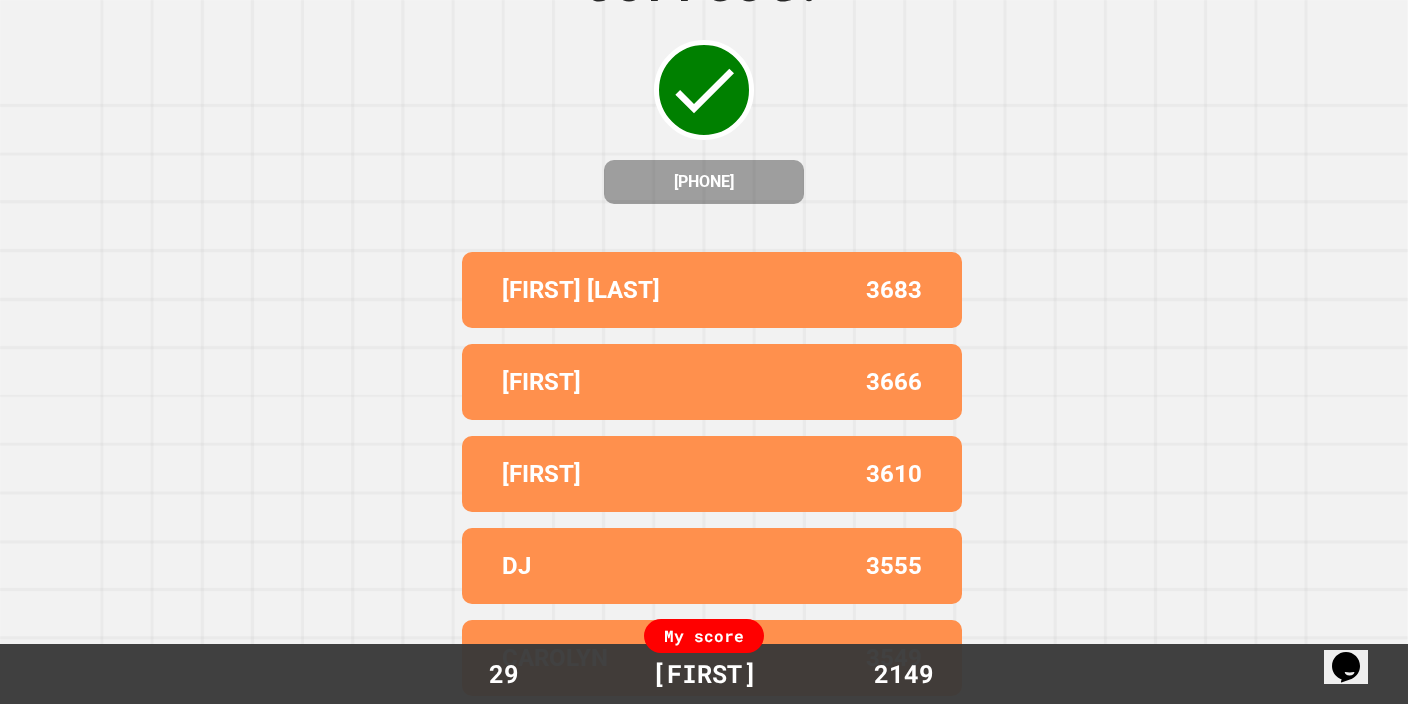 scroll, scrollTop: 0, scrollLeft: 0, axis: both 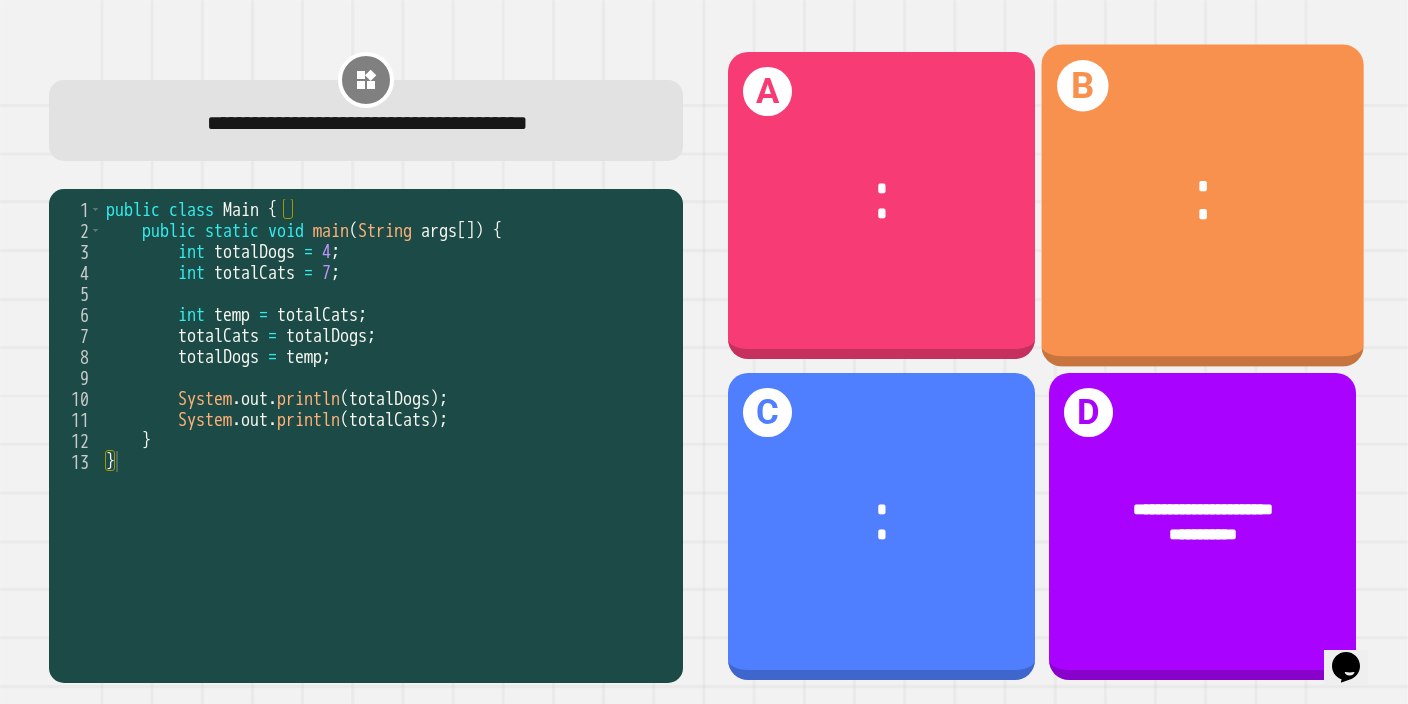 click on "B * *" at bounding box center (1202, 206) 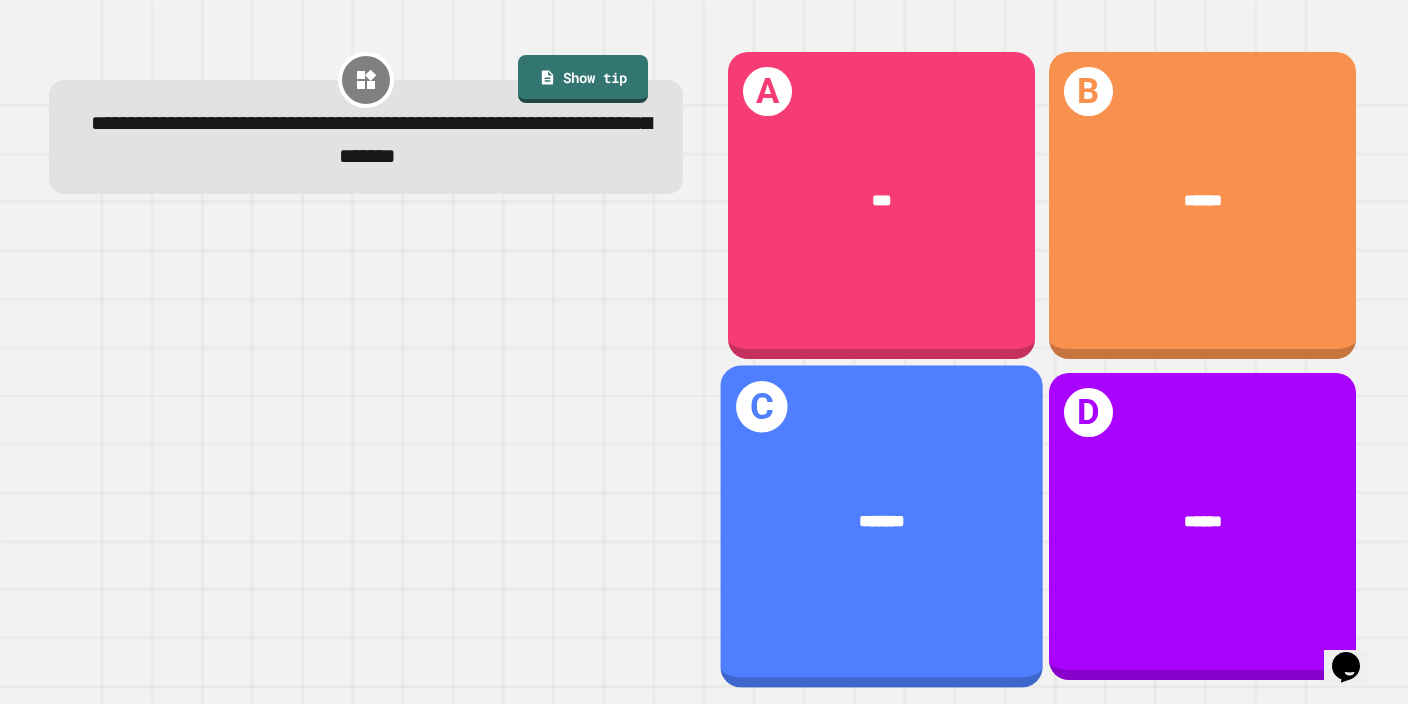 click on "*******" at bounding box center [881, 521] 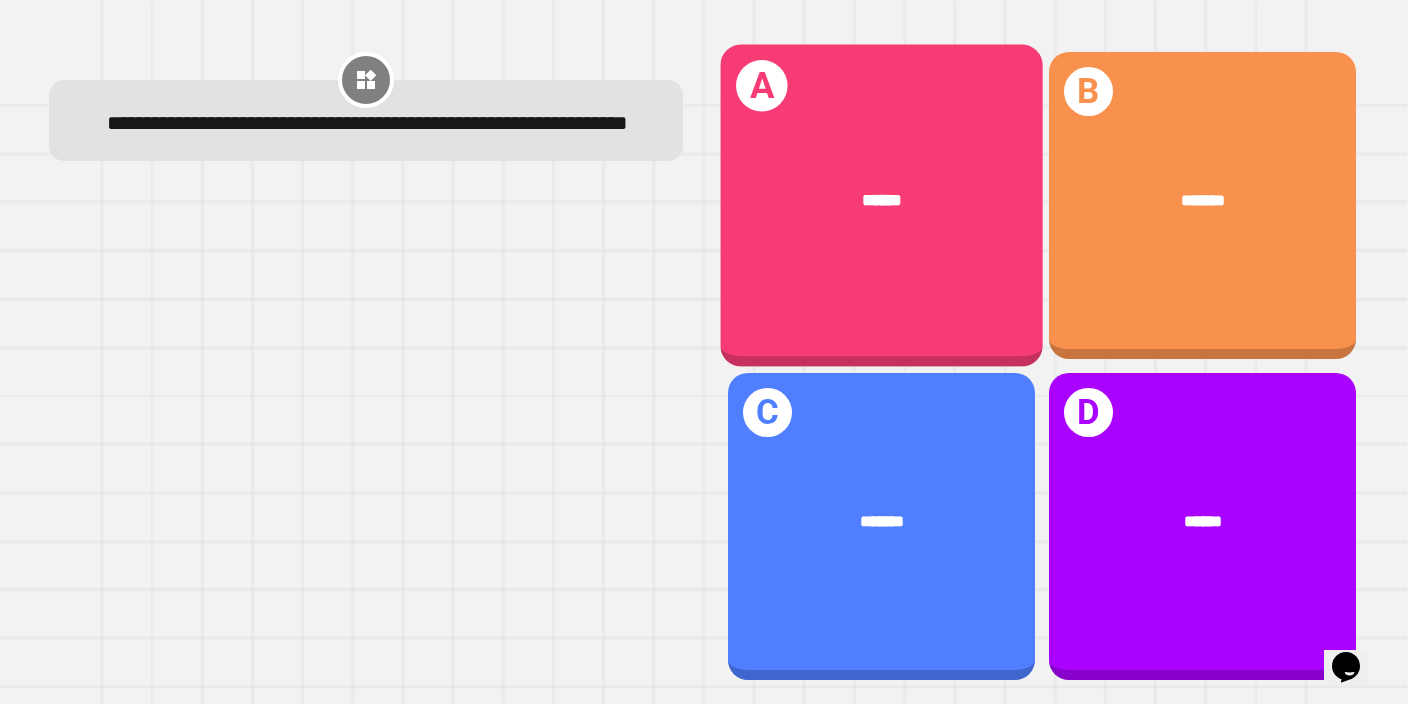 click on "******" at bounding box center (882, 199) 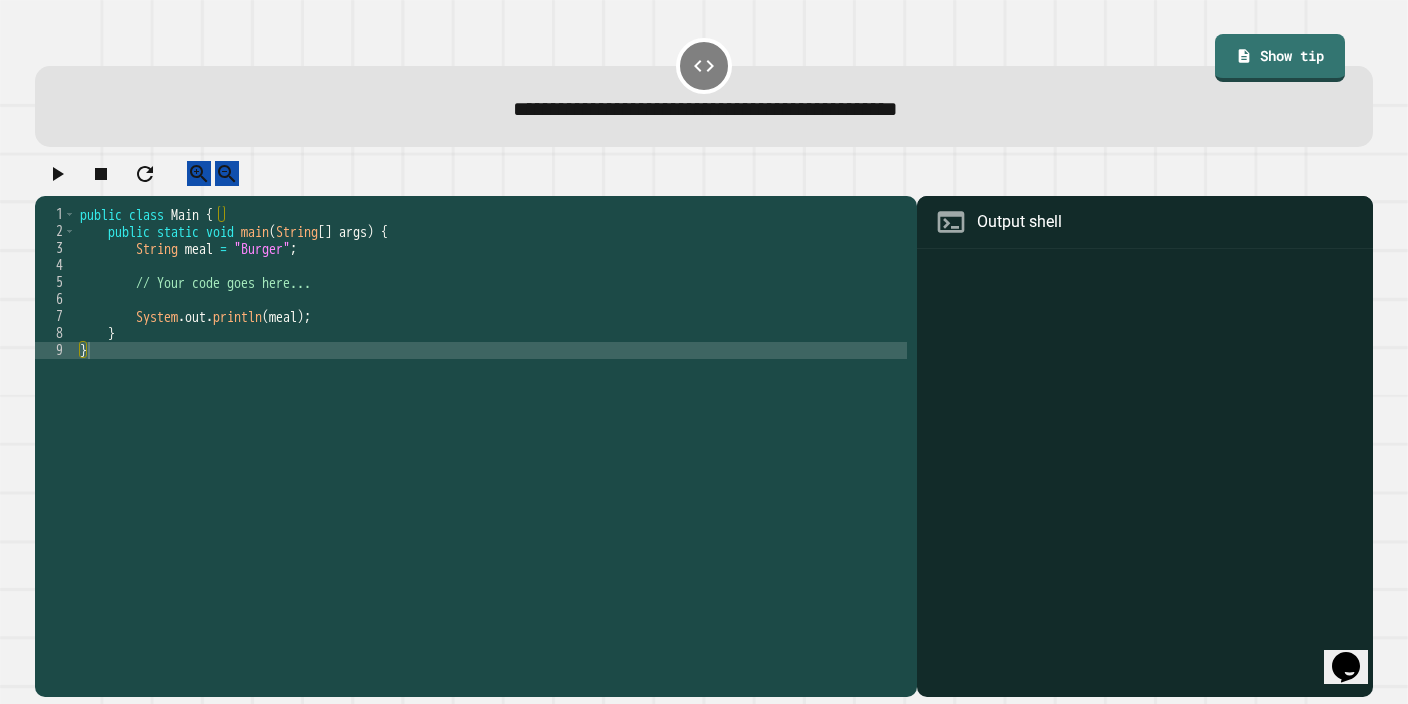 click on "public   class   Main   {      public   static   void   main ( String [ ]   args )   {           String   meal   =   "Burger" ;                     // Your code goes here...                     System . out . println ( meal ) ;      } }" at bounding box center (491, 427) 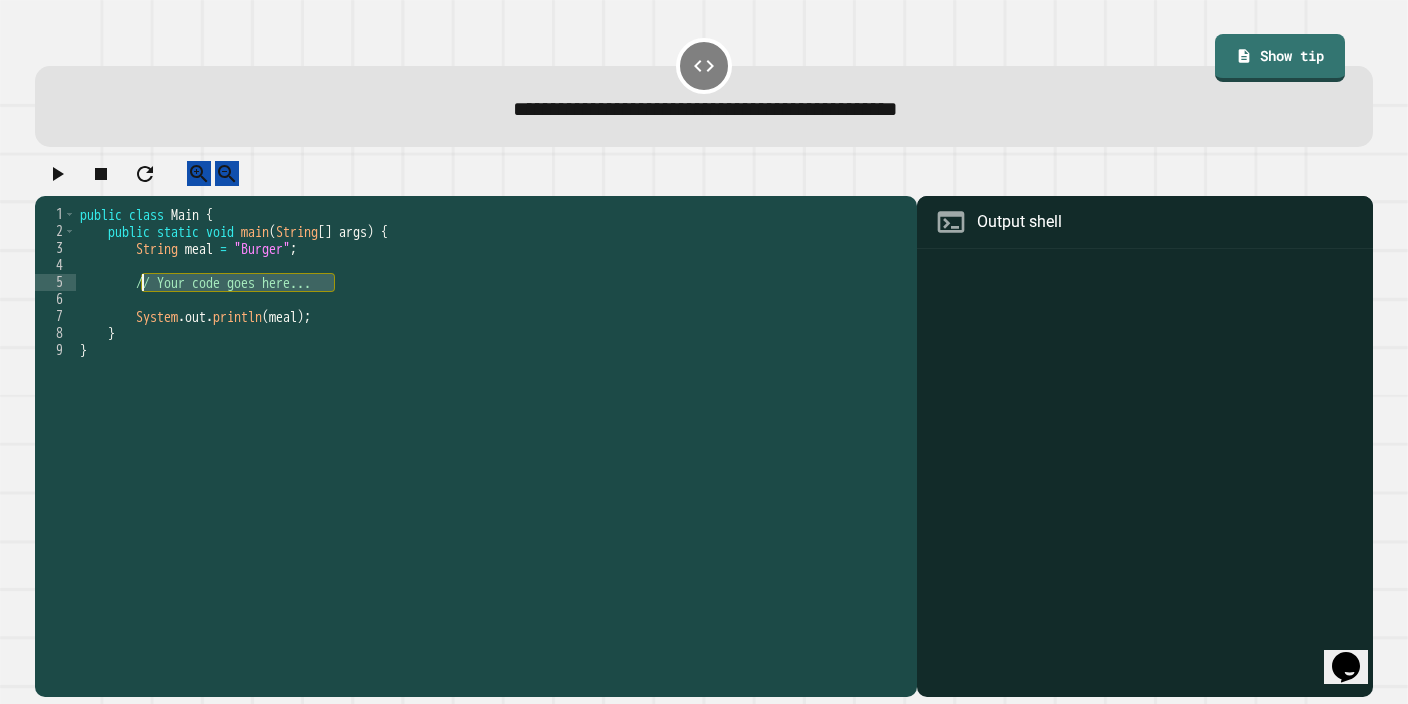 drag, startPoint x: 333, startPoint y: 301, endPoint x: 140, endPoint y: 298, distance: 193.02332 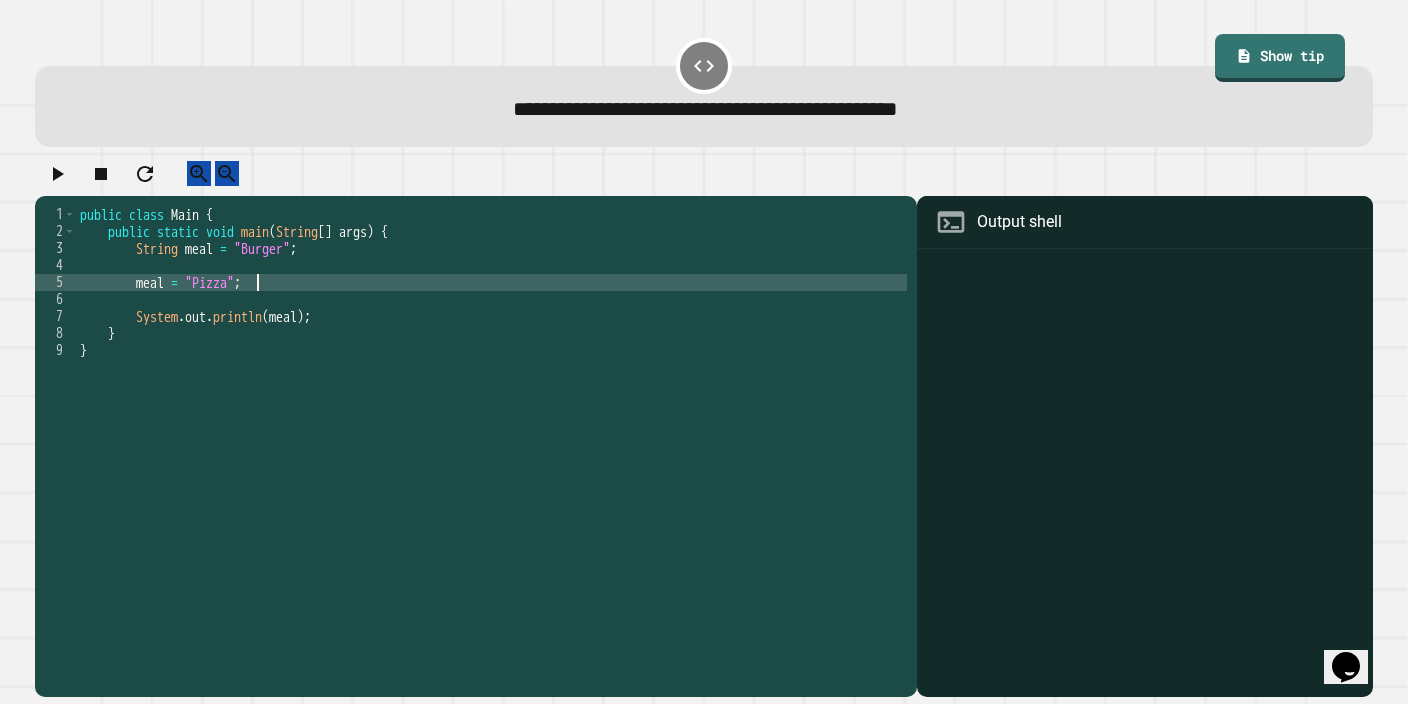 scroll, scrollTop: 0, scrollLeft: 11, axis: horizontal 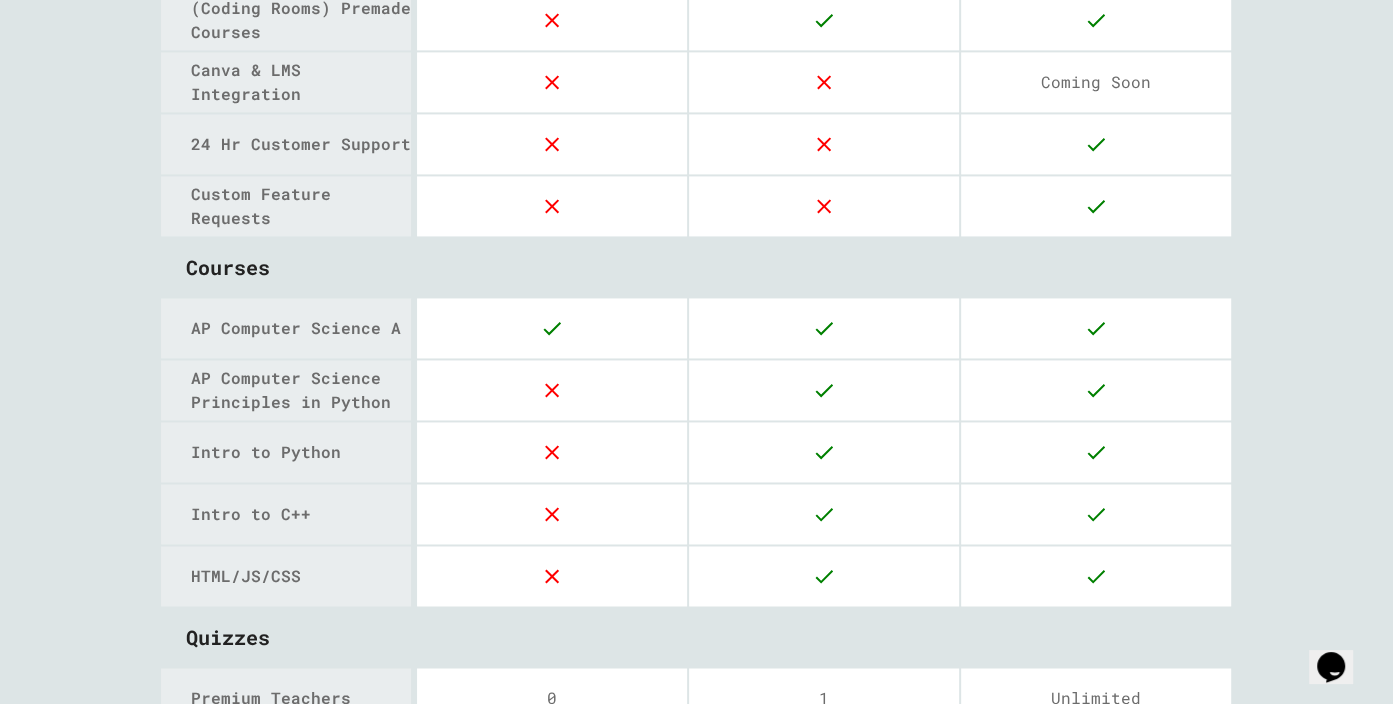 click on "AP Computer Science Principles in Python" at bounding box center (301, 390) 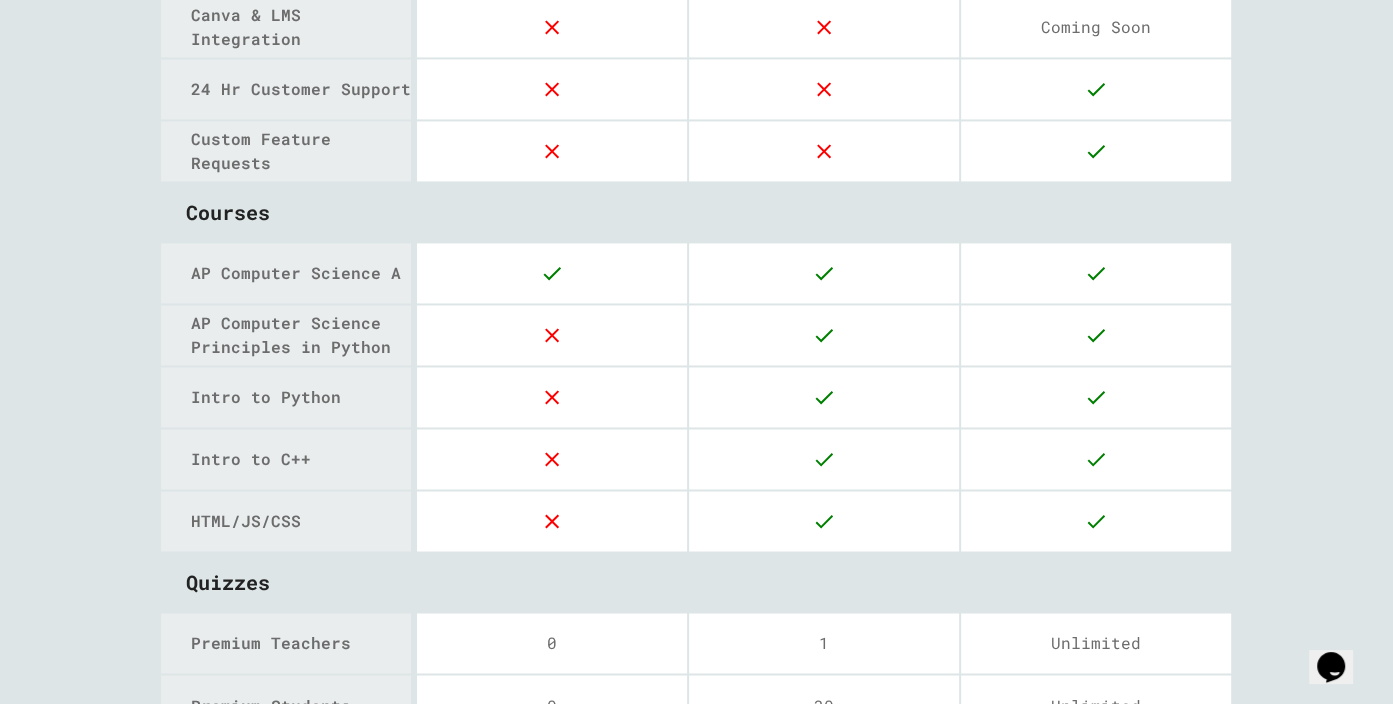 scroll, scrollTop: 2289, scrollLeft: 0, axis: vertical 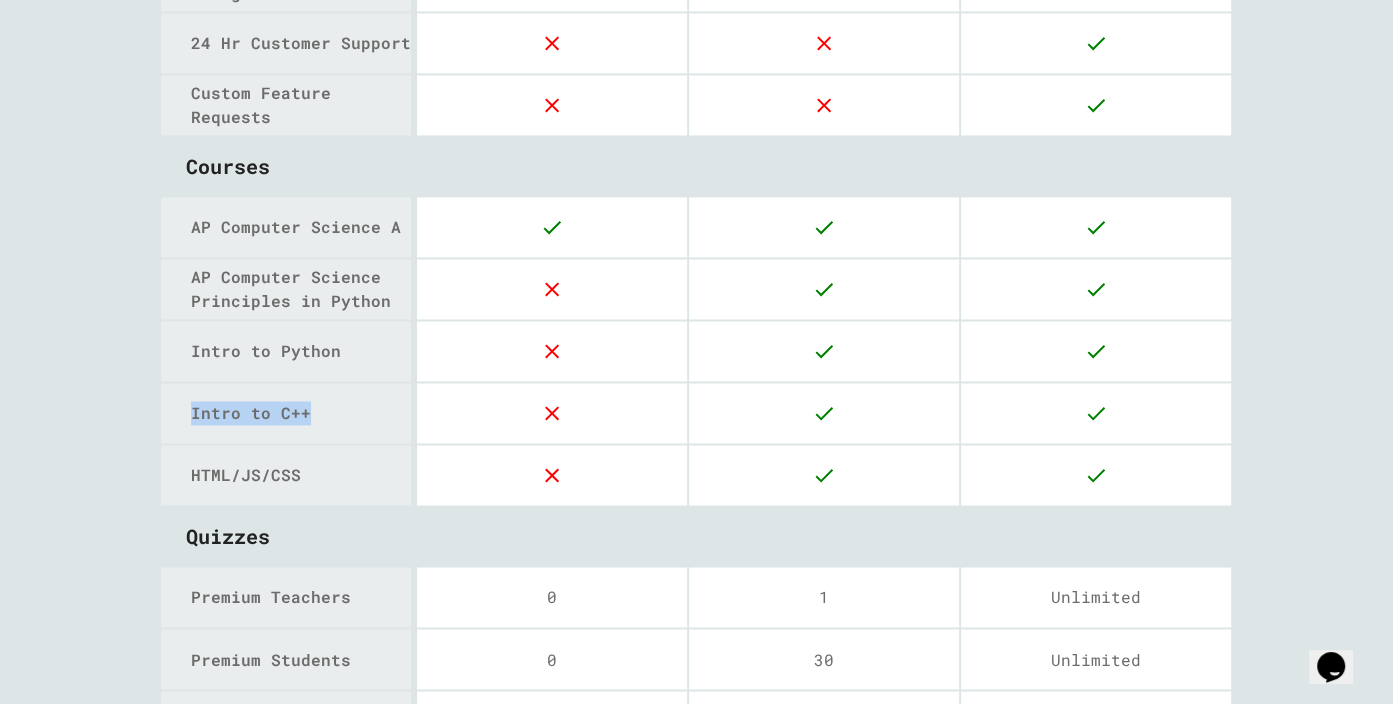 drag, startPoint x: 320, startPoint y: 404, endPoint x: 169, endPoint y: 392, distance: 151.47607 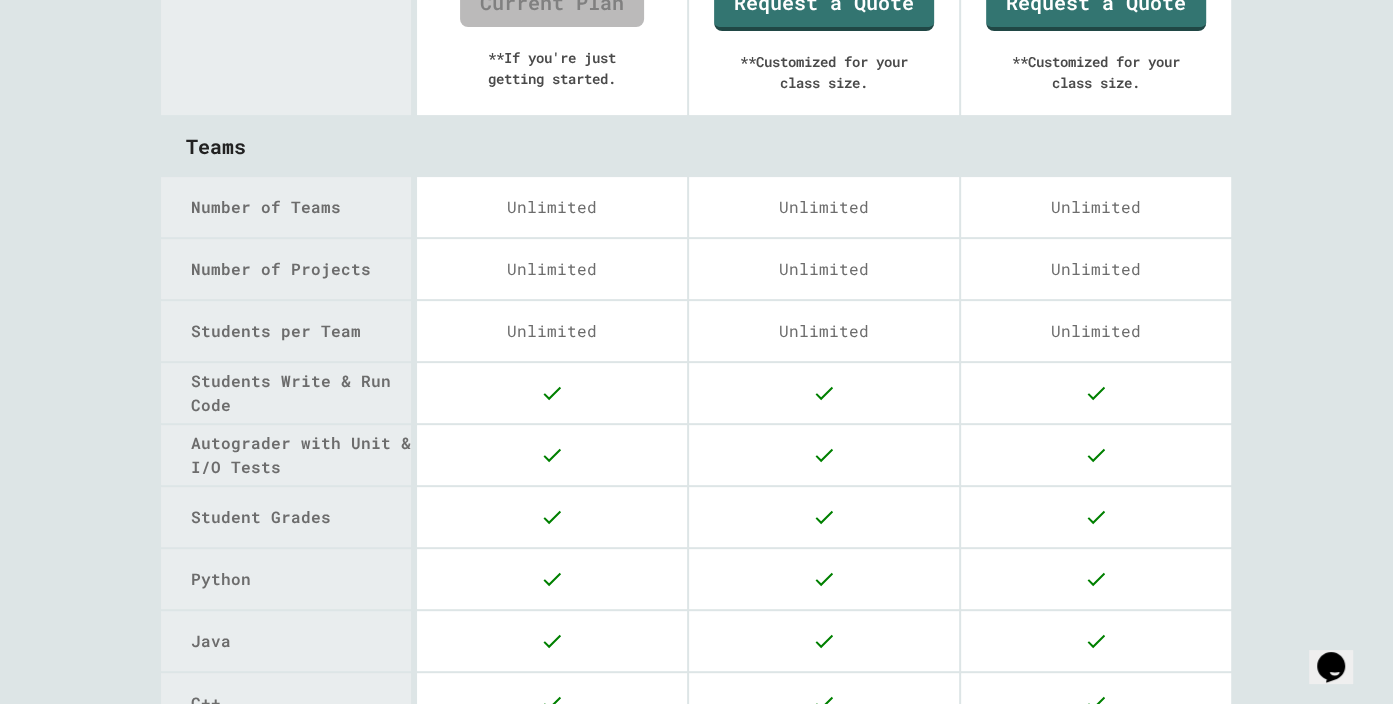 scroll, scrollTop: 0, scrollLeft: 0, axis: both 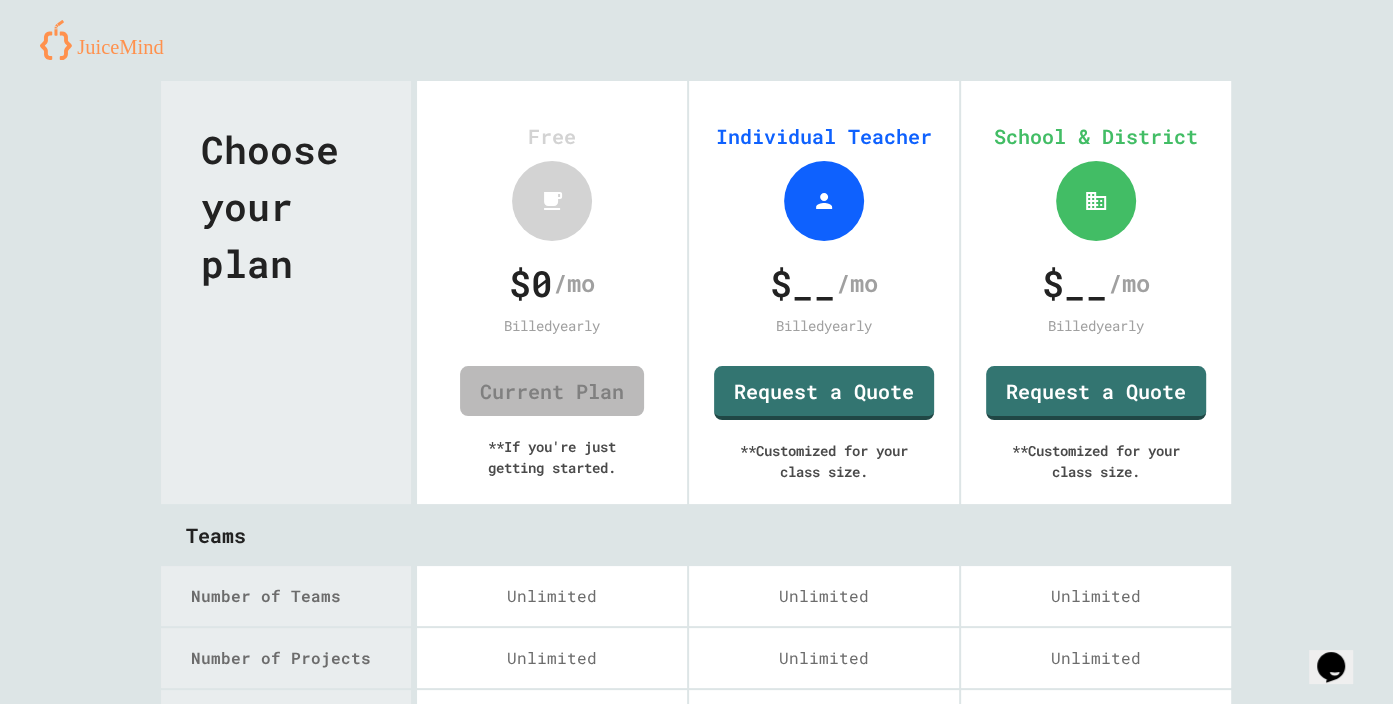 click at bounding box center (109, 40) 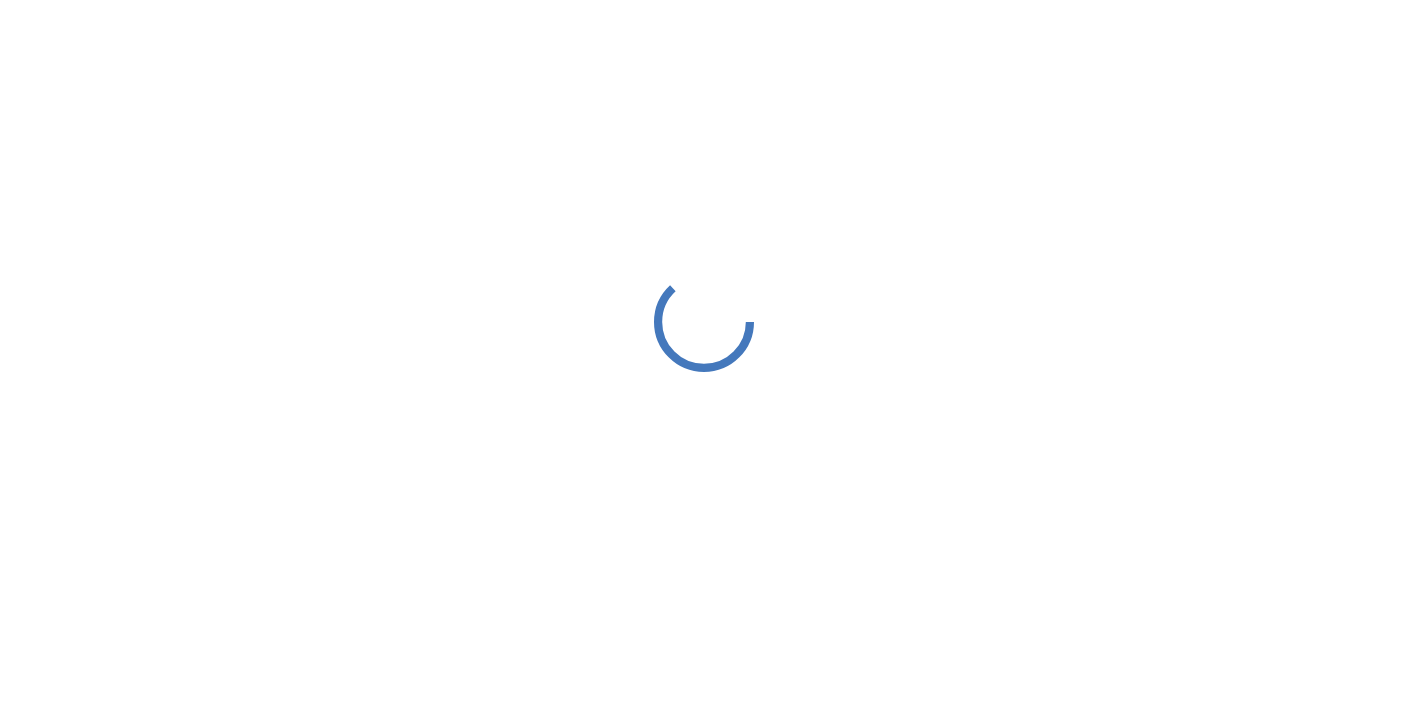 scroll, scrollTop: 0, scrollLeft: 0, axis: both 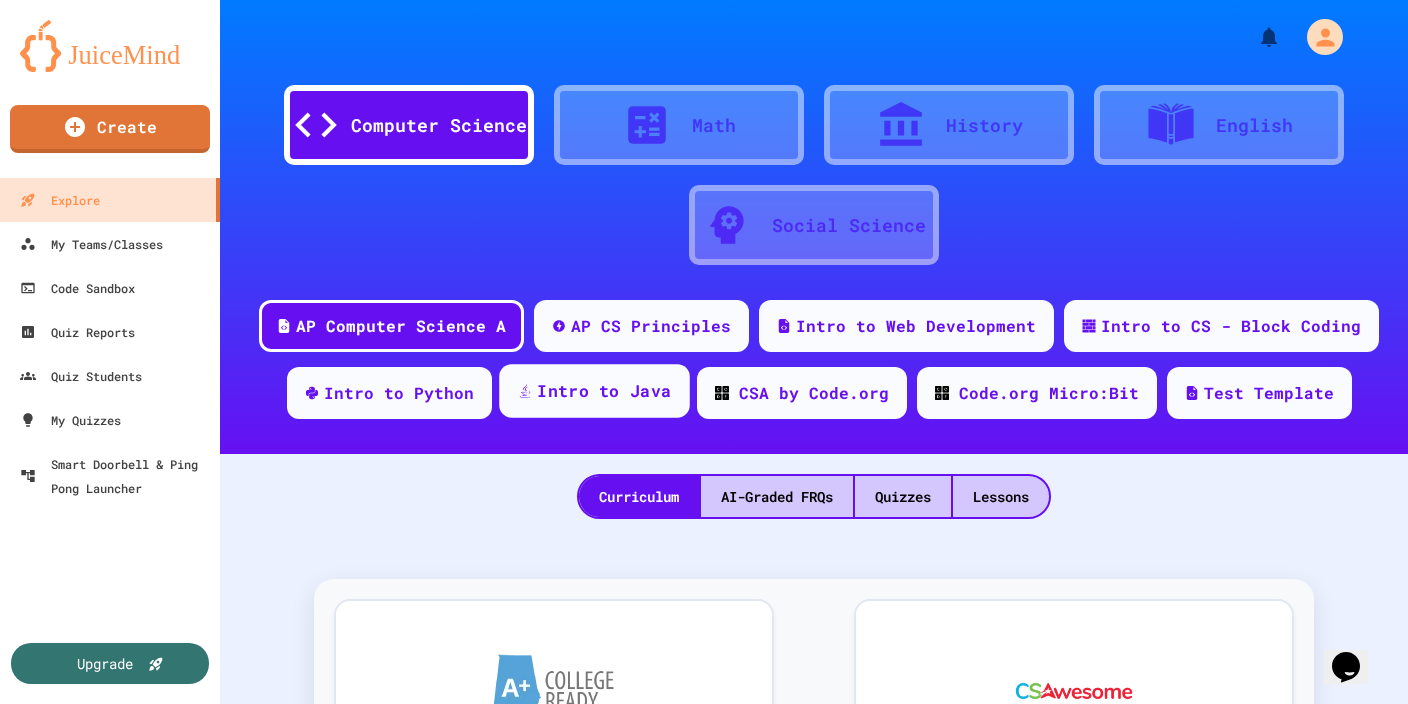 click on "Intro to Java" at bounding box center [604, 391] 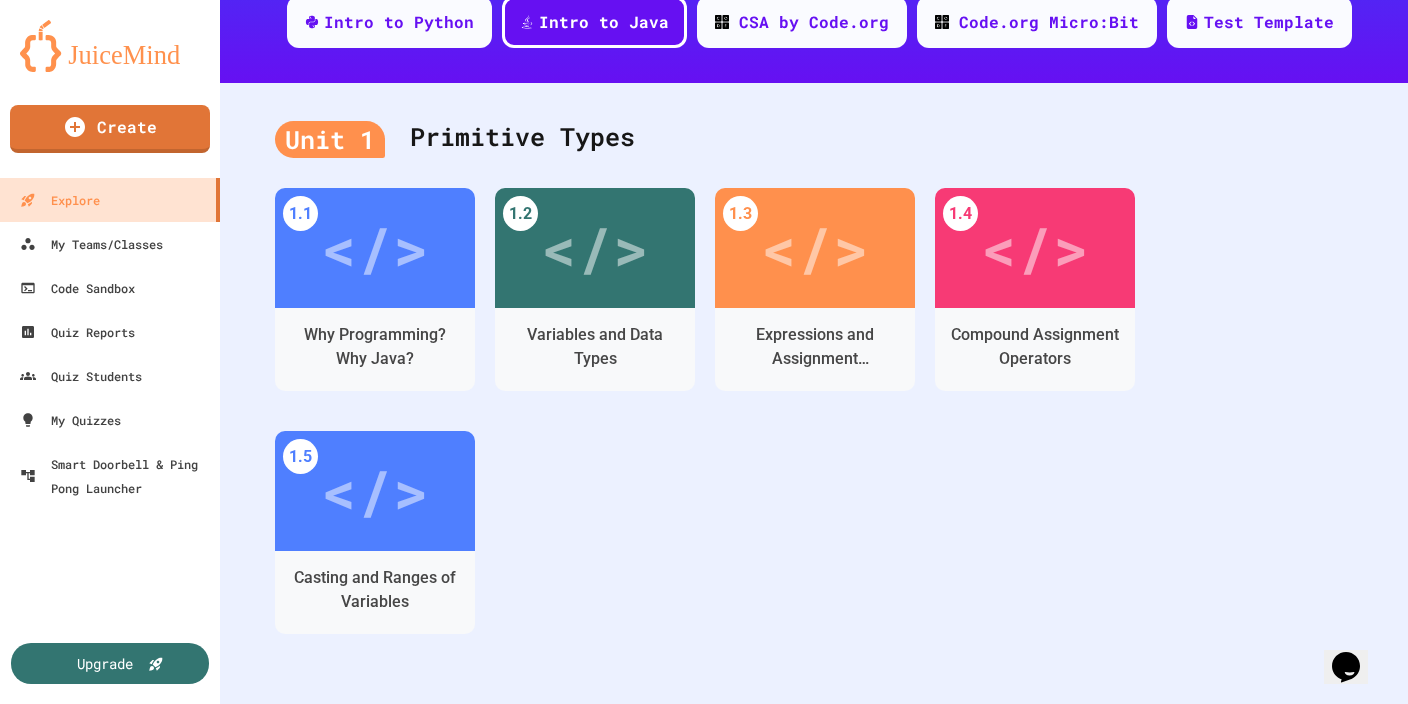 scroll, scrollTop: 400, scrollLeft: 0, axis: vertical 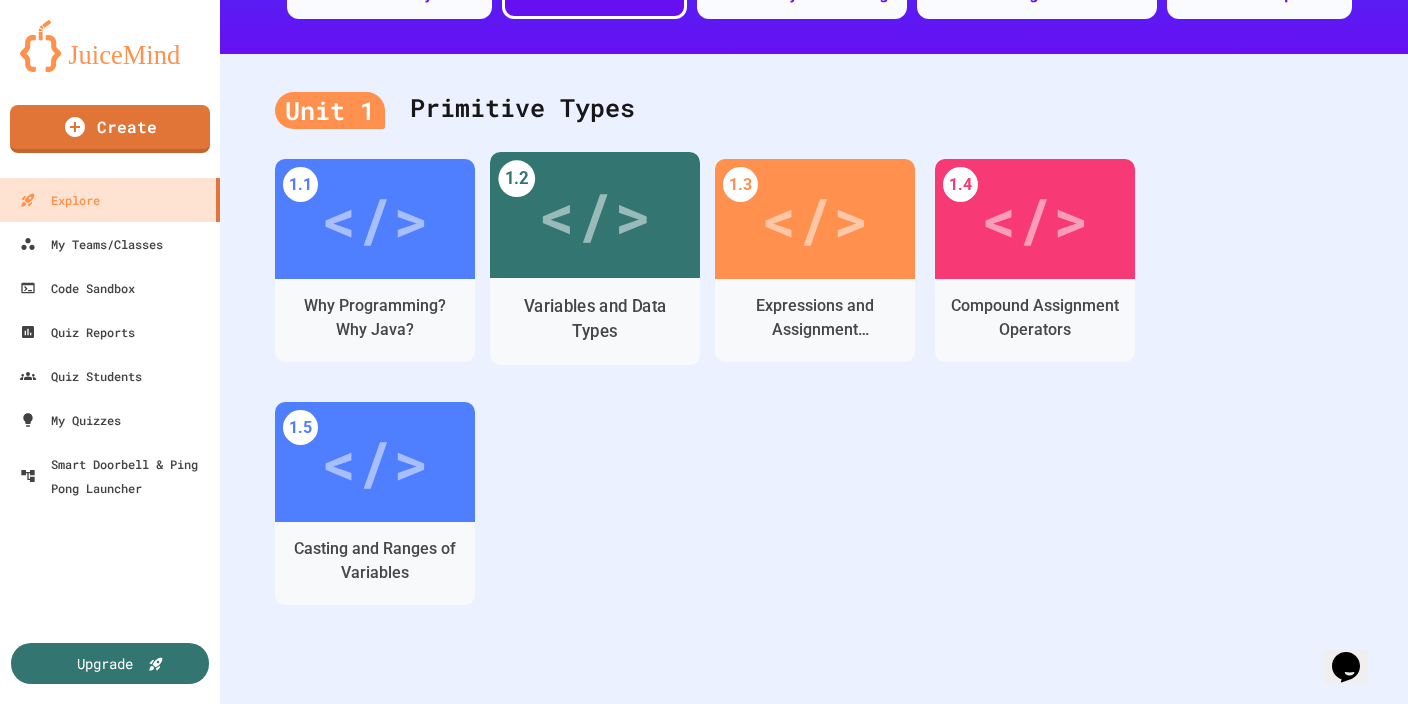 click on "Variables and Data Types" at bounding box center (595, 319) 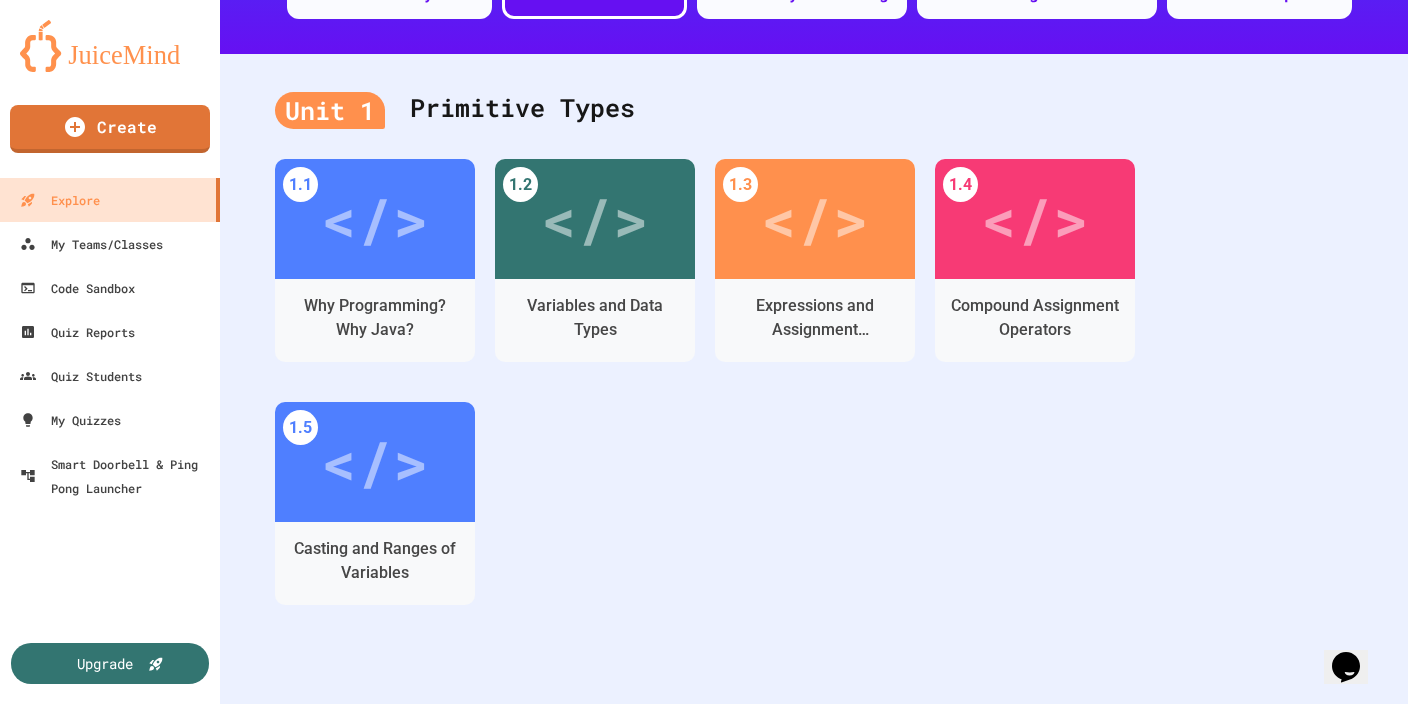 click on "Medium" at bounding box center (474, 987) 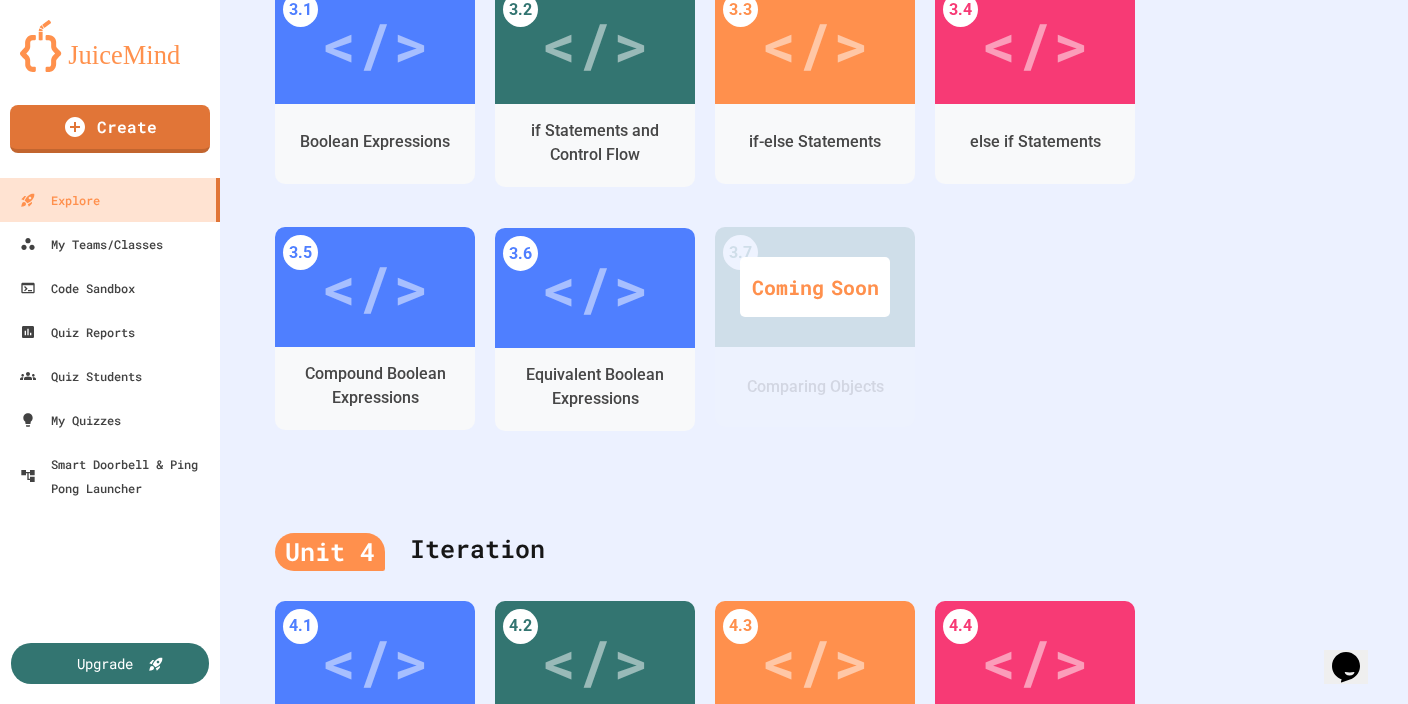 scroll, scrollTop: 1900, scrollLeft: 0, axis: vertical 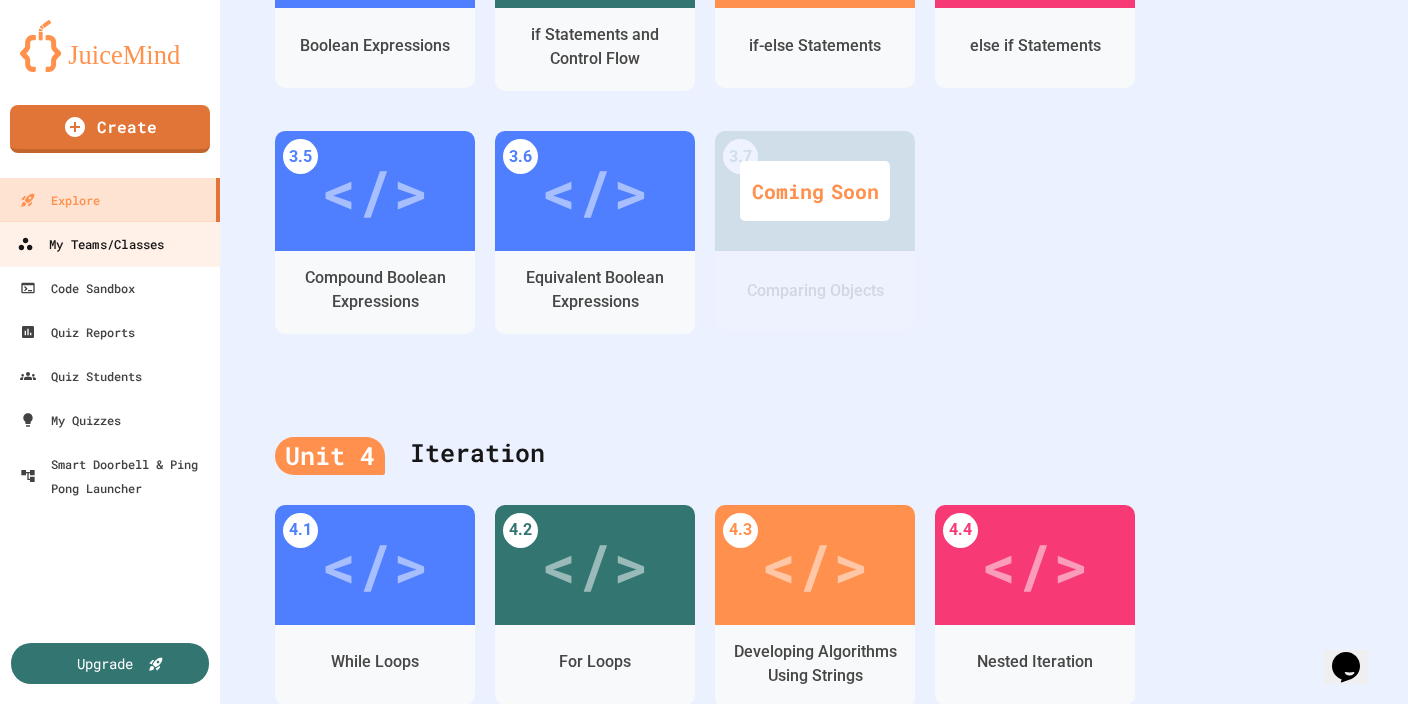 click on "My Teams/Classes" at bounding box center (90, 244) 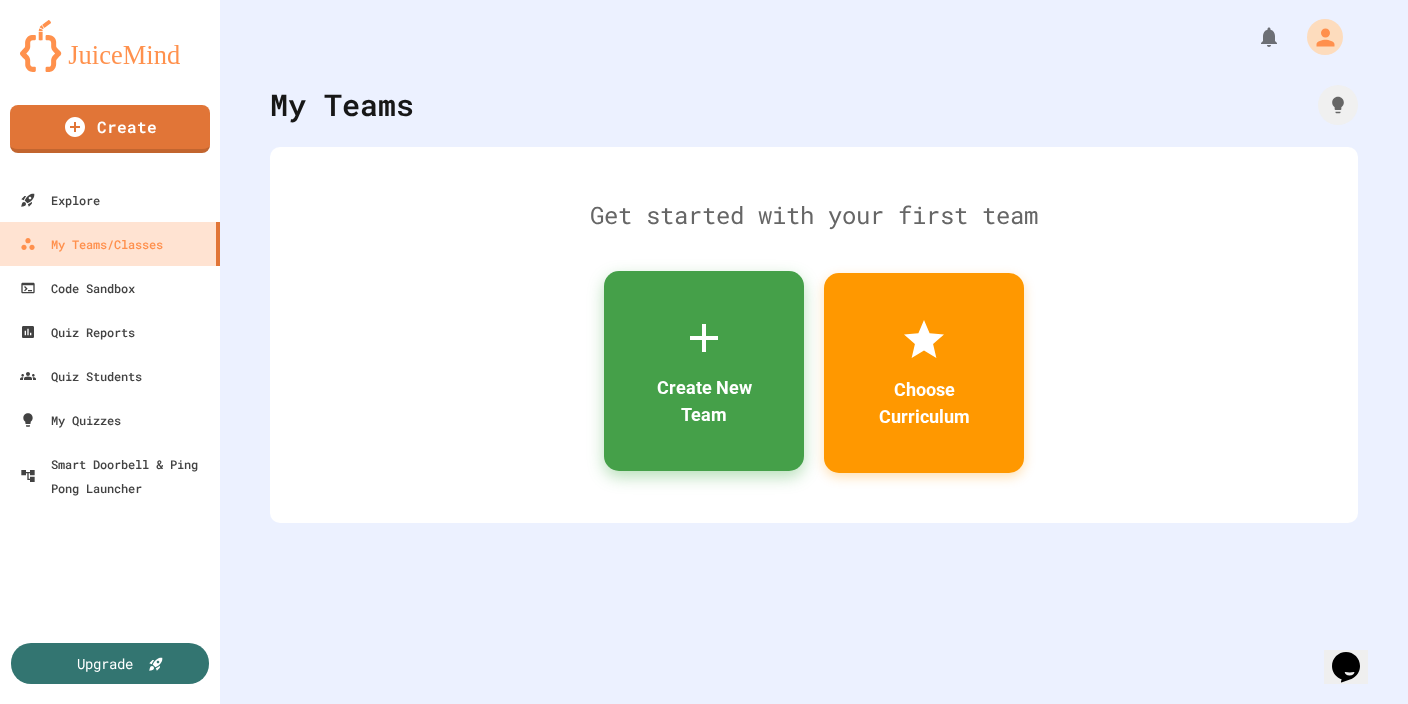 click on "Create New Team" at bounding box center (704, 371) 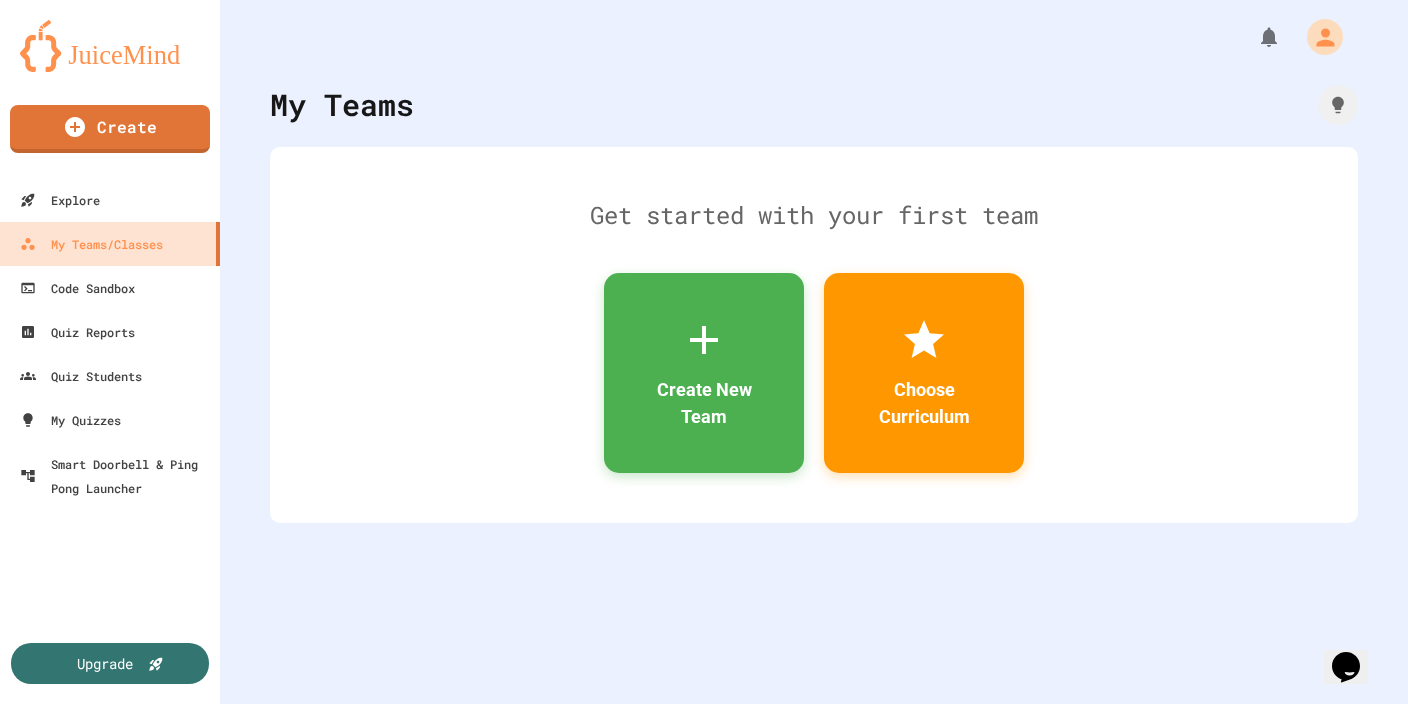 click at bounding box center (704, 980) 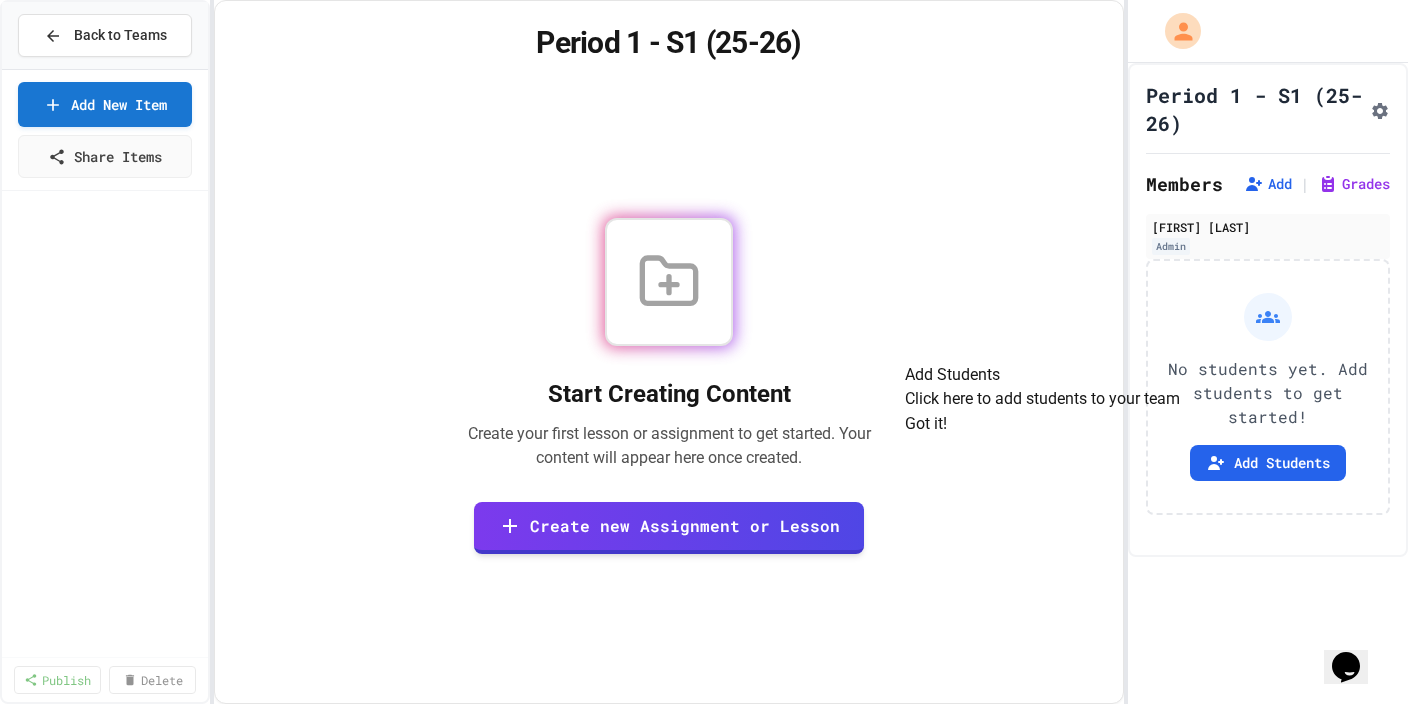 click on "Got it!" at bounding box center [926, 423] 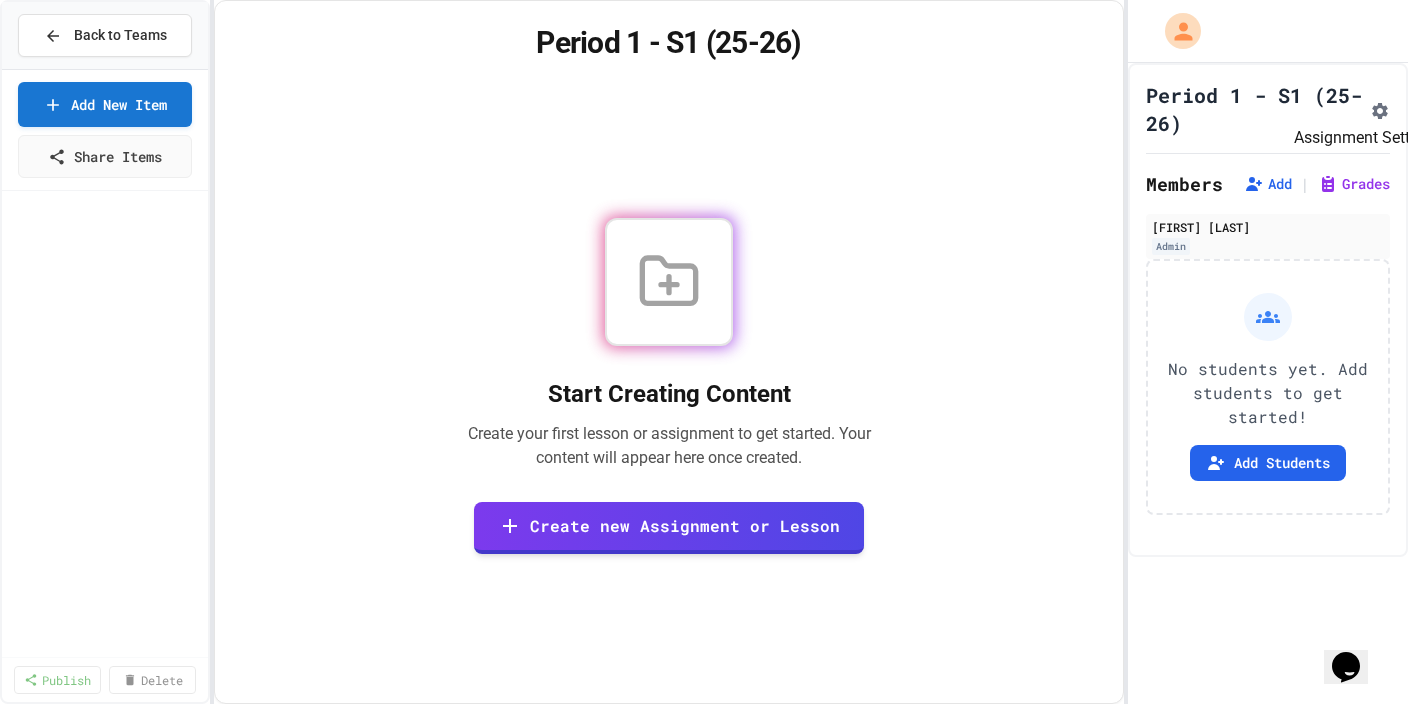 click 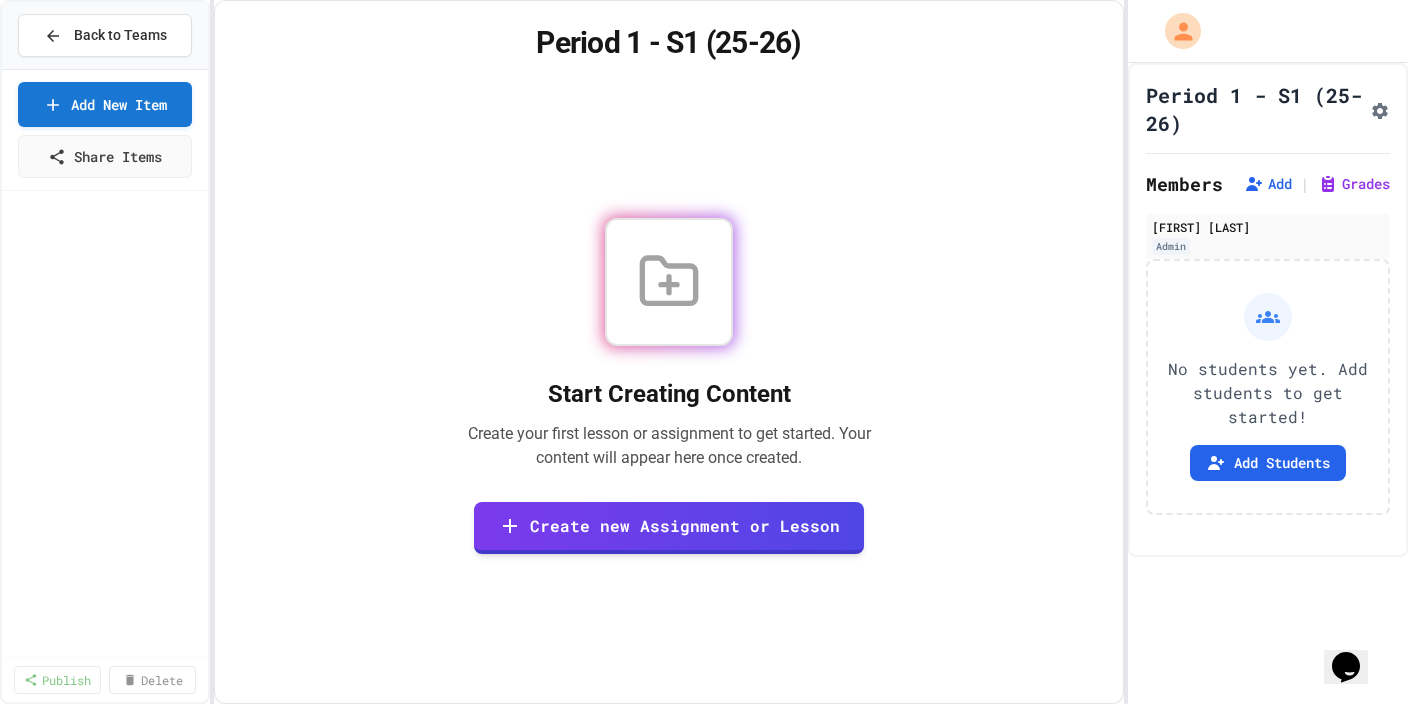 drag, startPoint x: 955, startPoint y: 69, endPoint x: 977, endPoint y: 96, distance: 34.828148 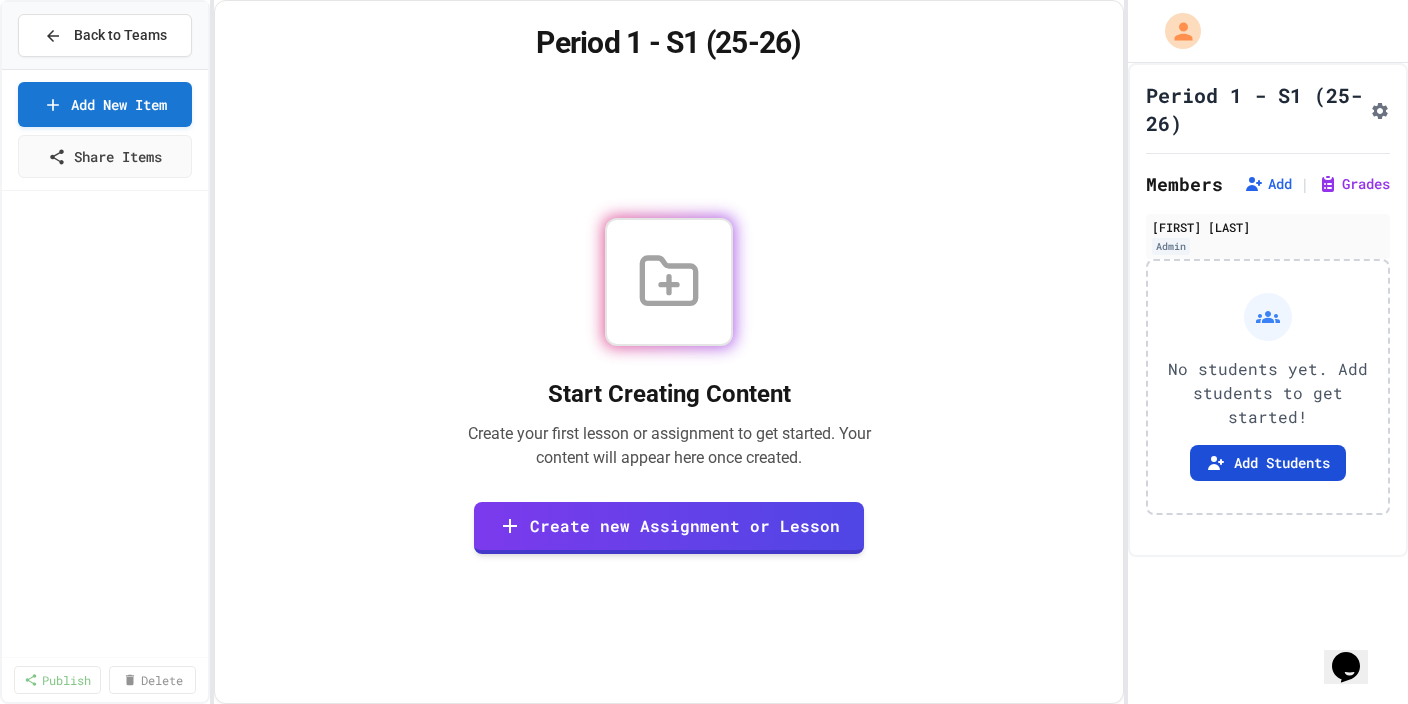 click on "Add Students" at bounding box center [1268, 463] 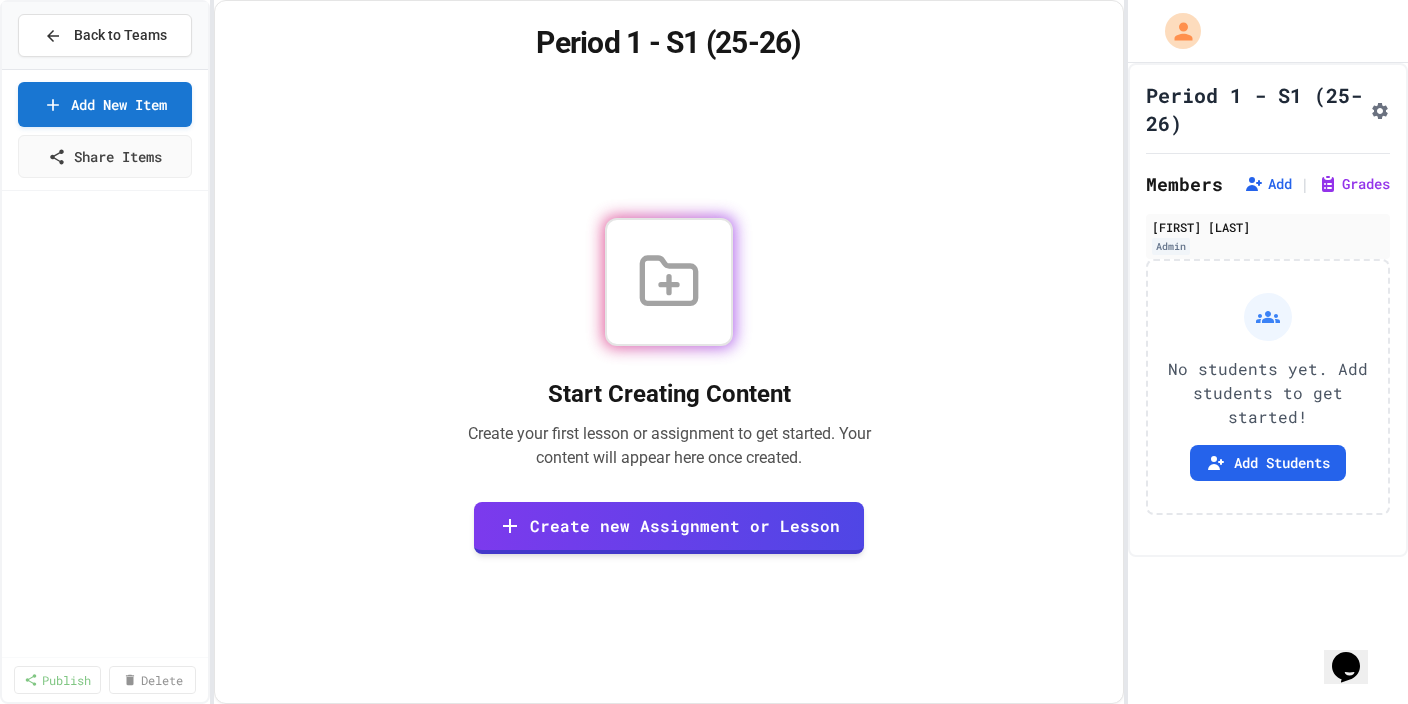 click 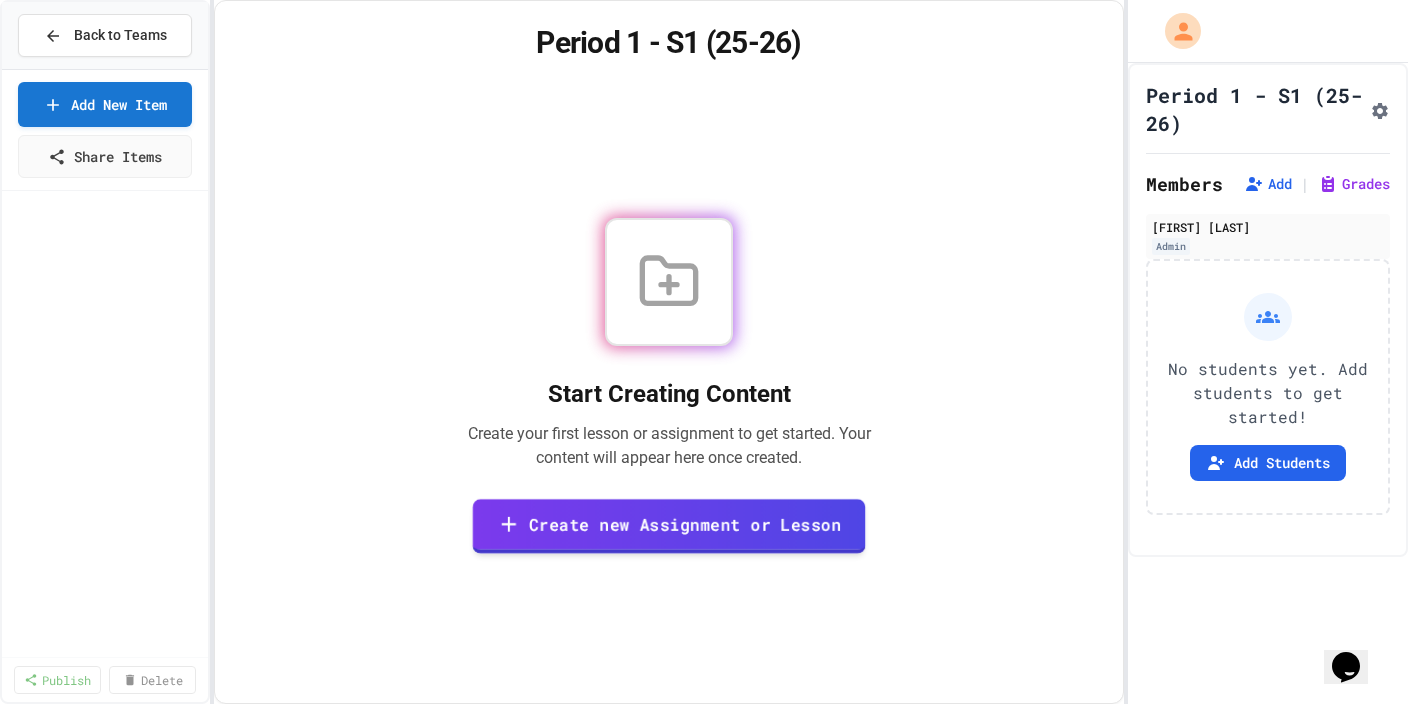 click on "Create new Assignment or Lesson" at bounding box center [669, 526] 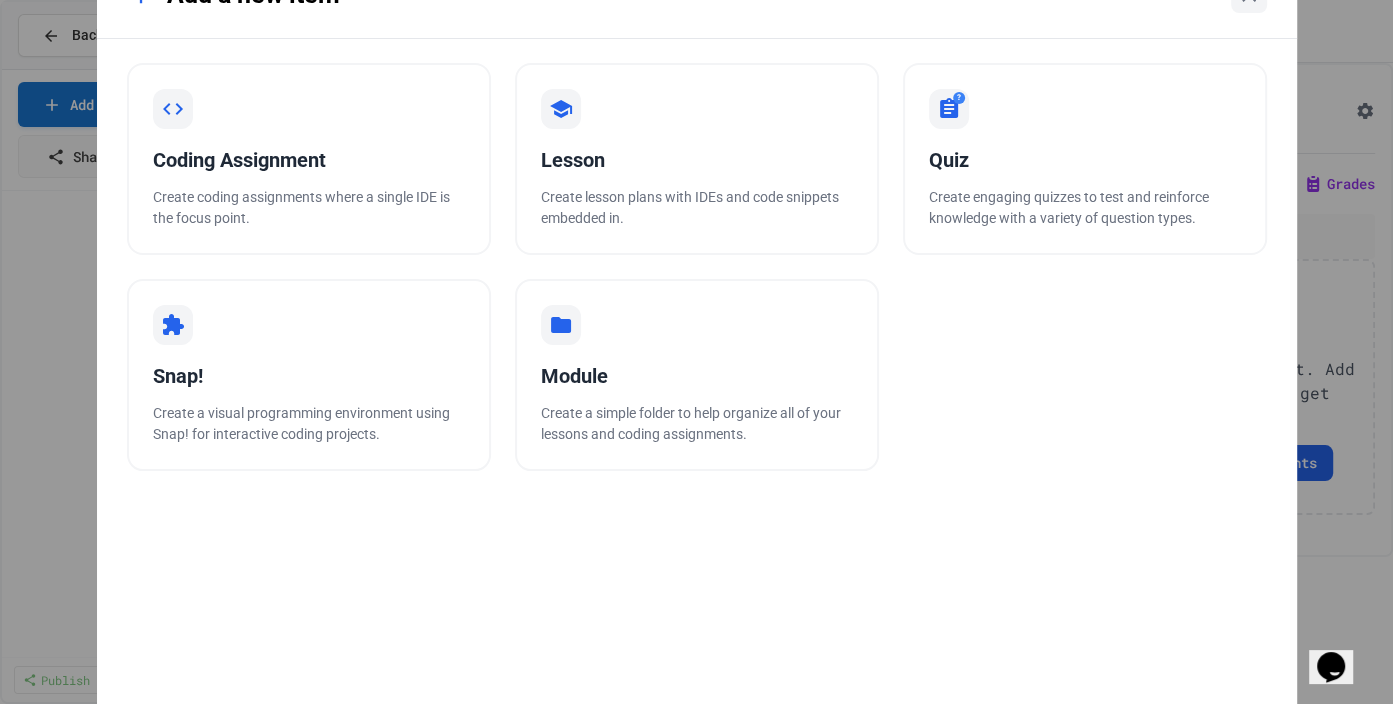 click on "Module Create a simple folder to help organize all of your lessons and coding assignments." at bounding box center [697, 375] 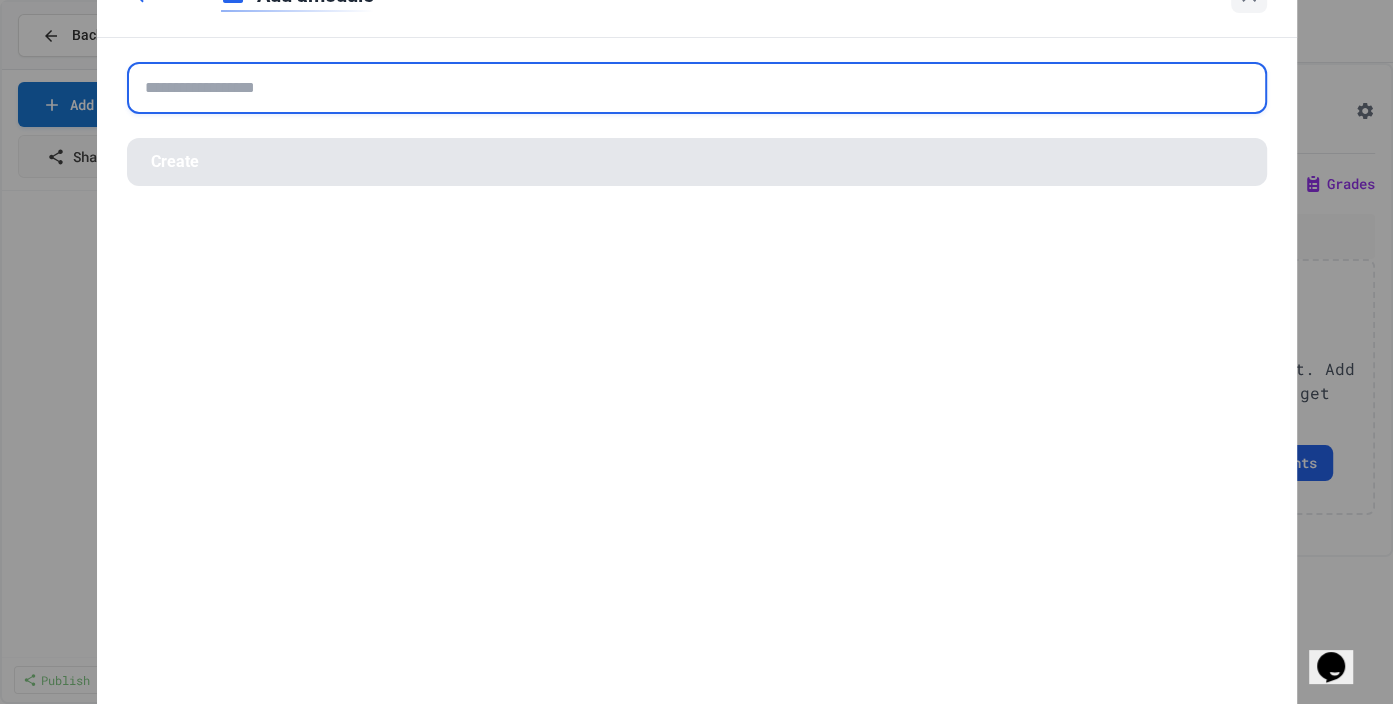 click at bounding box center (697, 88) 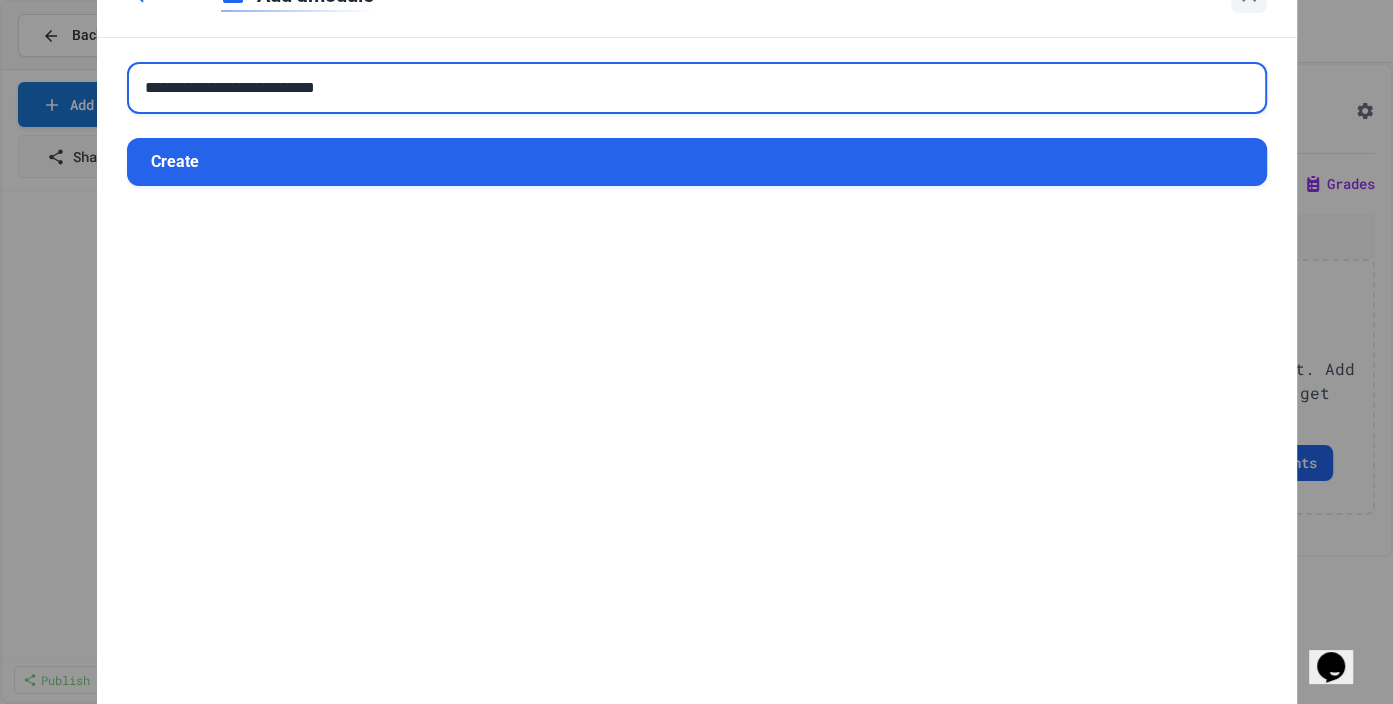 type on "**********" 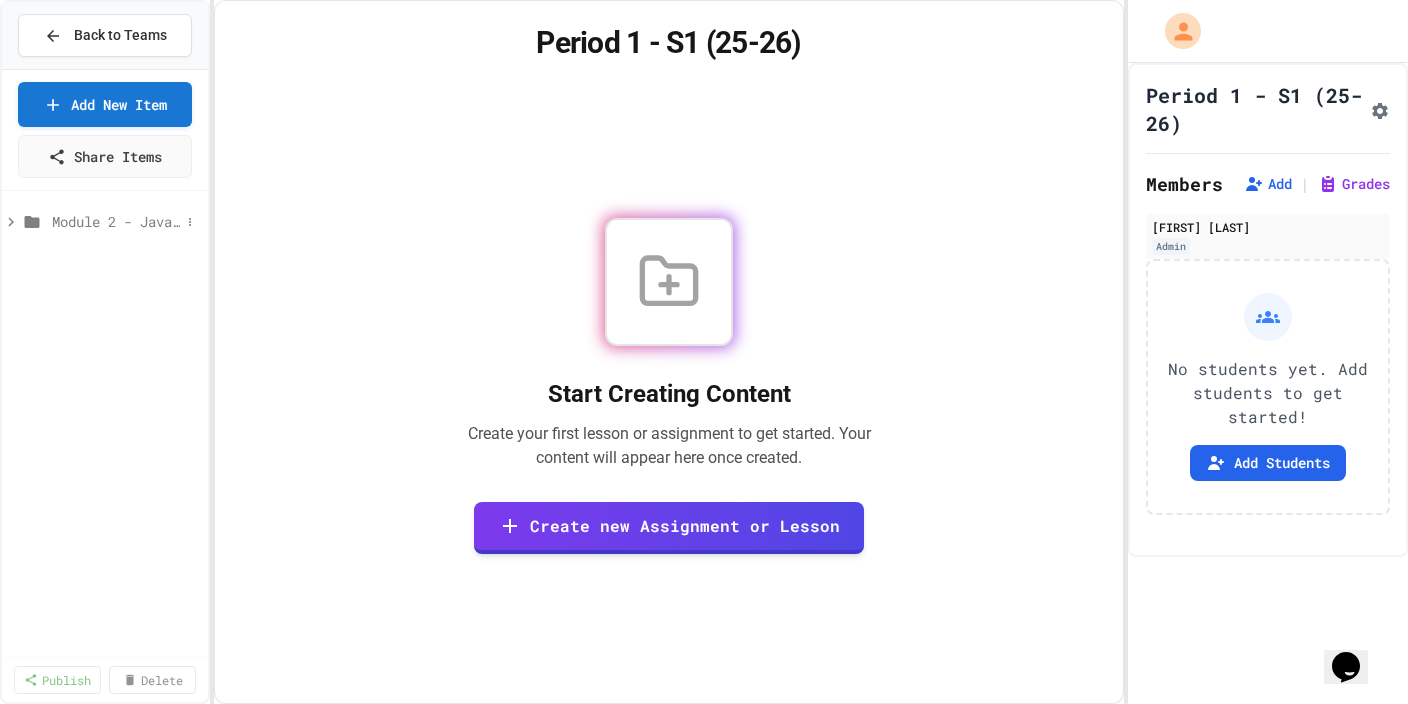 click on "Module 2 - Java Fundamentals" at bounding box center [116, 221] 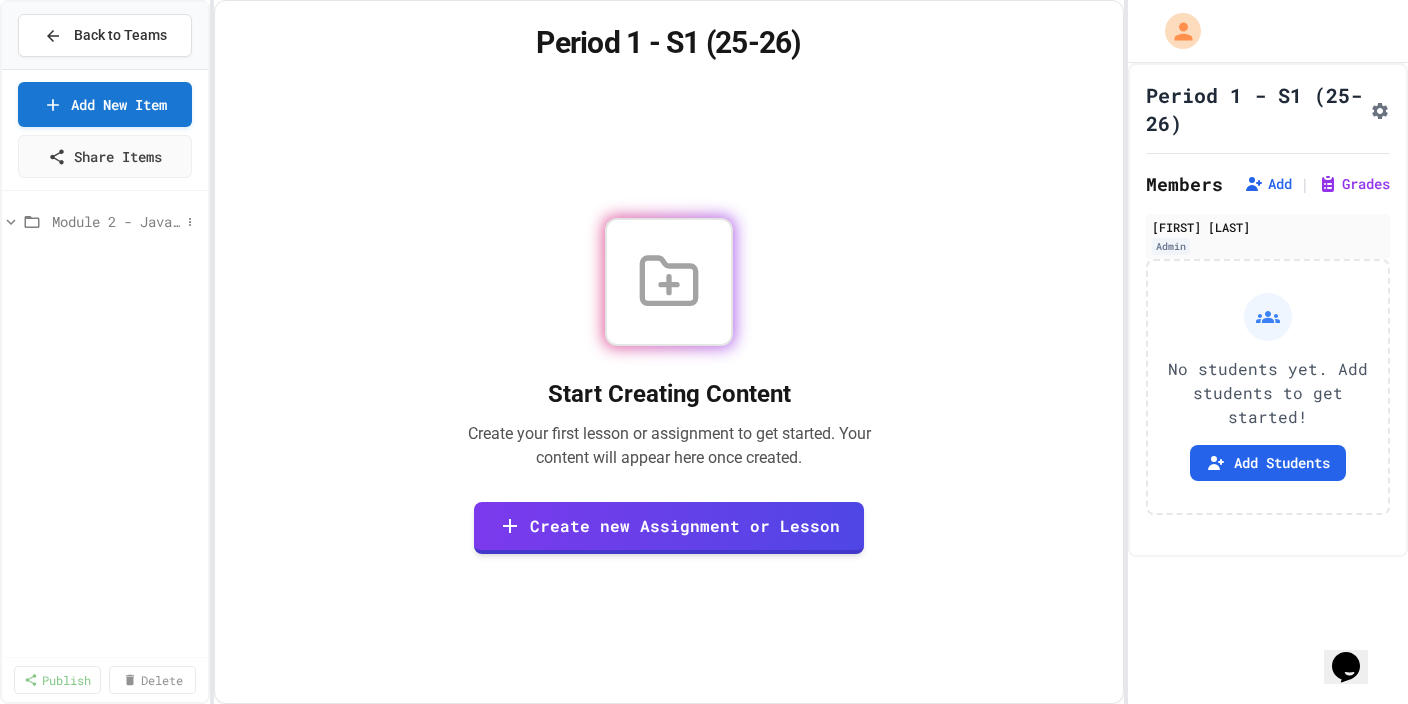 click 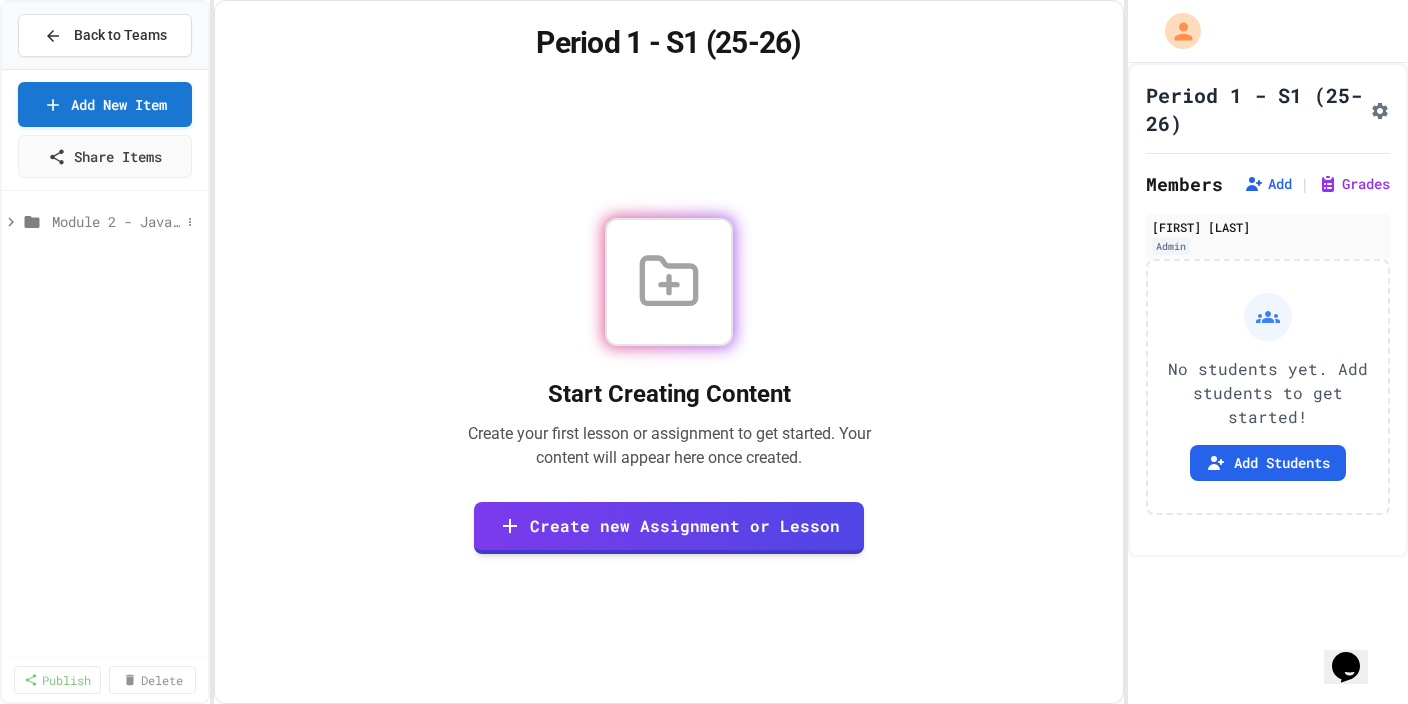 click 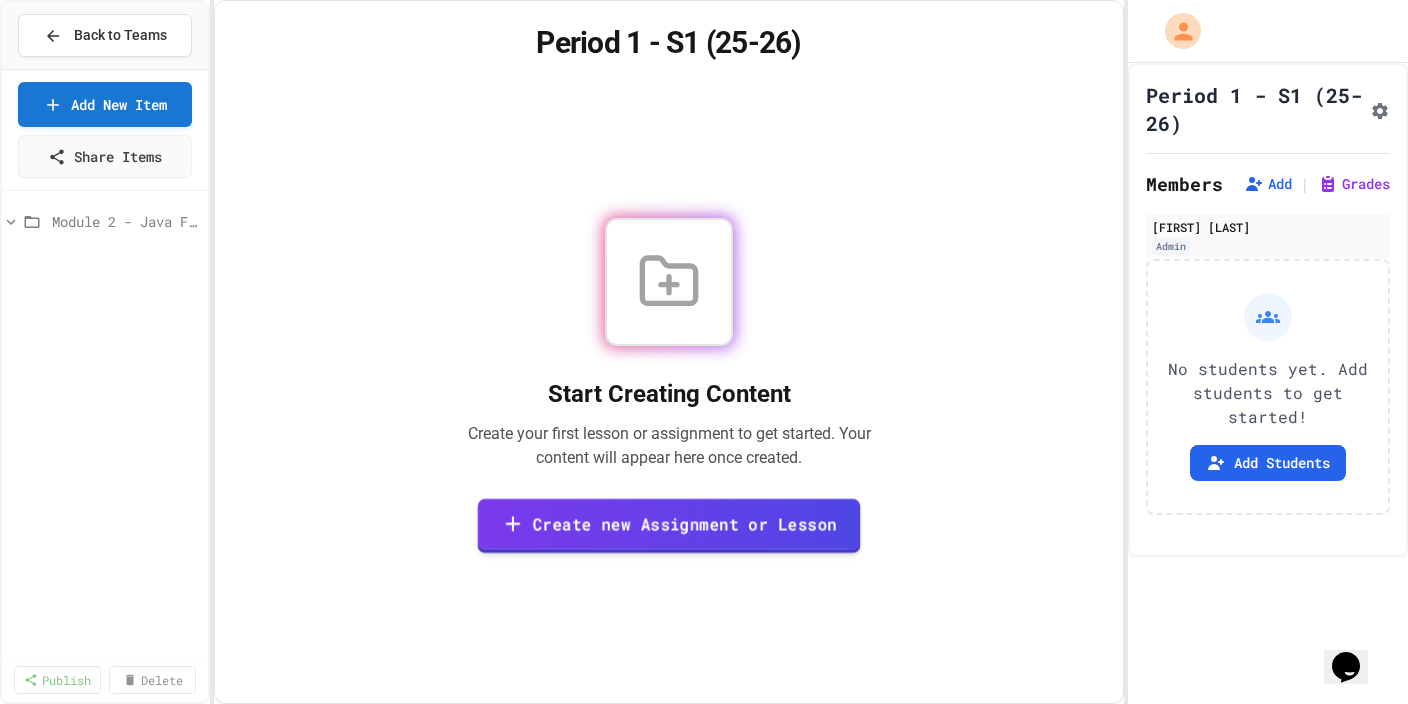 click on "Create new Assignment or Lesson" at bounding box center [669, 526] 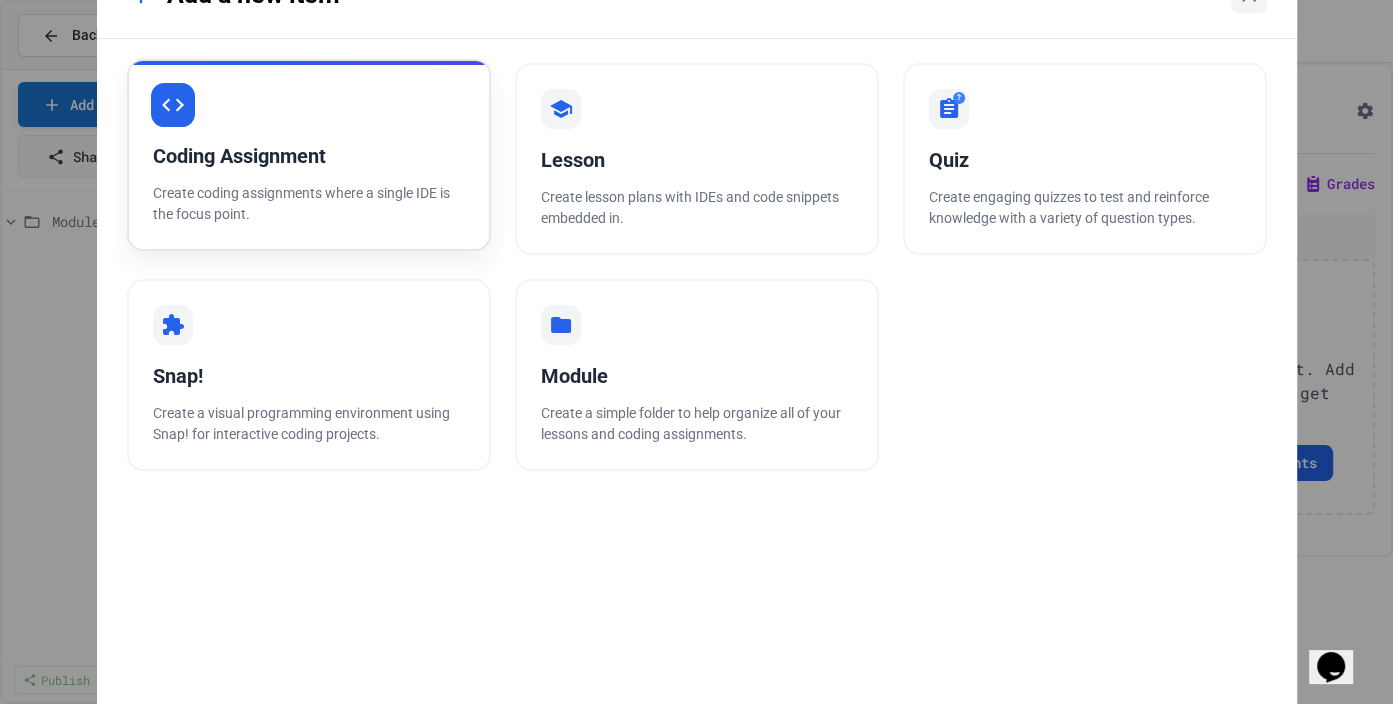 click on "Coding Assignment" at bounding box center [309, 156] 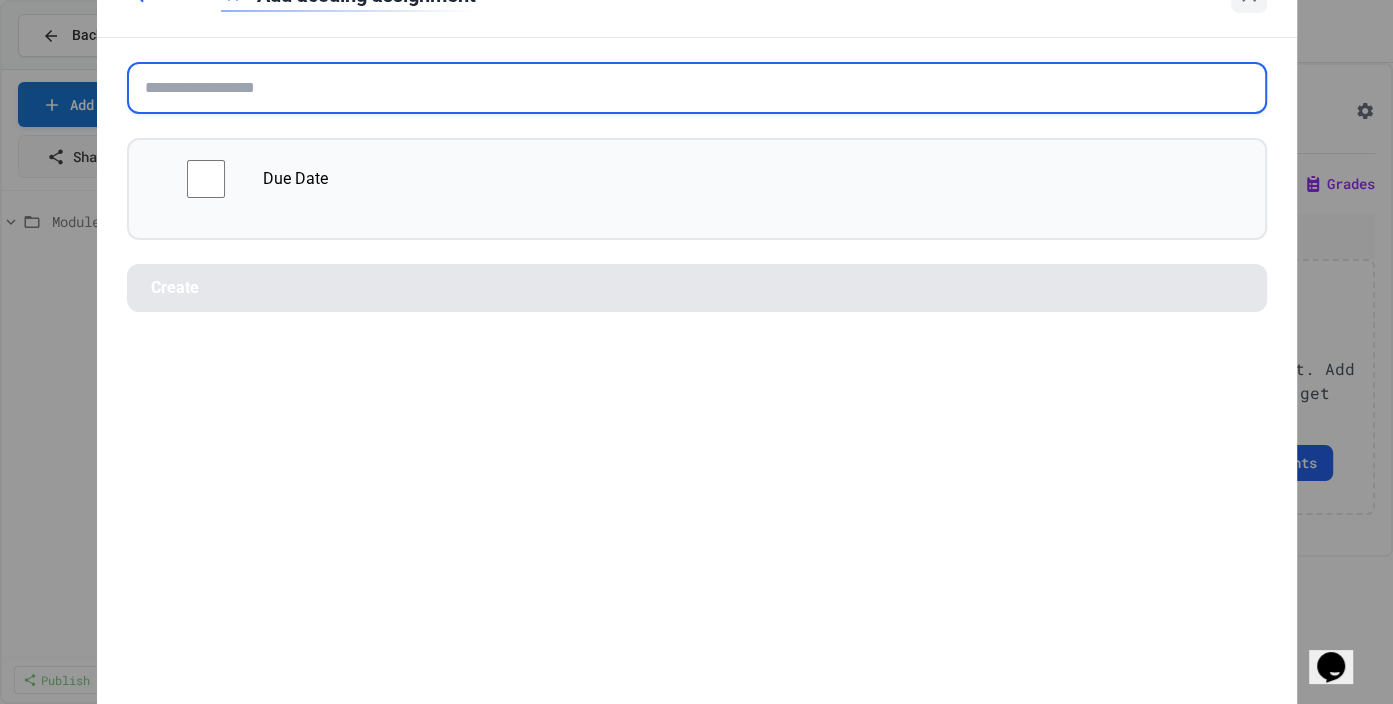 click at bounding box center (697, 88) 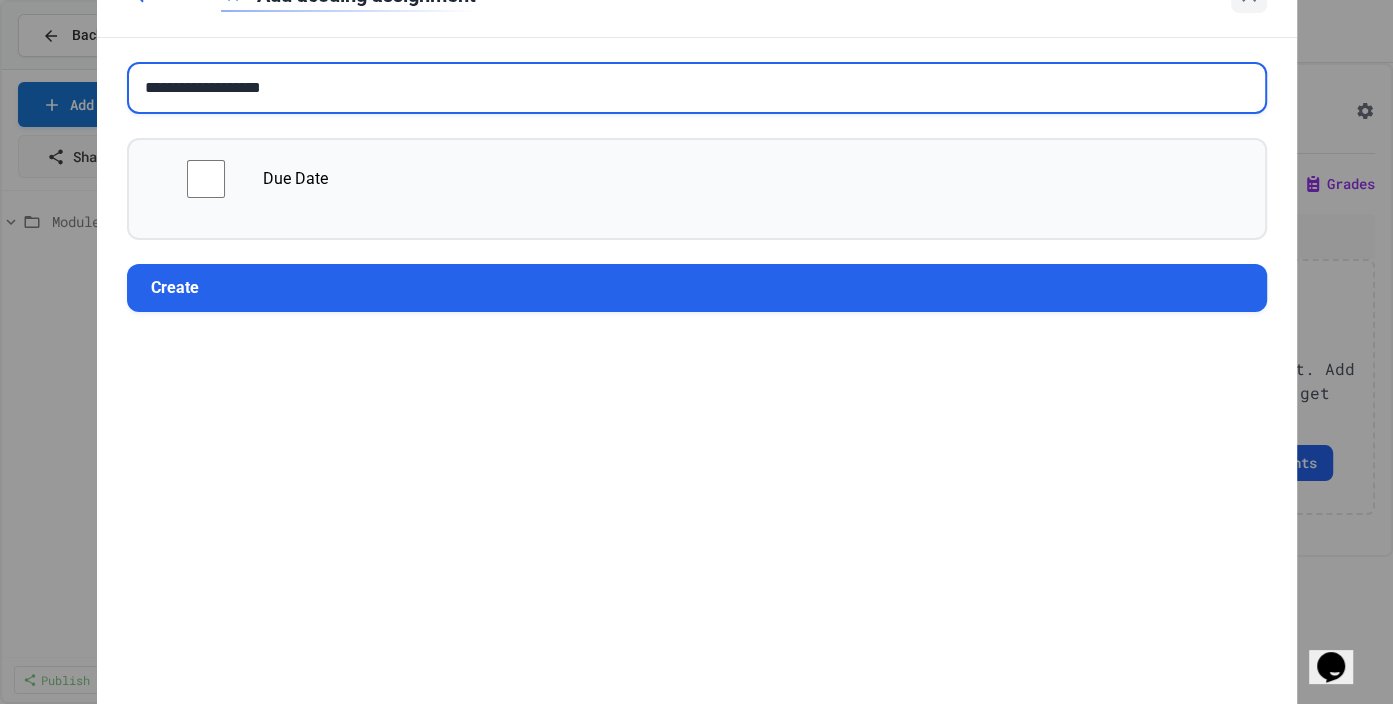 type on "**********" 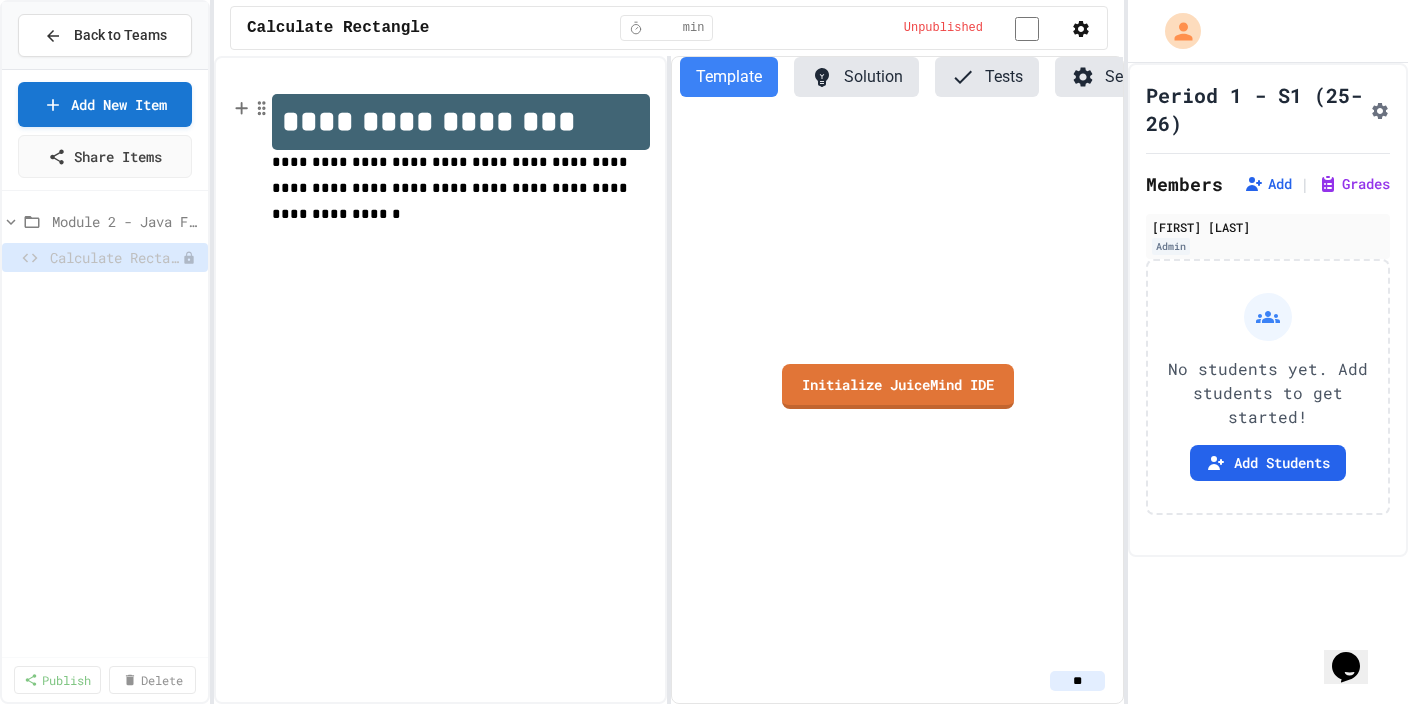 click on "**********" at bounding box center [461, 122] 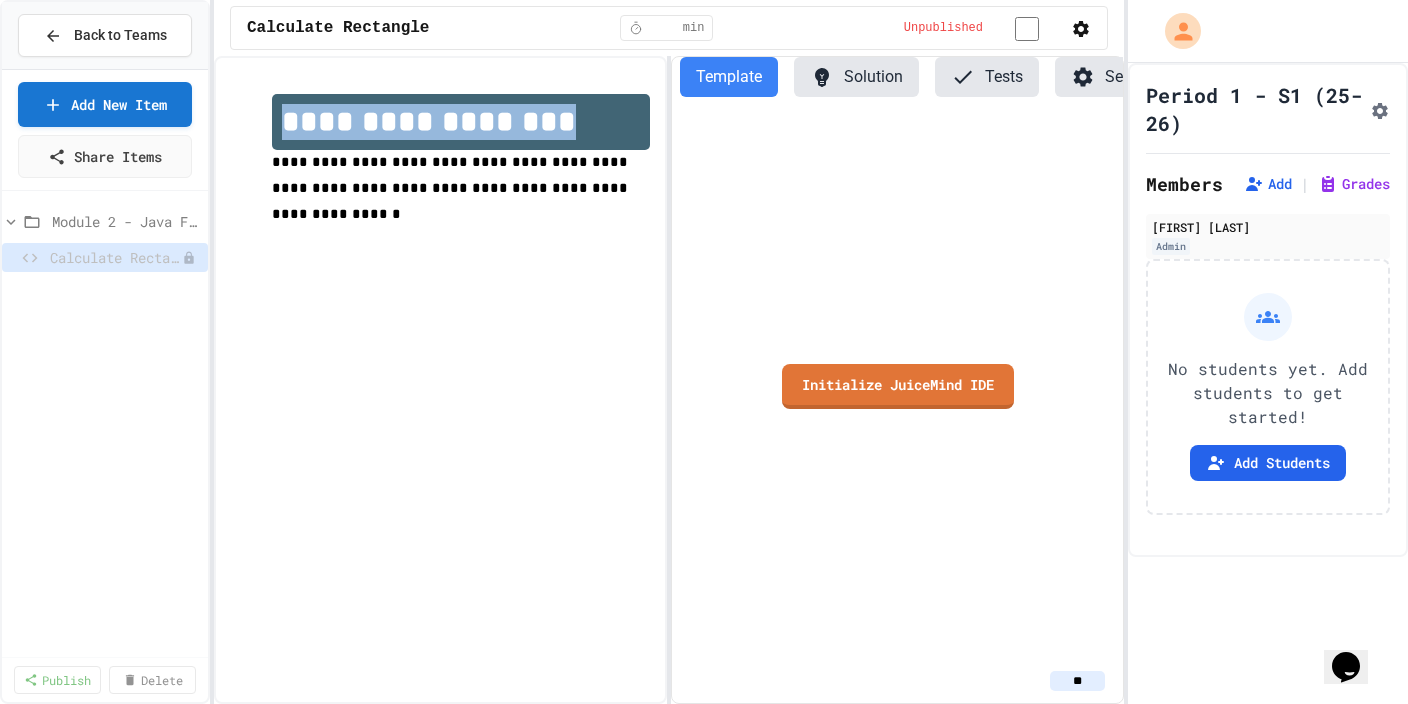 drag, startPoint x: 400, startPoint y: 112, endPoint x: 195, endPoint y: 83, distance: 207.04106 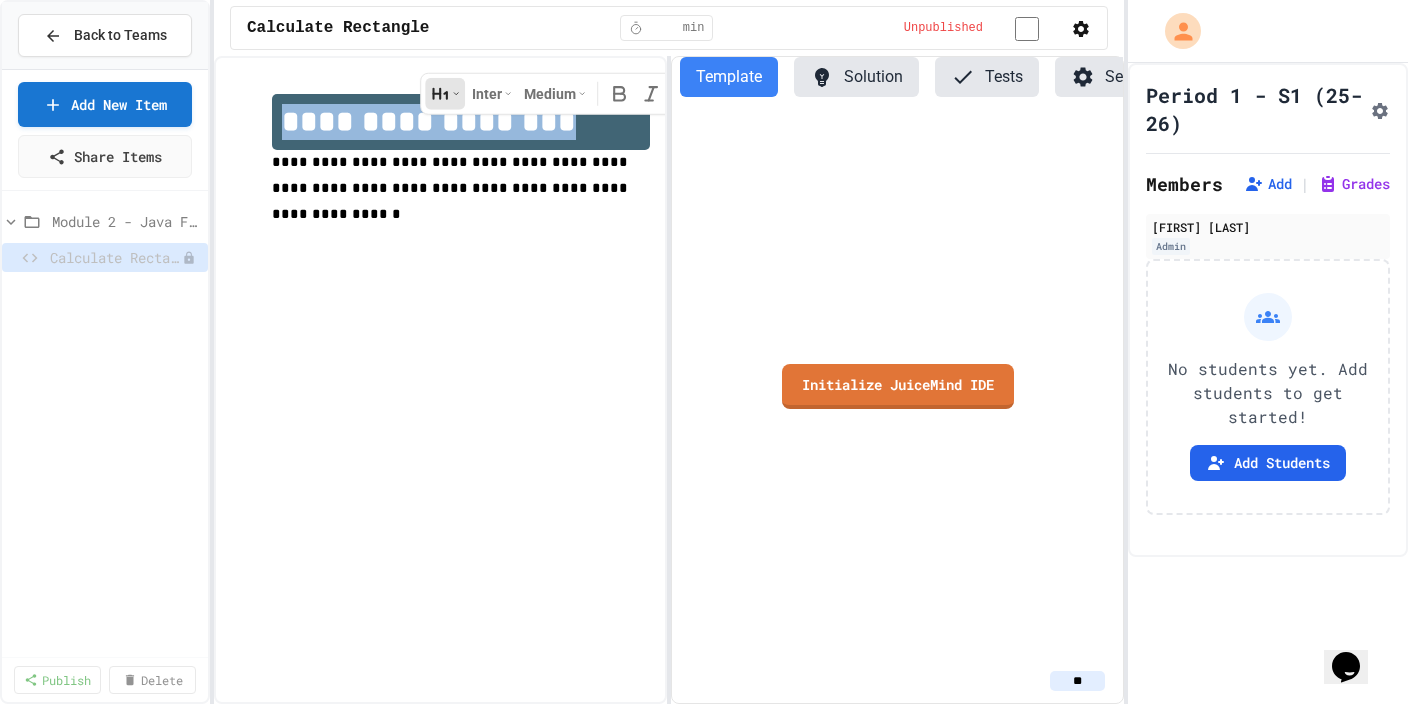 type 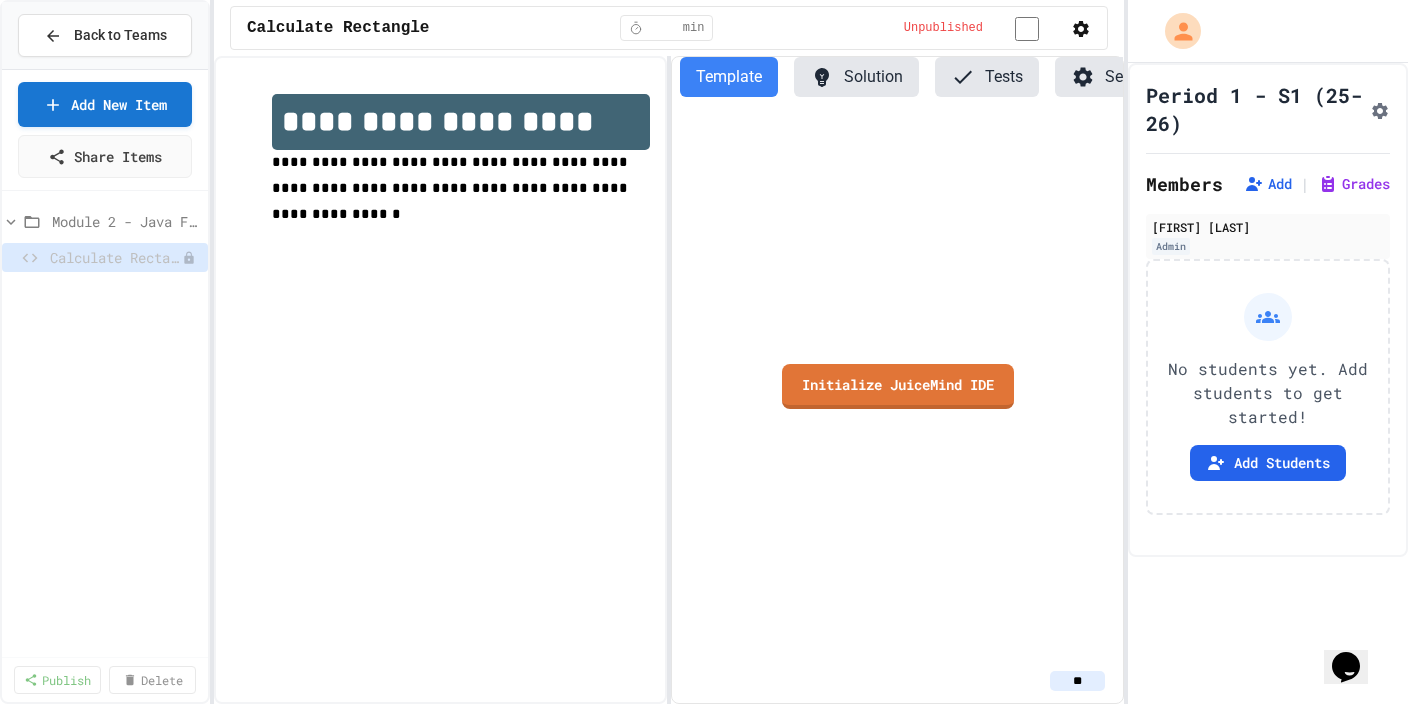 click on "**********" at bounding box center [460, 189] 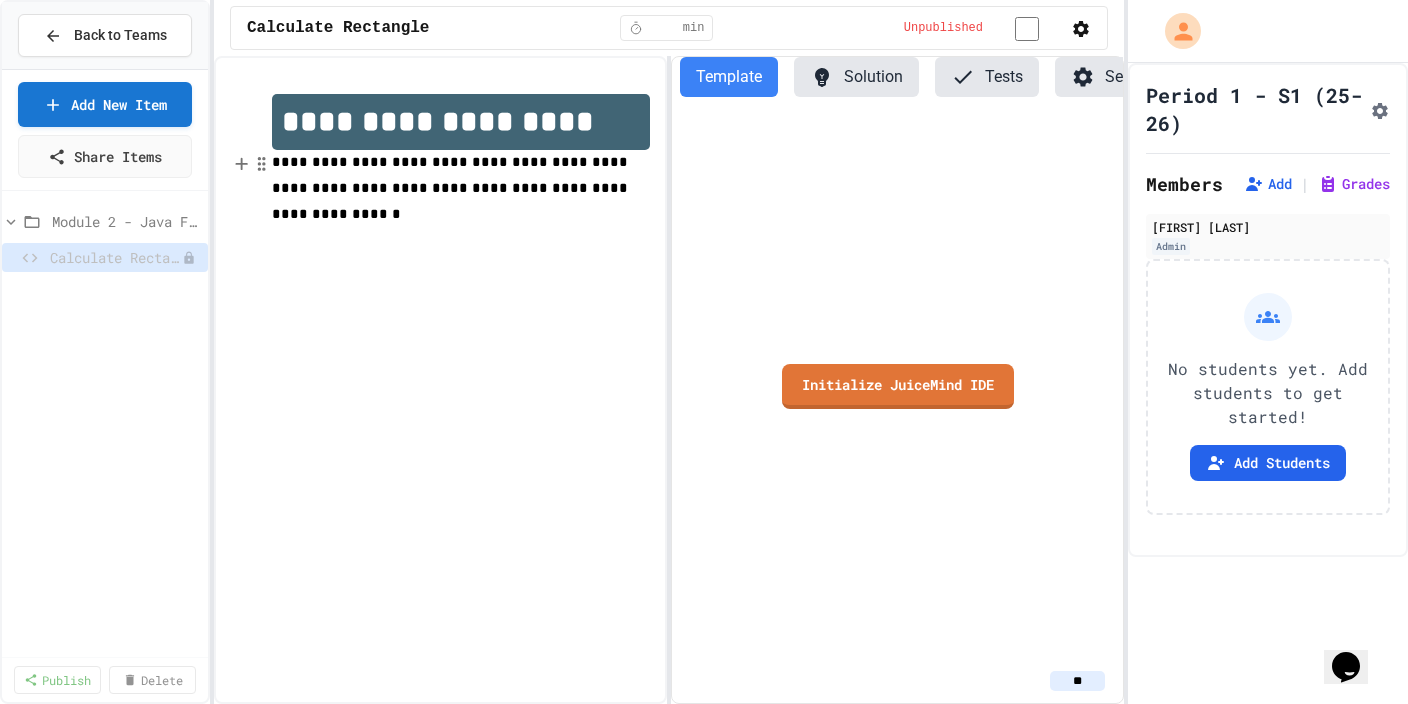 click on "**********" at bounding box center [452, 188] 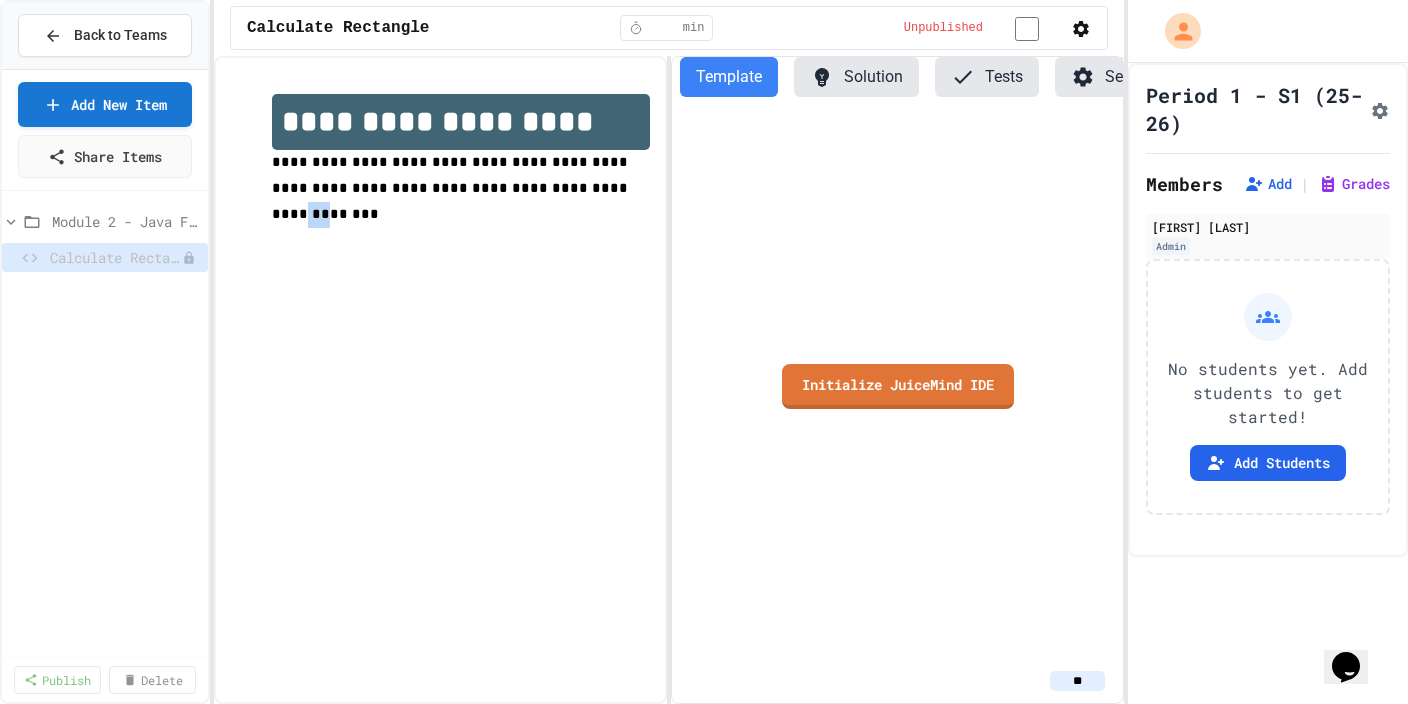 drag, startPoint x: 528, startPoint y: 198, endPoint x: 512, endPoint y: 193, distance: 16.763054 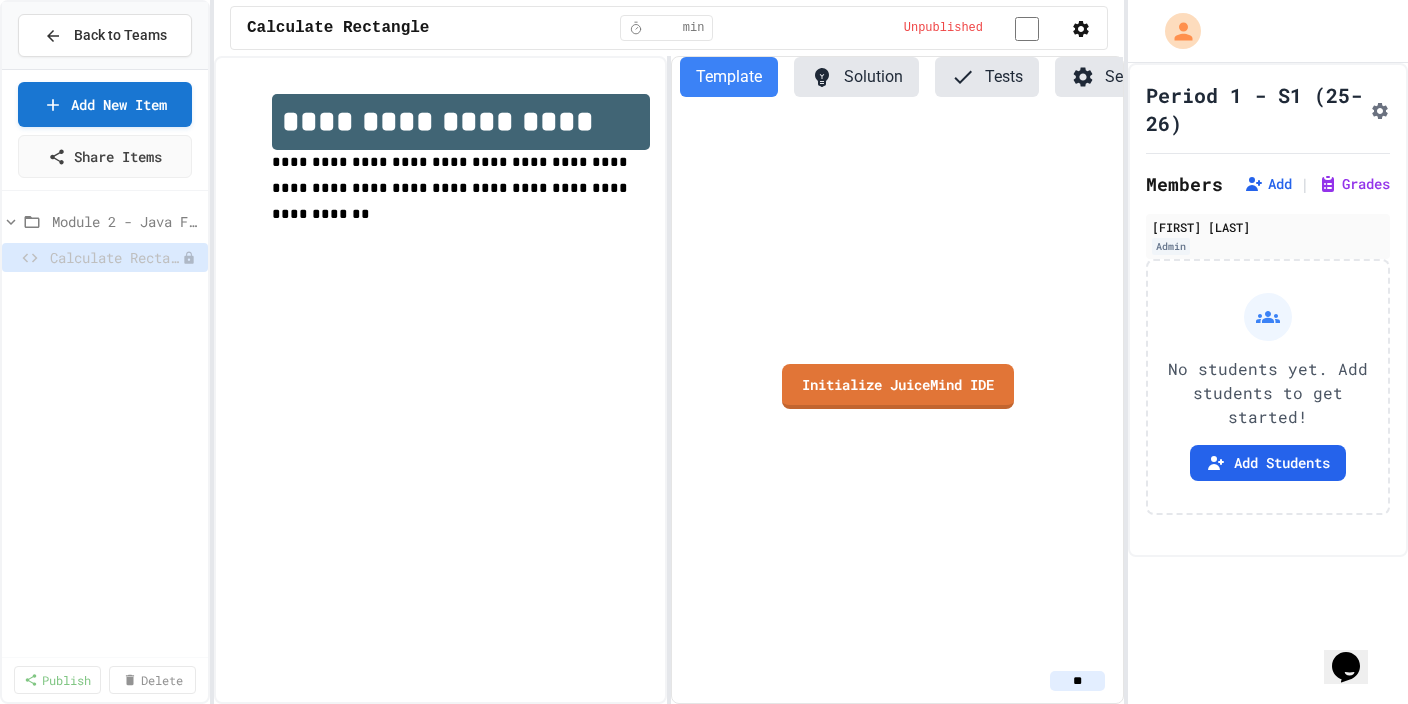 click on "**********" at bounding box center [440, 174] 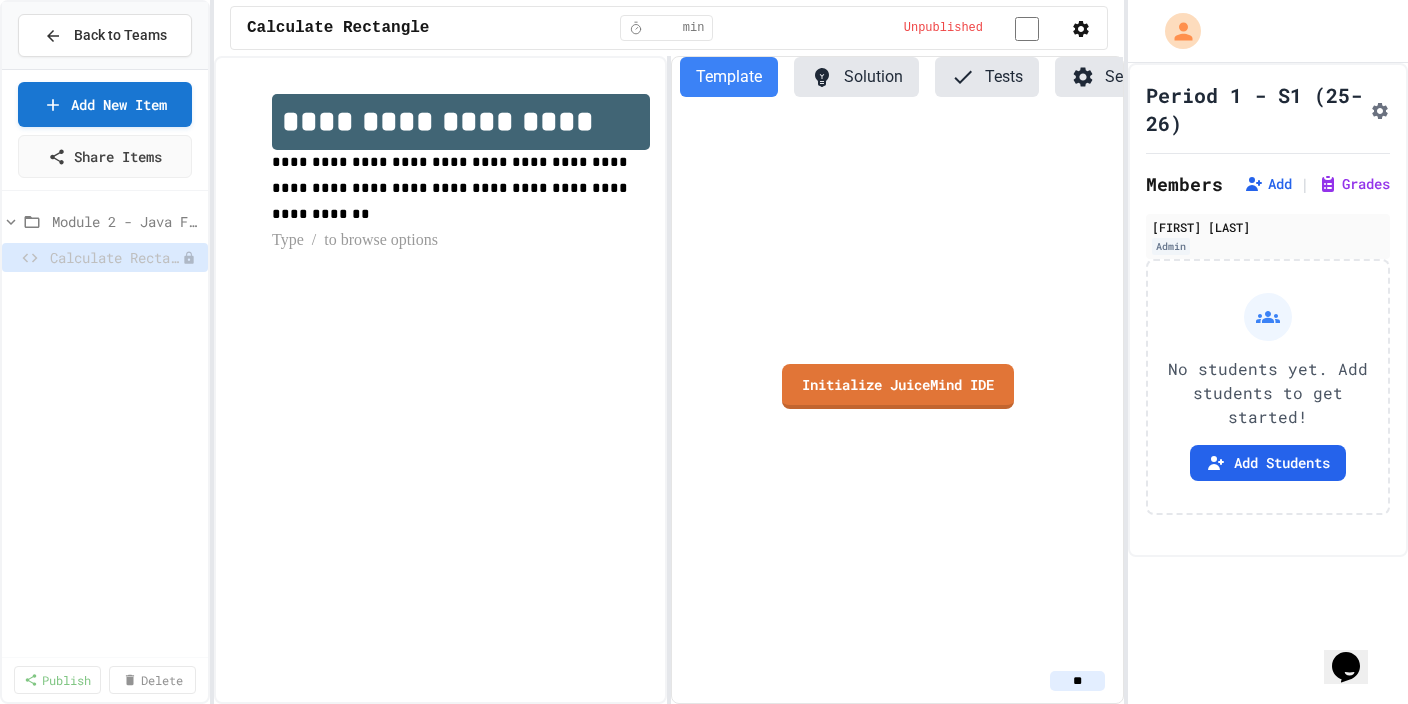 click at bounding box center (460, 241) 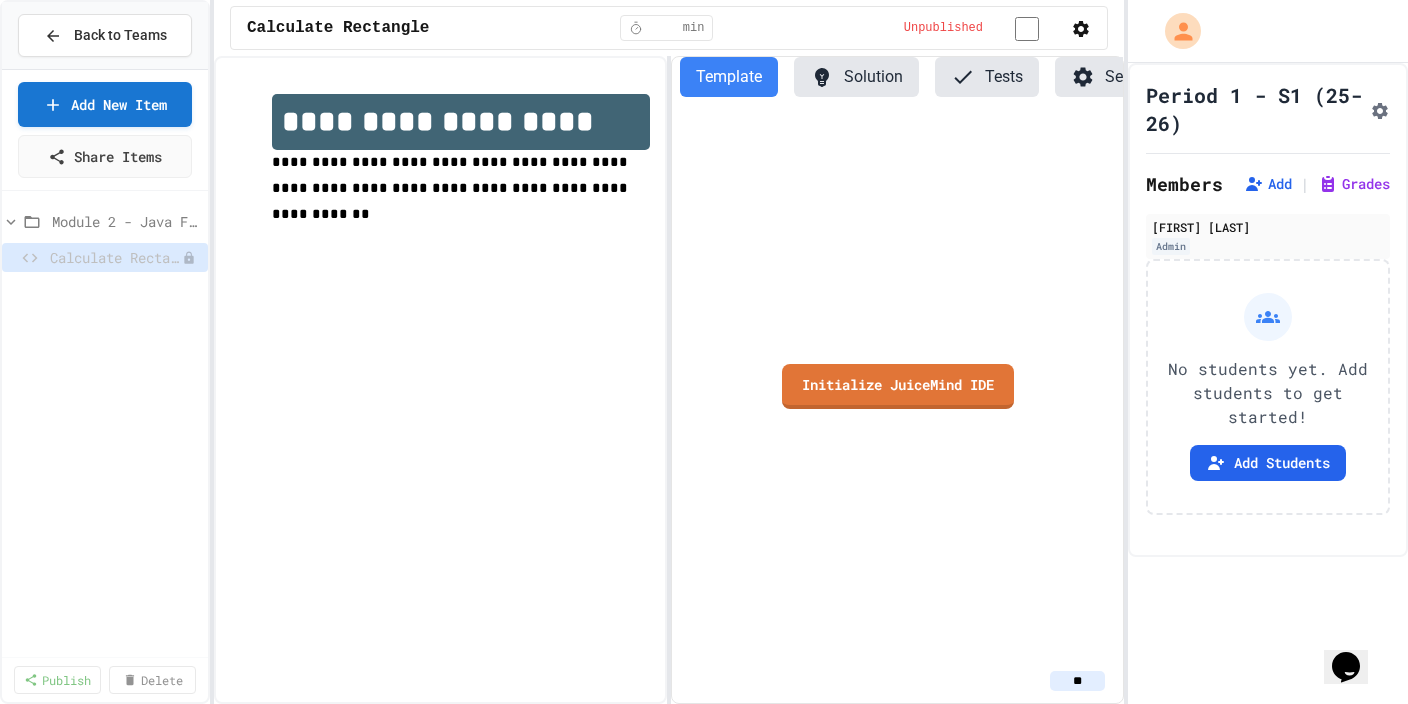 click on "**********" at bounding box center (440, 174) 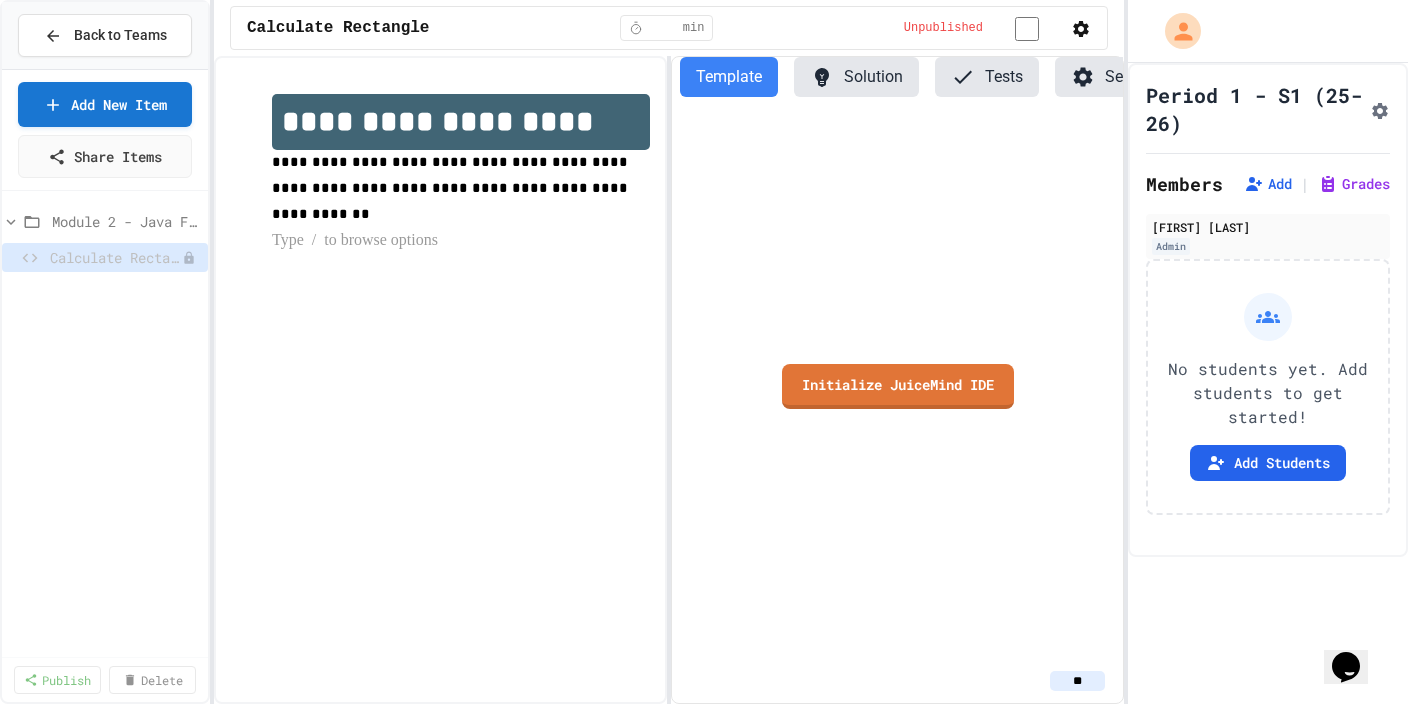 click at bounding box center [460, 241] 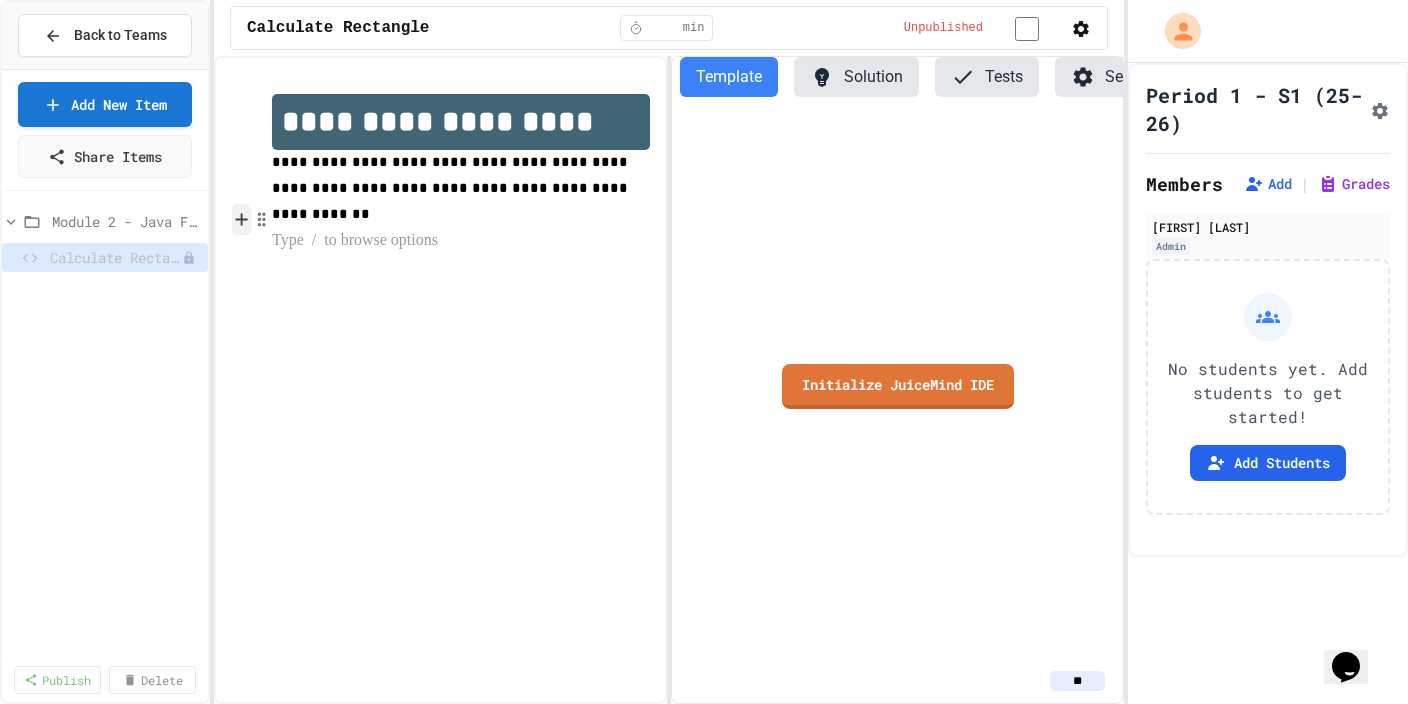 click 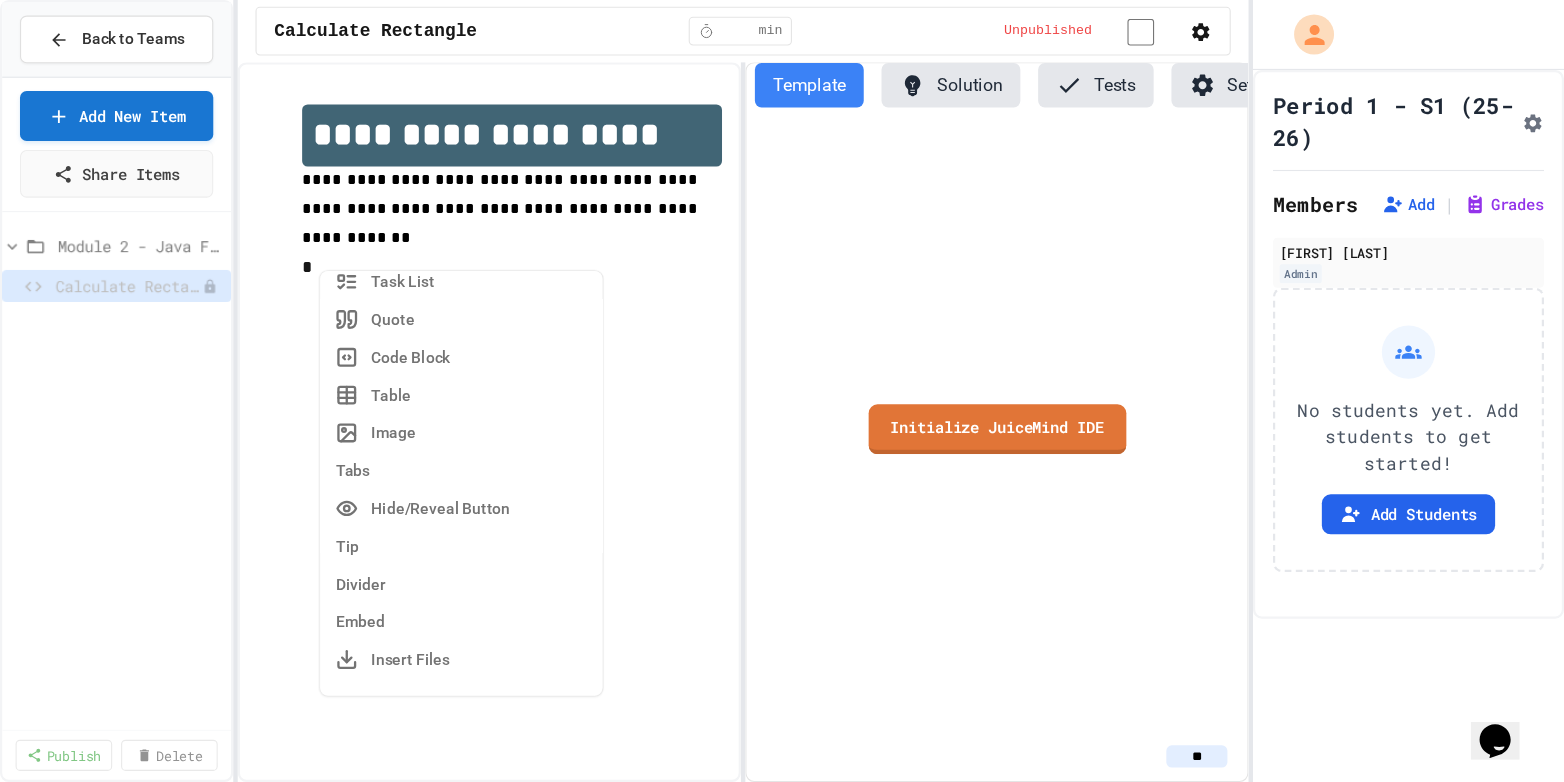 scroll, scrollTop: 211, scrollLeft: 0, axis: vertical 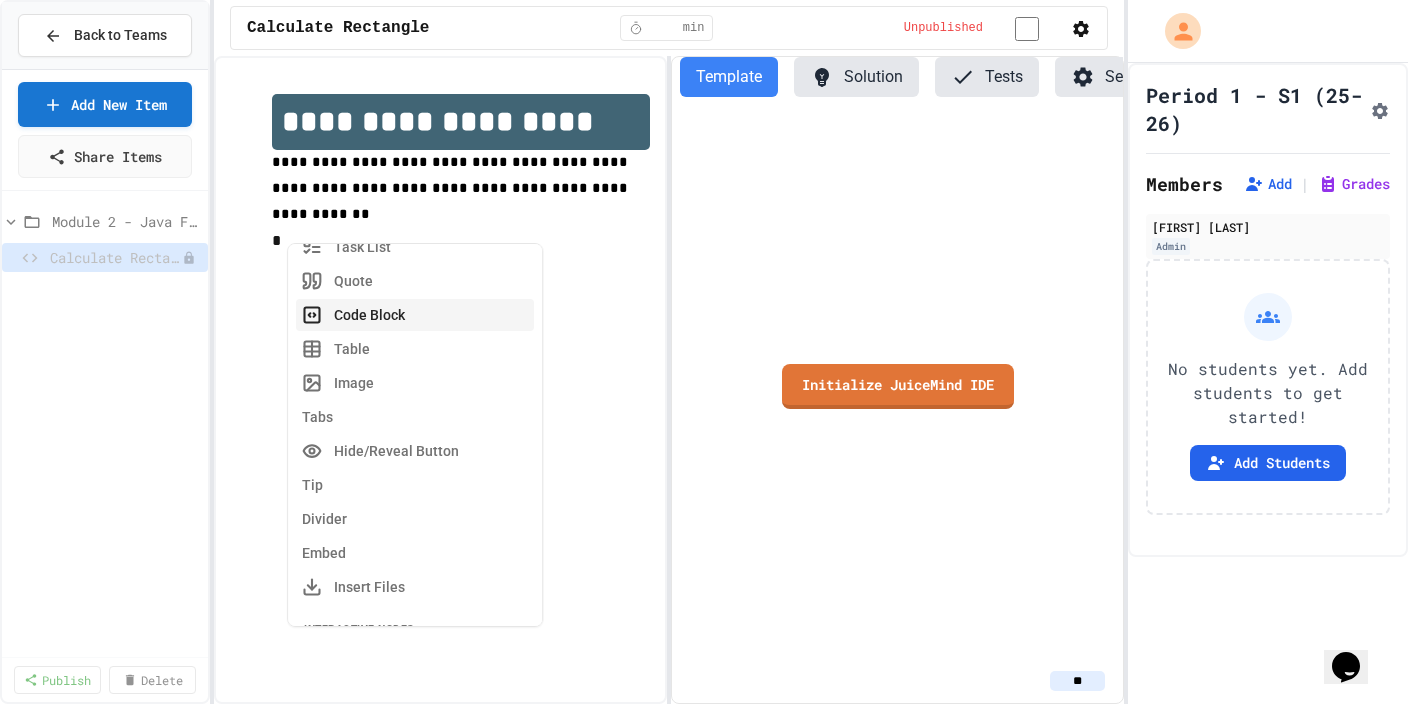 click on "Code Block" at bounding box center (415, 315) 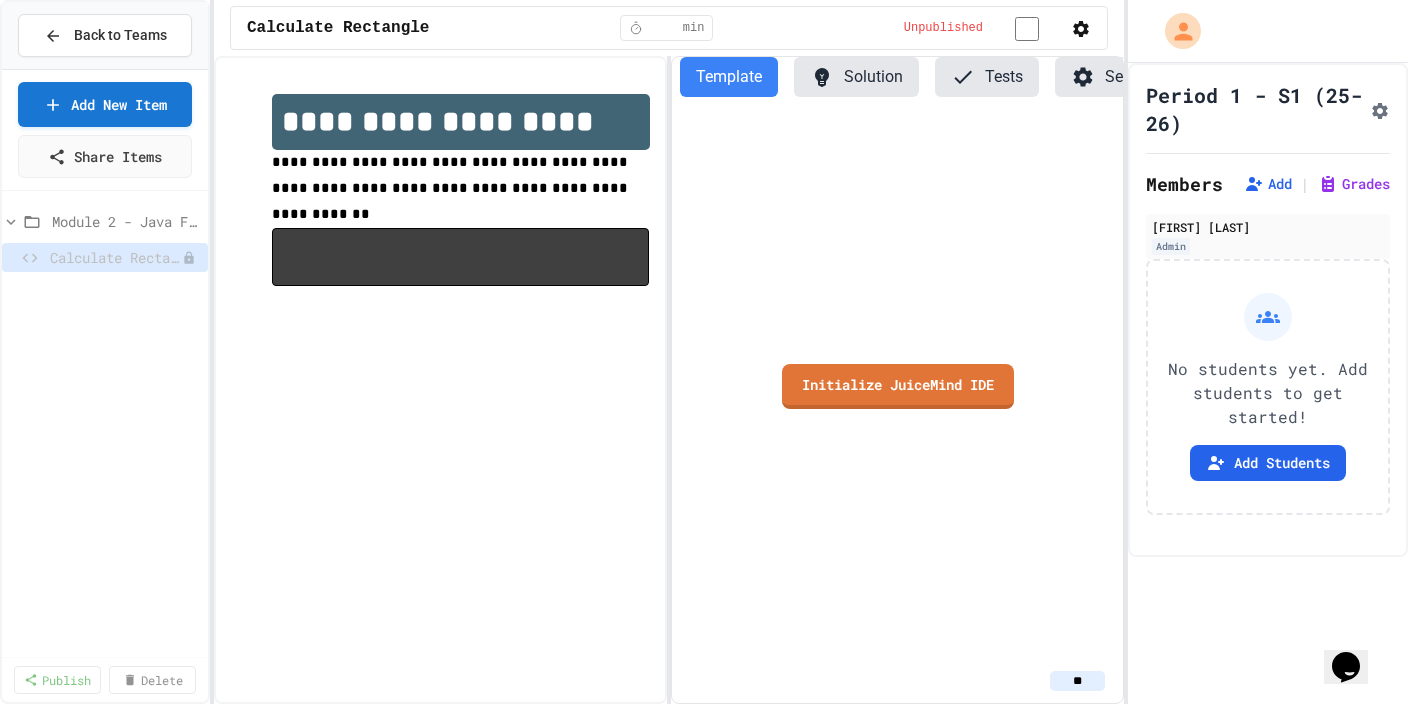 click at bounding box center [460, 257] 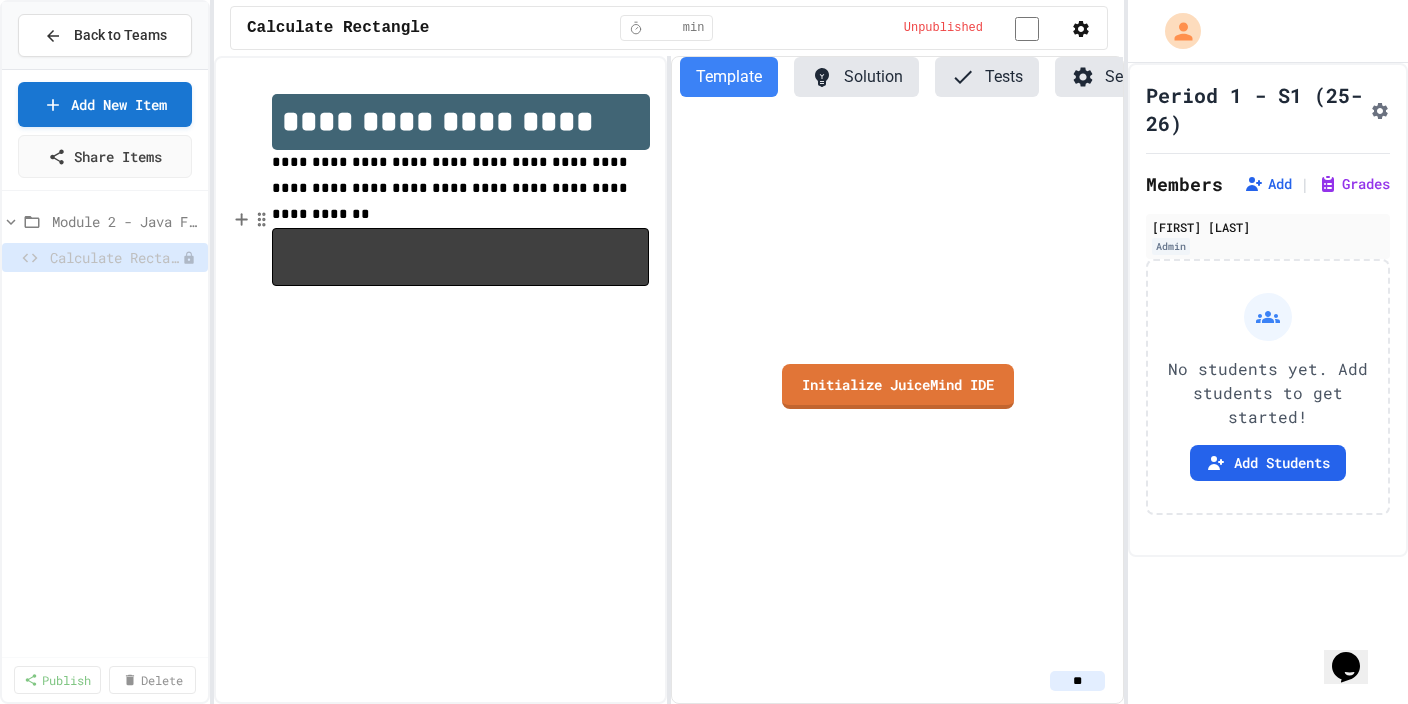 click at bounding box center (460, 257) 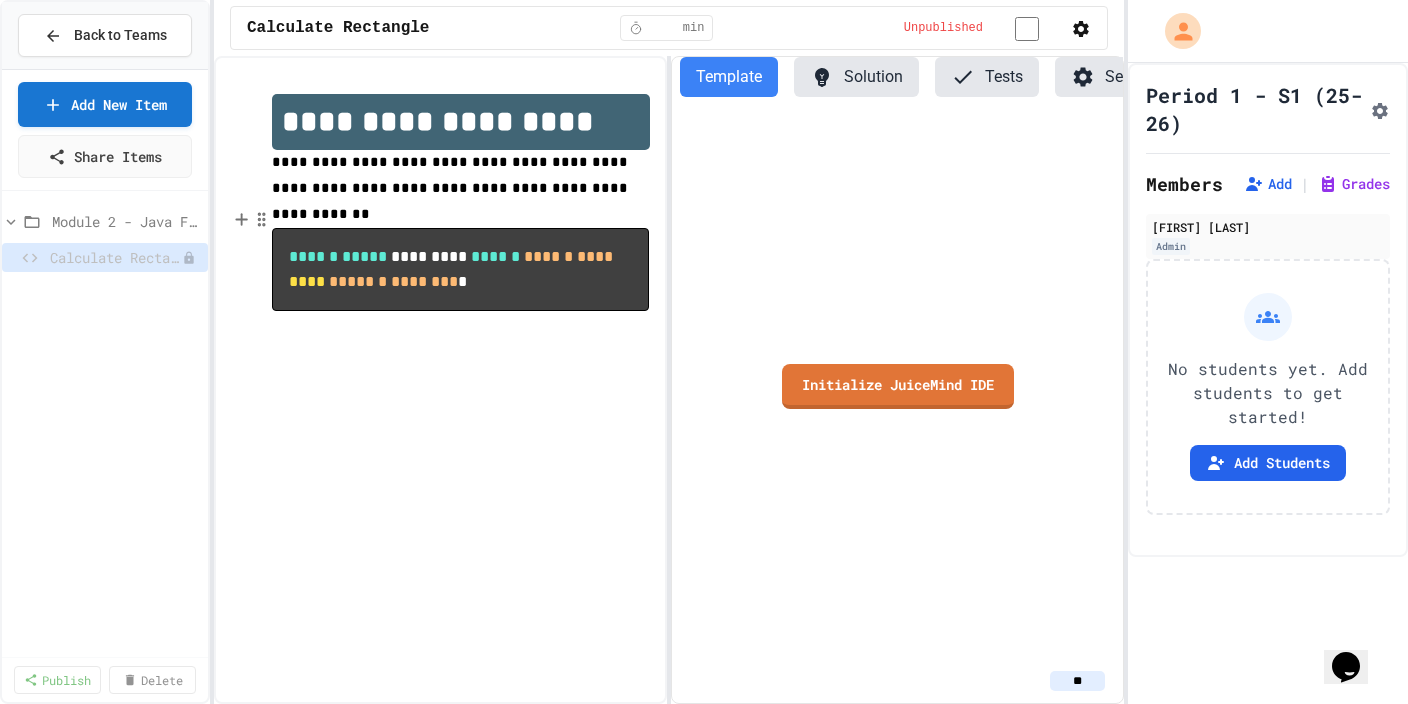 click on "******   ***** ********* ******   ******   ****   ****   * ****** ******** *" at bounding box center [460, 269] 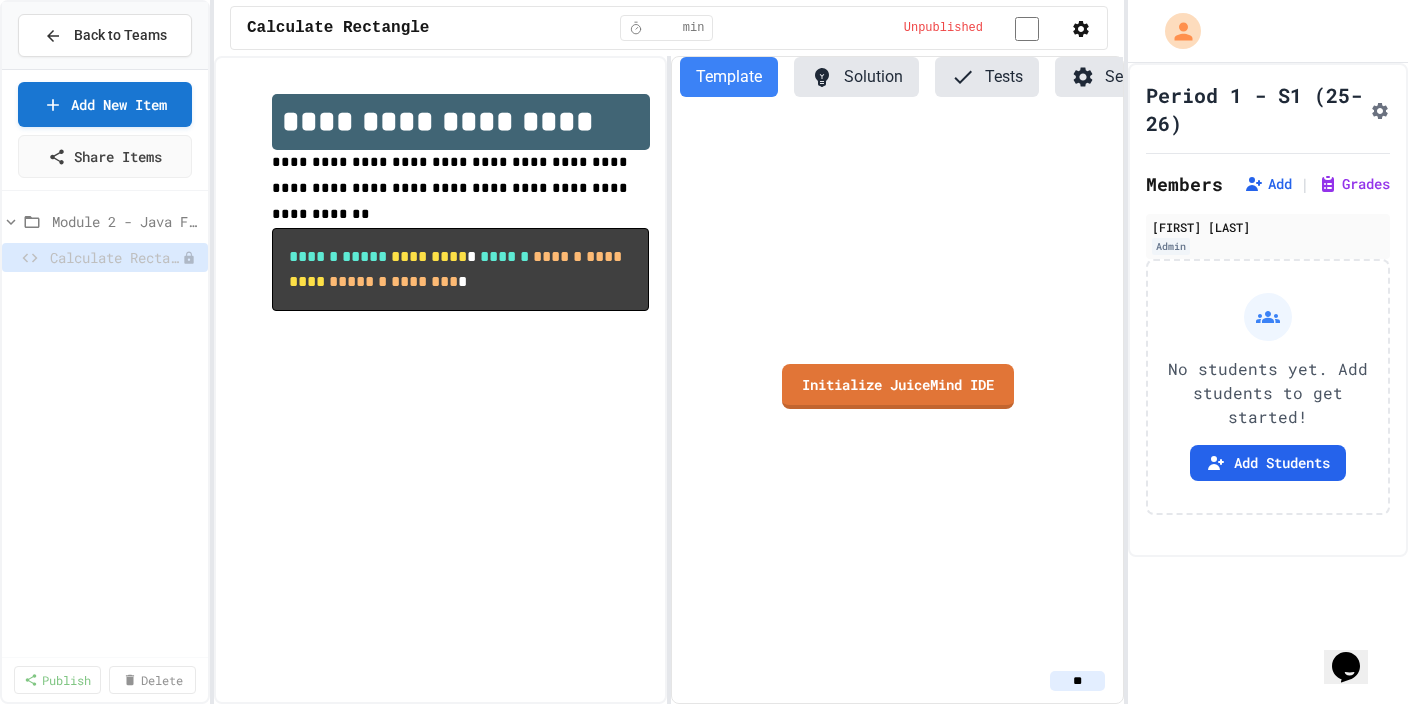 click on "******   *****   ********* * ******   ******   ****   ****   * ****** ******** *" at bounding box center (460, 269) 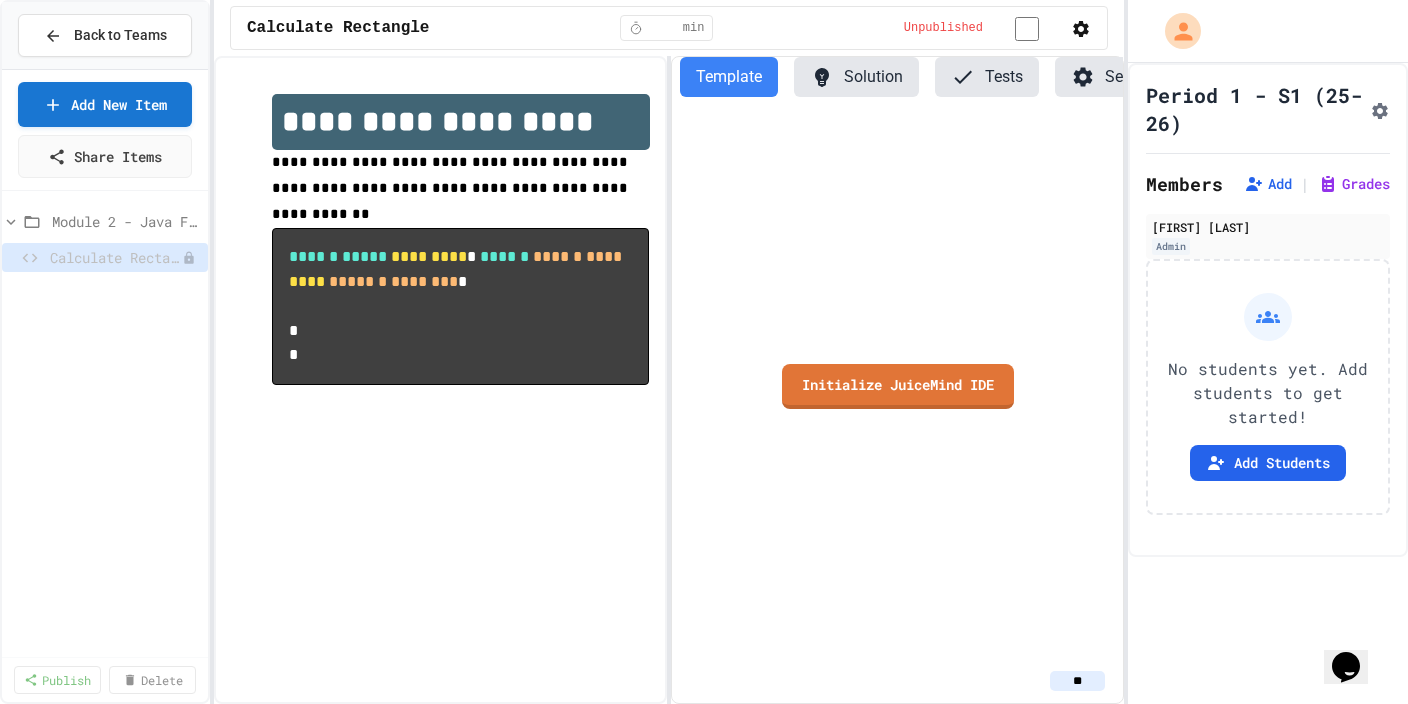 click on "******" at bounding box center (313, 256) 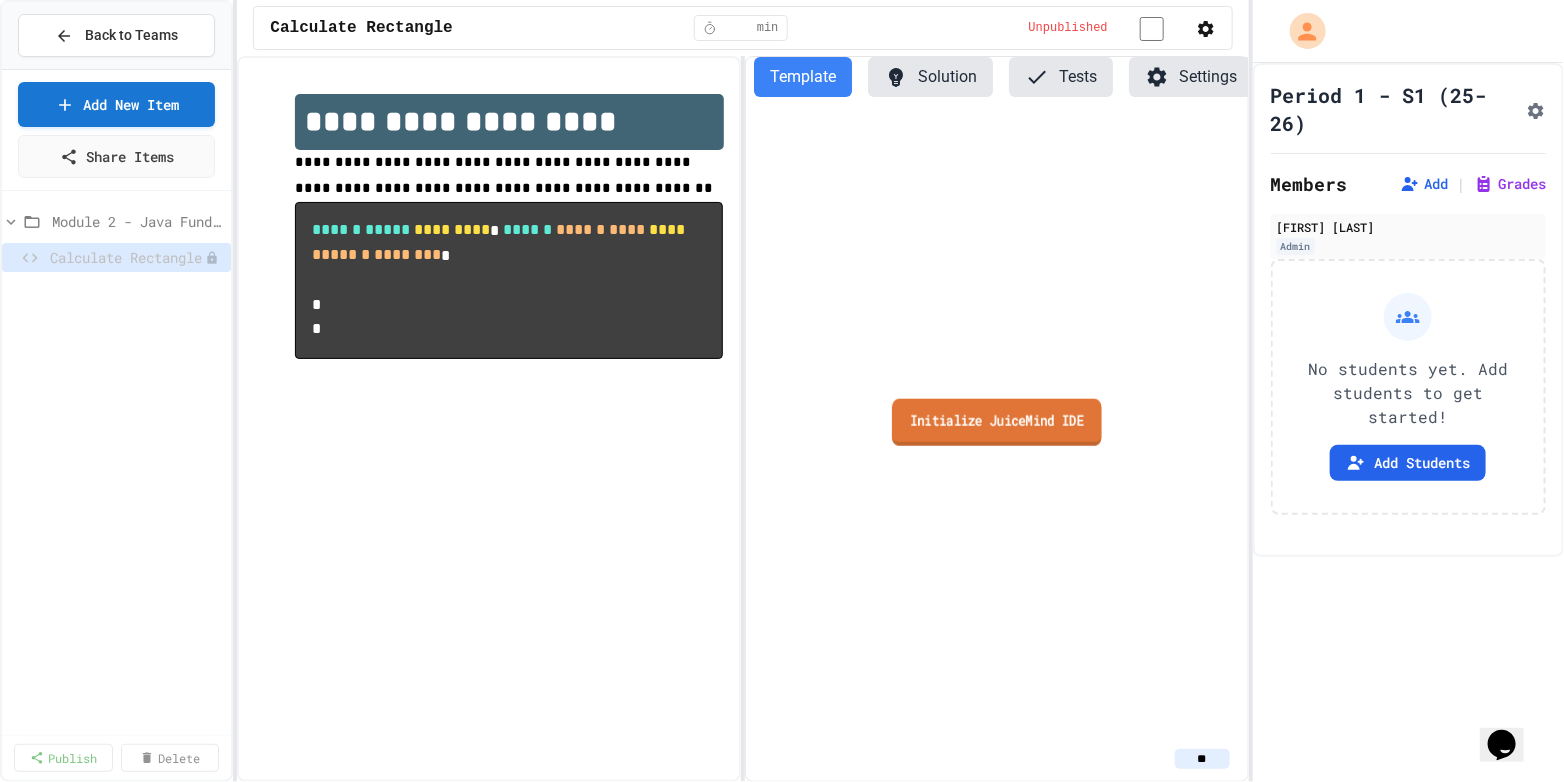 click on "Initialize JuiceMind IDE" at bounding box center (997, 421) 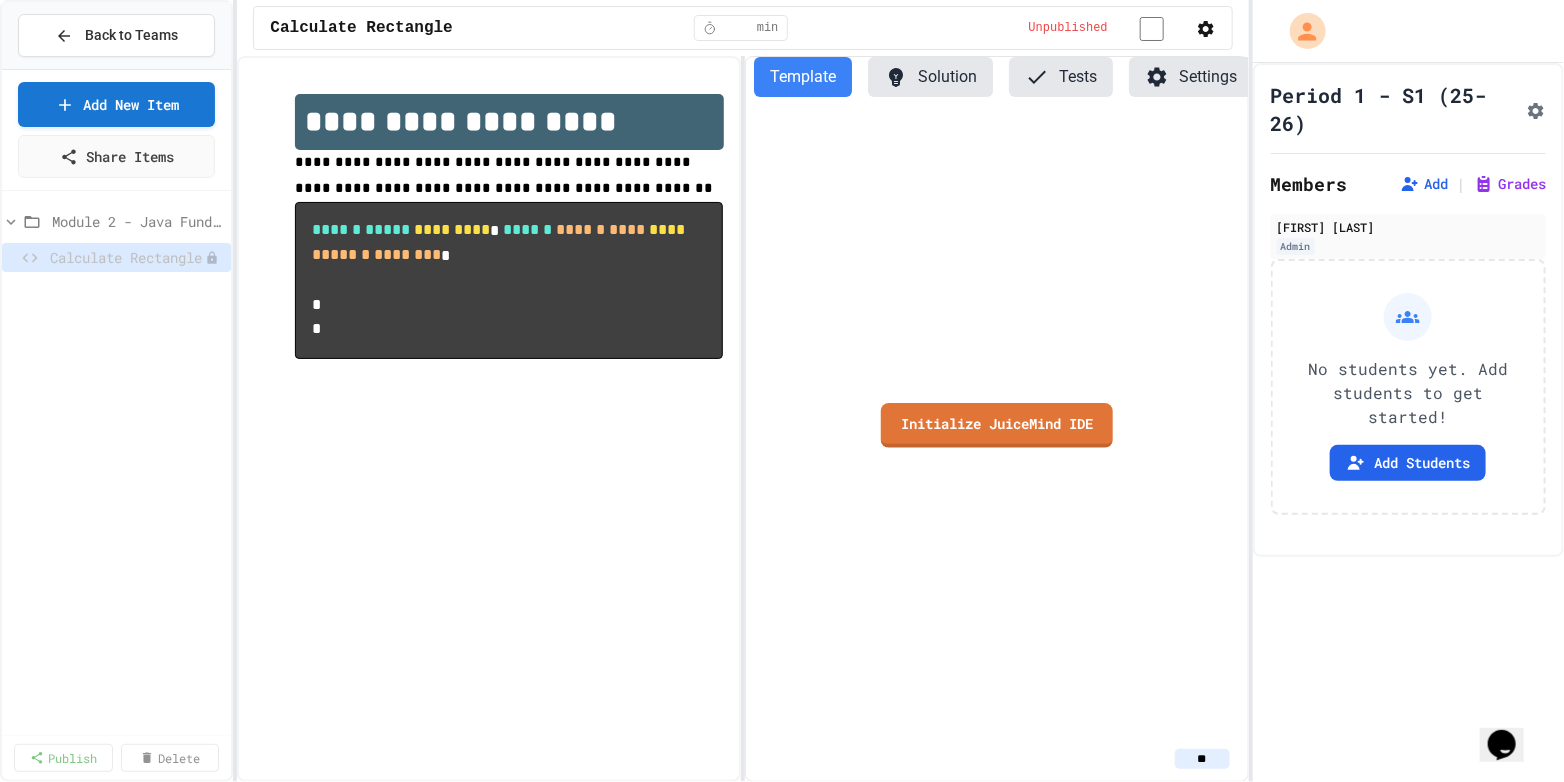 click on "**********" at bounding box center [782, 391] 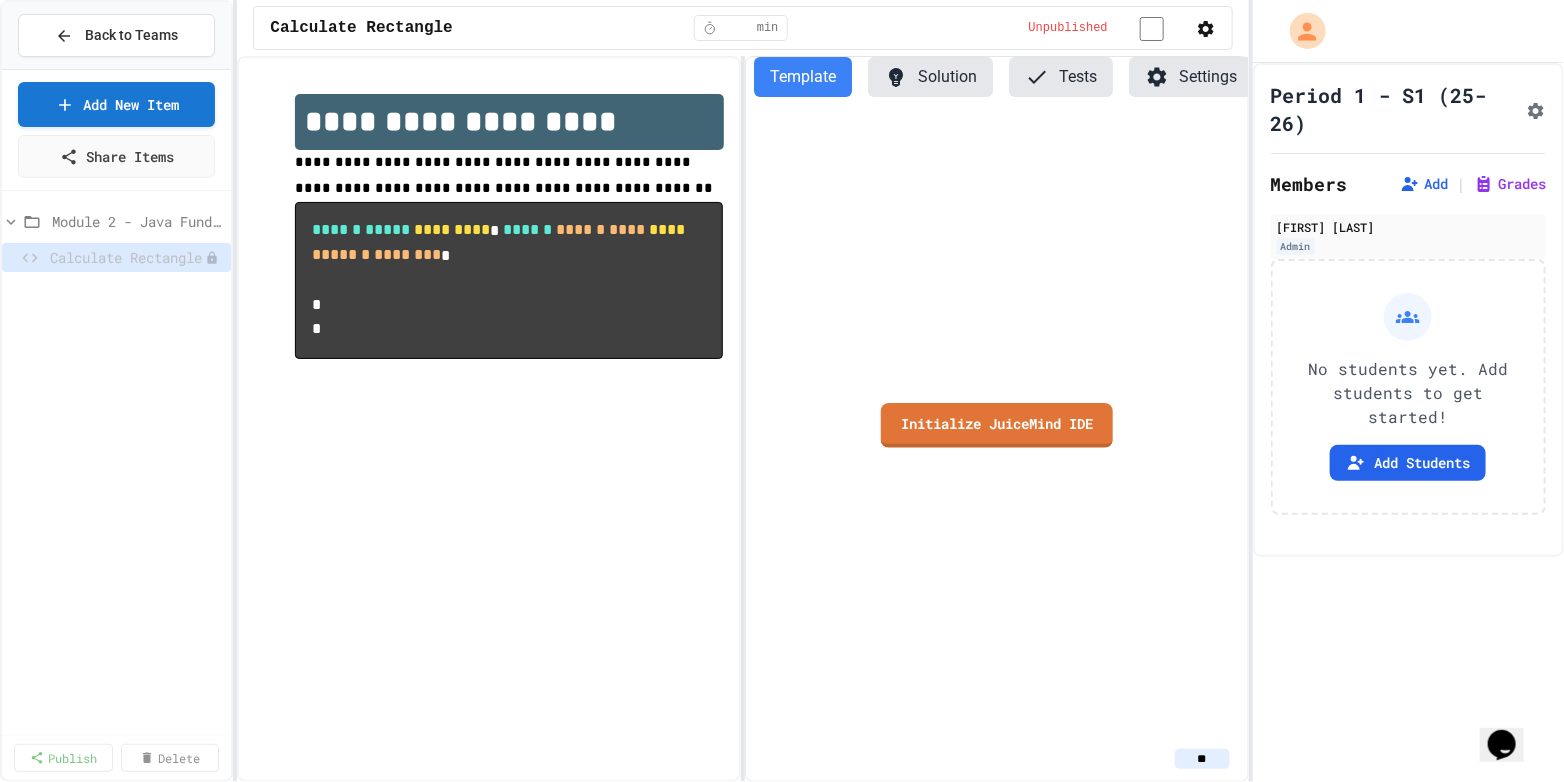 click on "Java" at bounding box center [792, 1562] 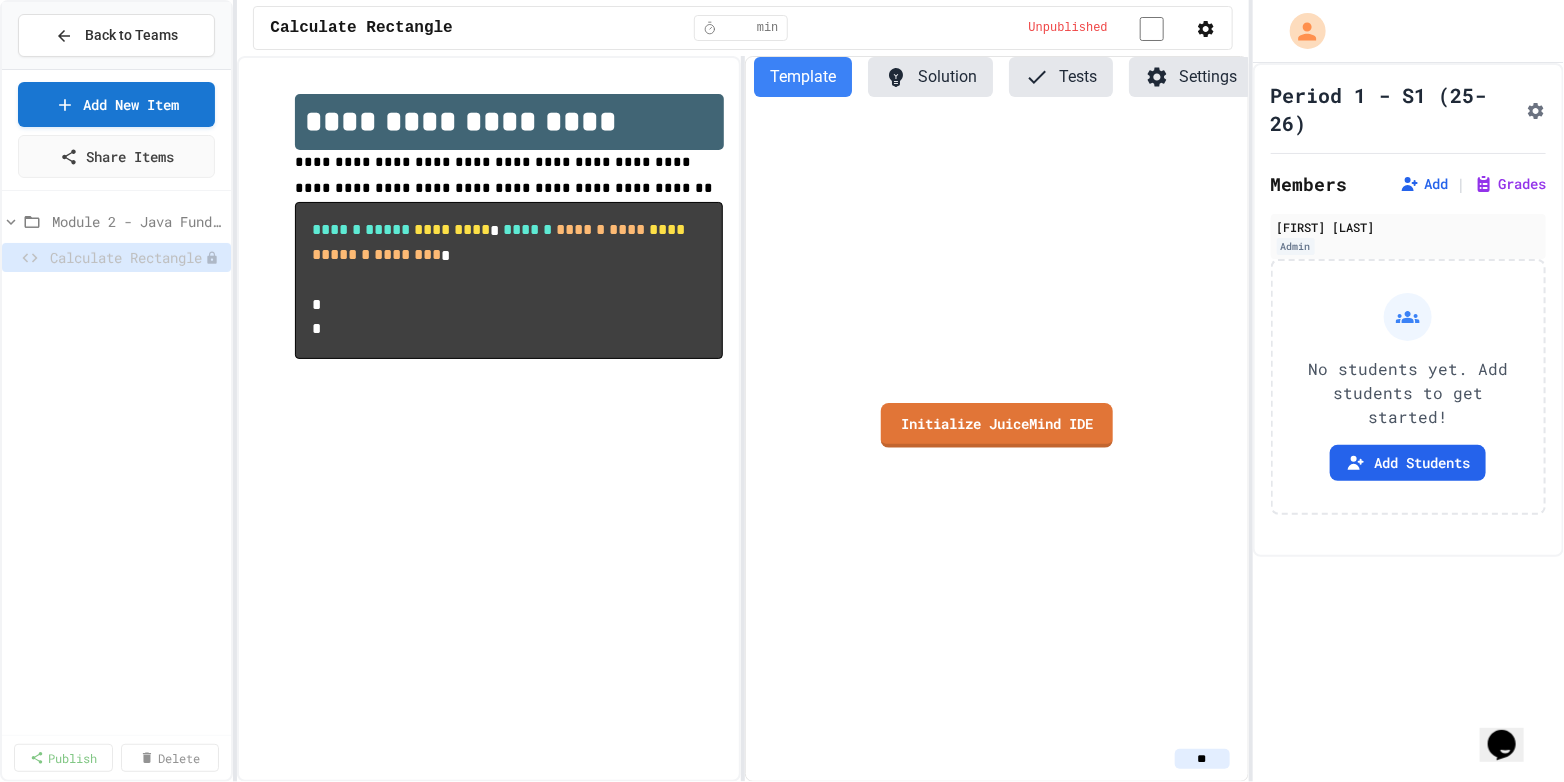 click on "Submit" at bounding box center [840, 1457] 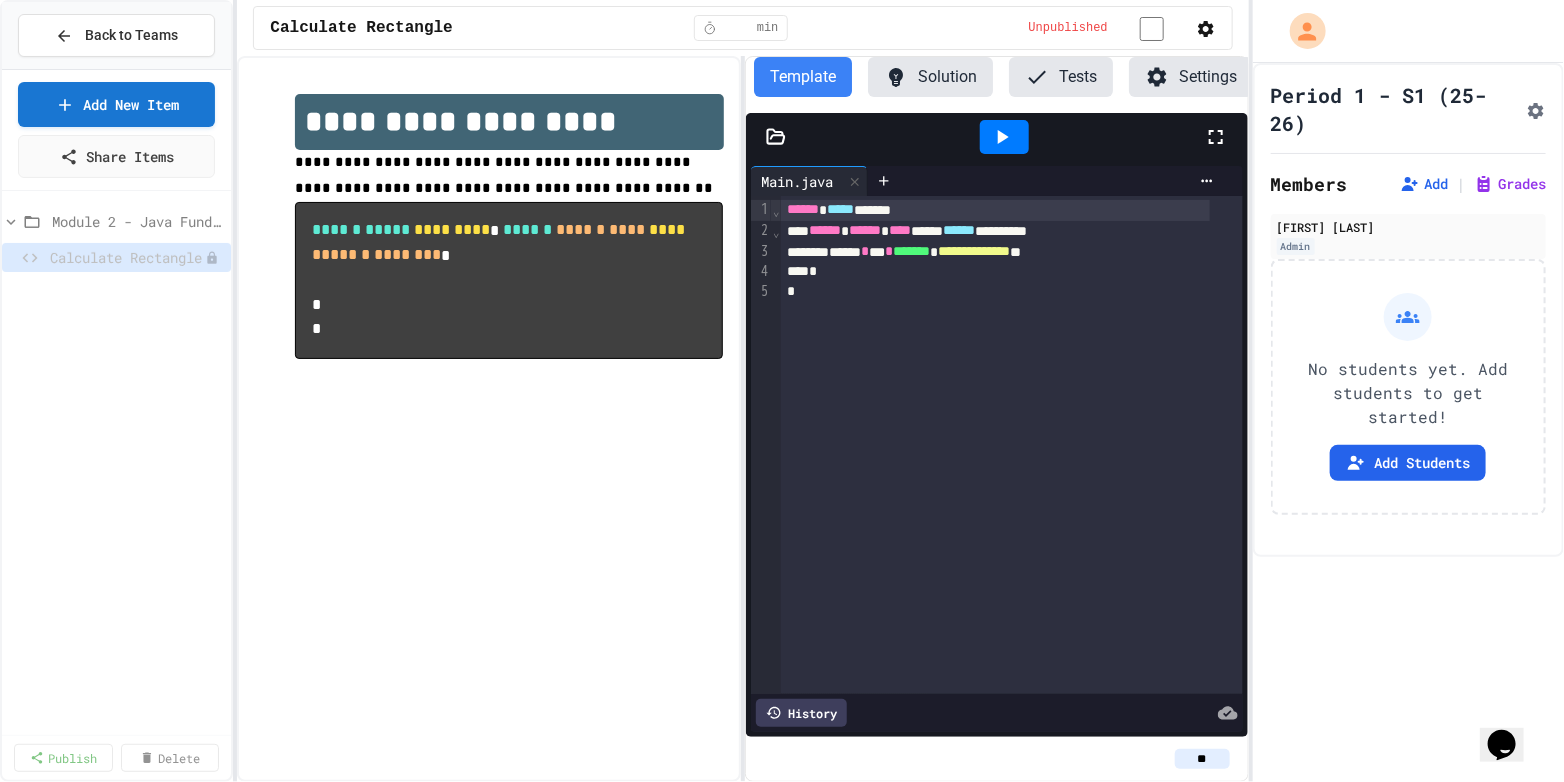 click on "******   ***** ******" at bounding box center (995, 210) 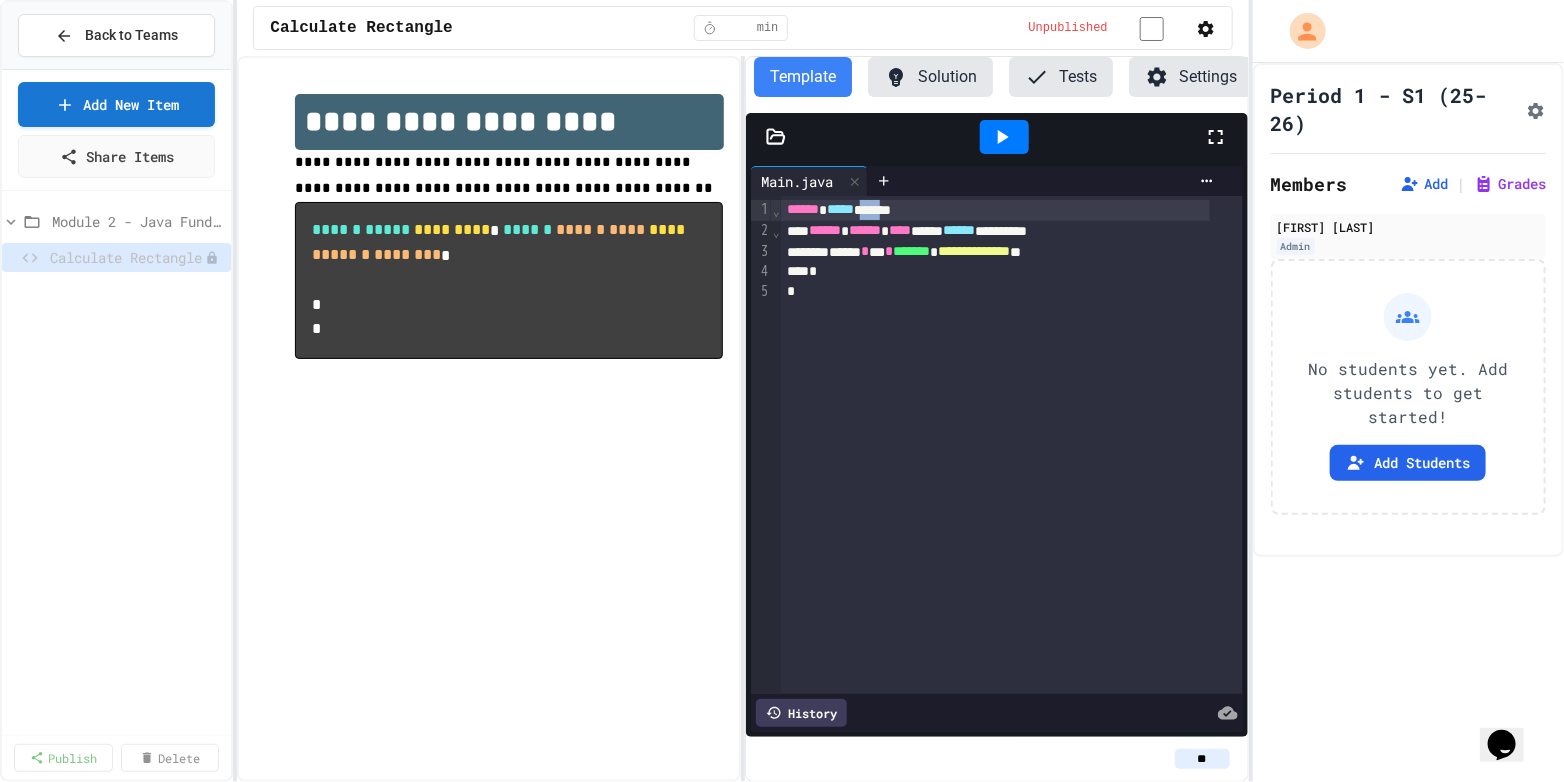 click on "******   ***** ******" at bounding box center (995, 210) 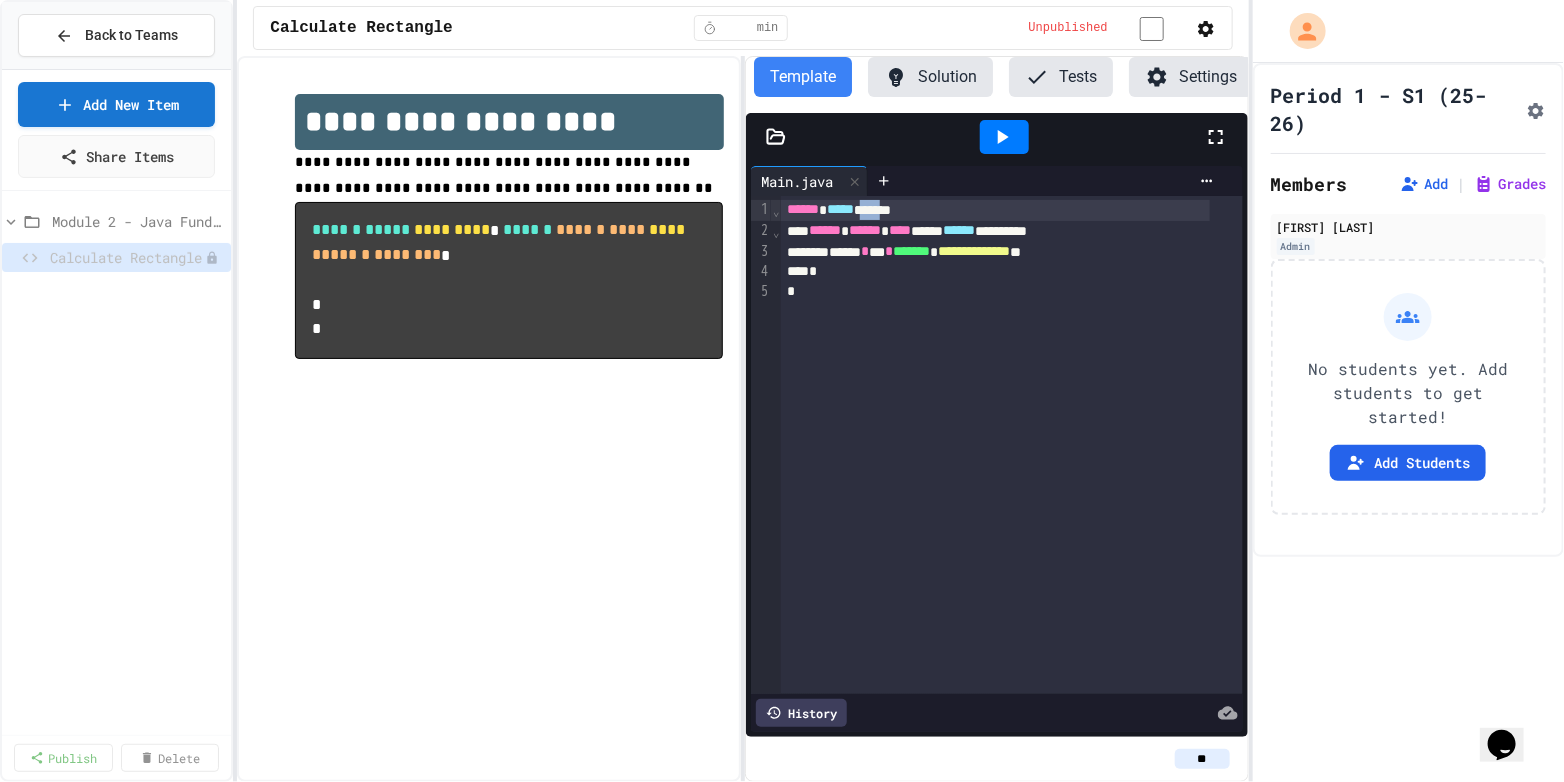 click on "******   ***** ******" at bounding box center (995, 210) 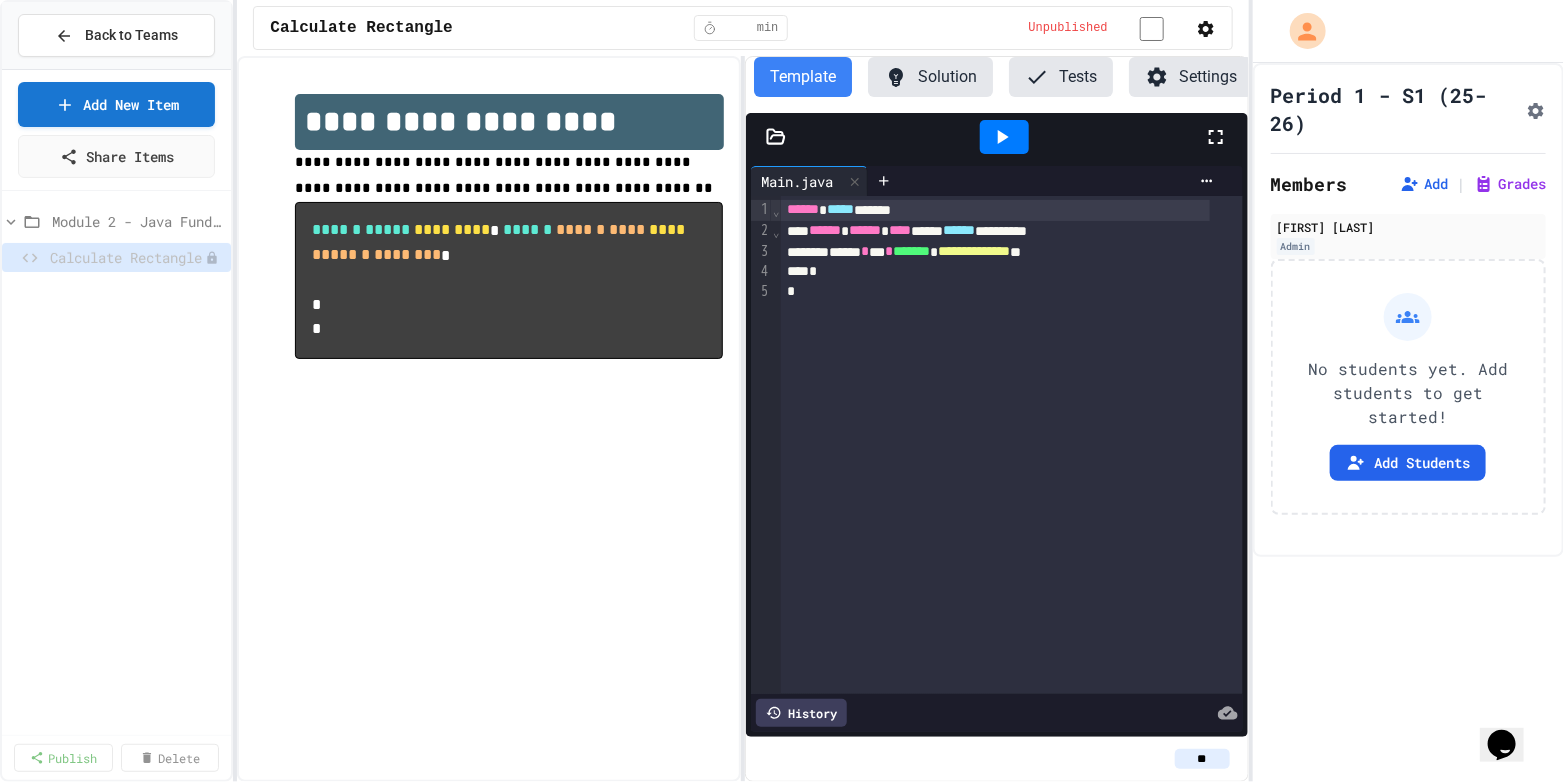 click on "******   ***** ******" at bounding box center (995, 210) 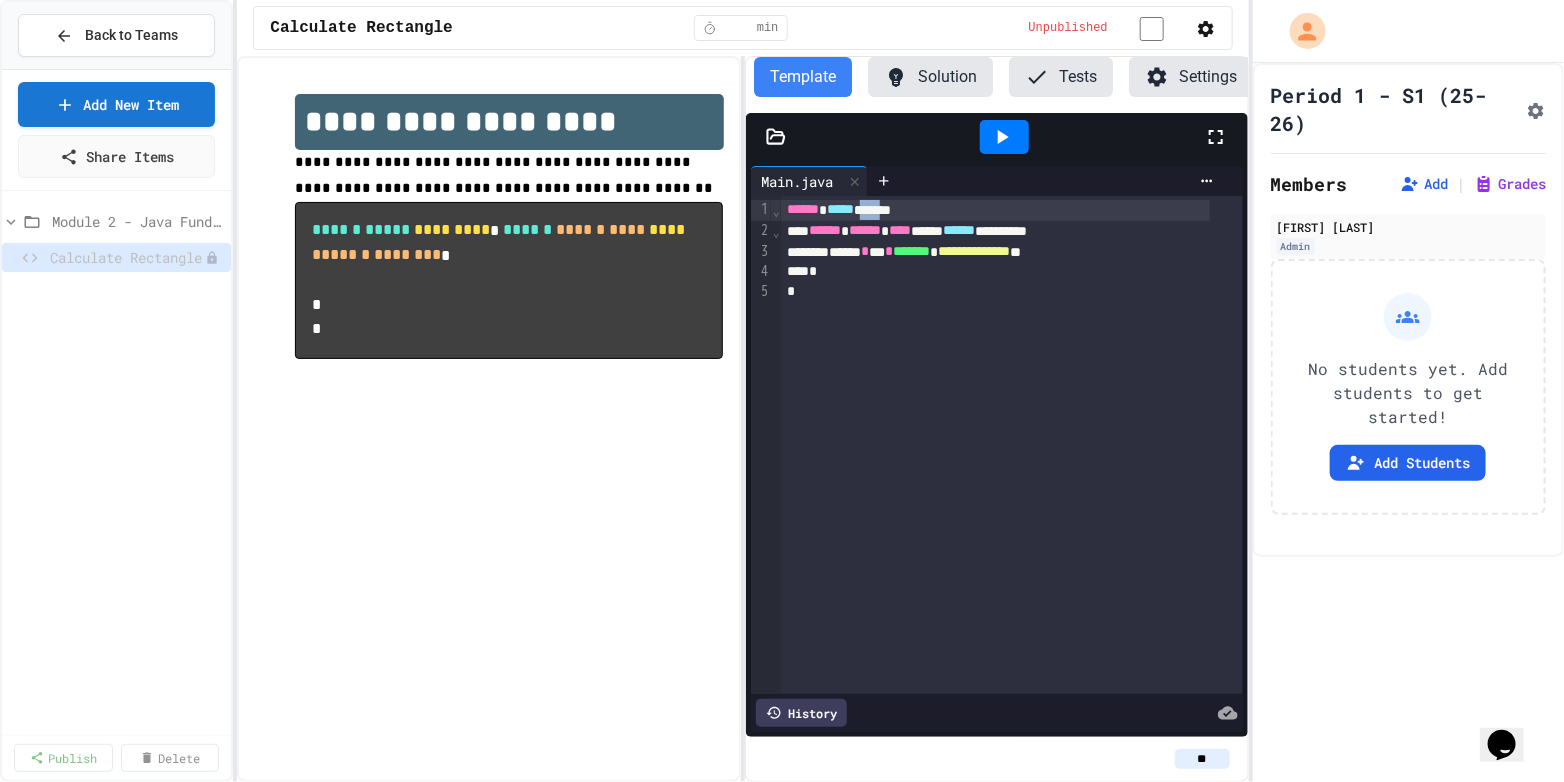 click on "******   ***** ******" at bounding box center (995, 210) 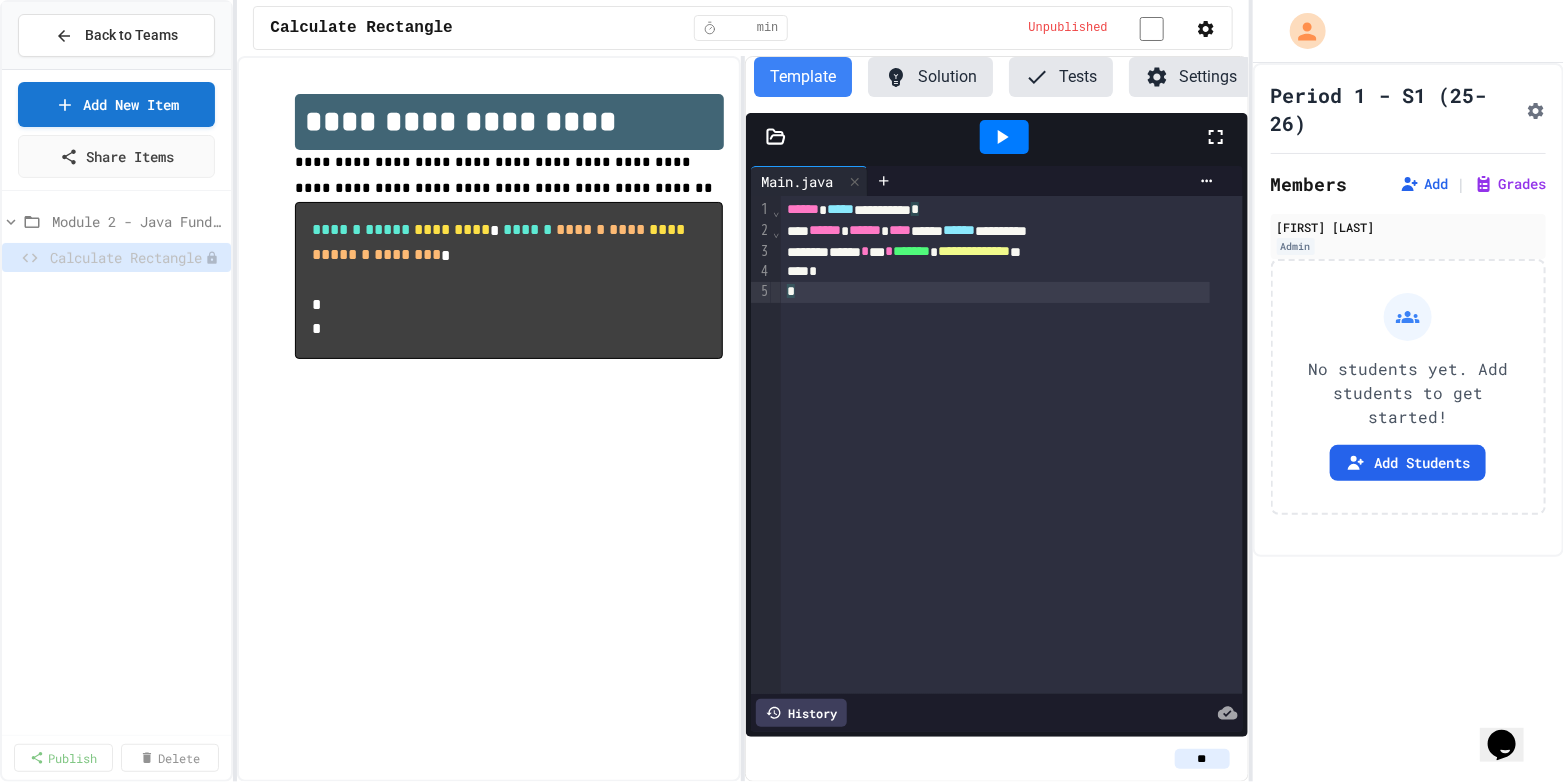 click on "*" at bounding box center [995, 292] 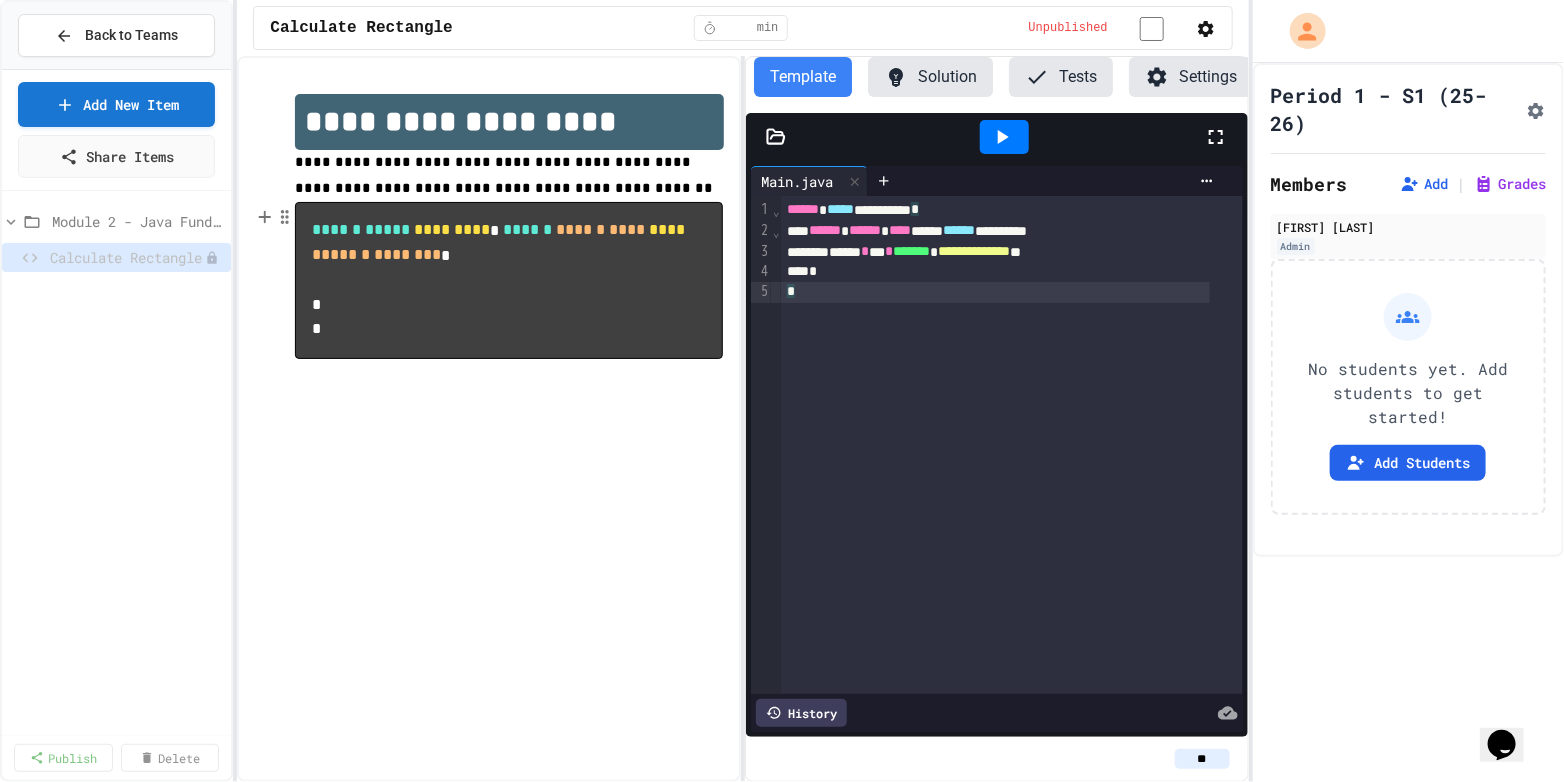 click on "******   *****   ********* * ******   ******   ****   ****   * ****** ******** *
*
*" at bounding box center [509, 280] 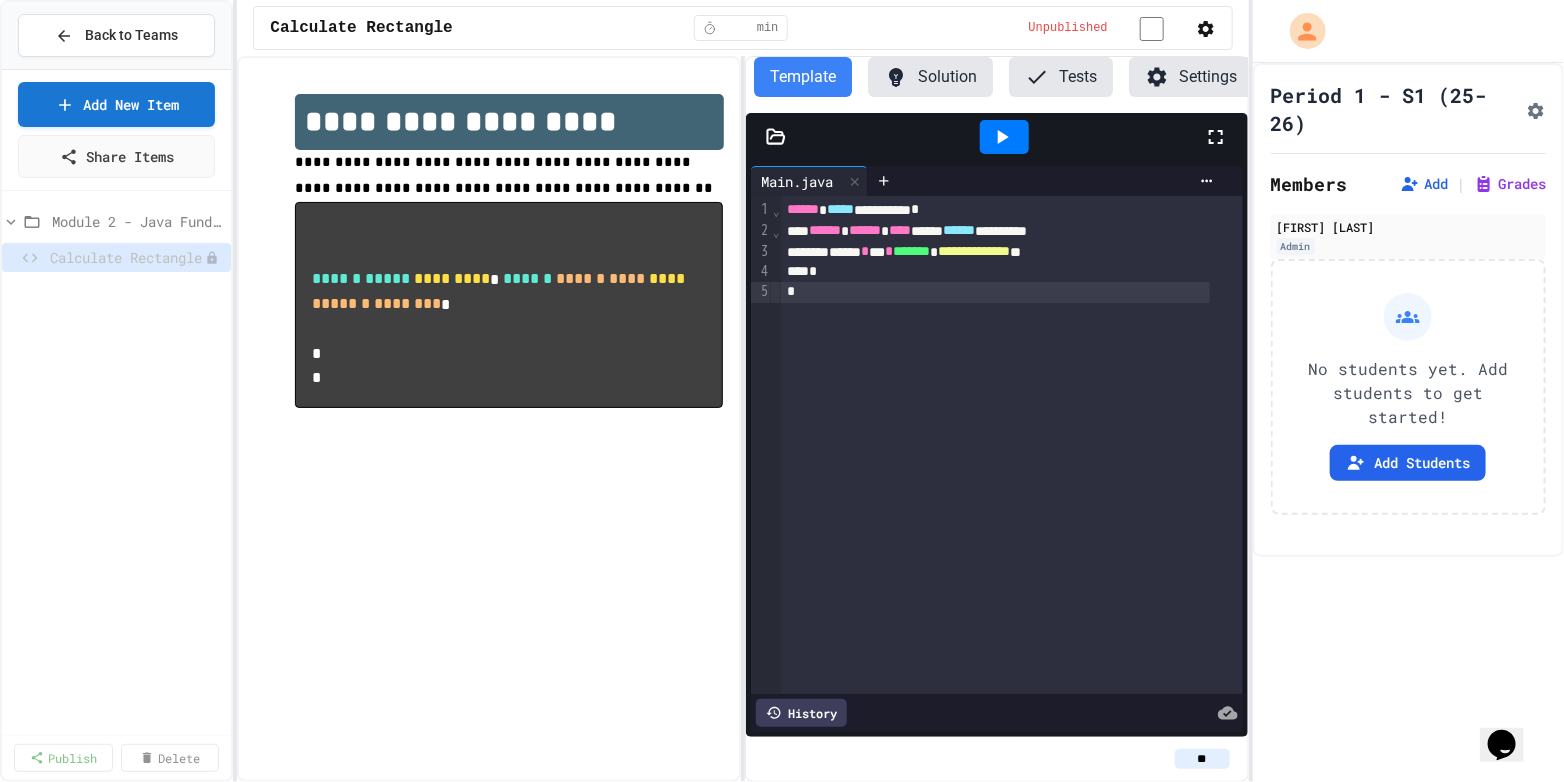 click on "******   *****   ********* * ******   ******   ****   ****   * ****** ******** *
*
*" at bounding box center (509, 305) 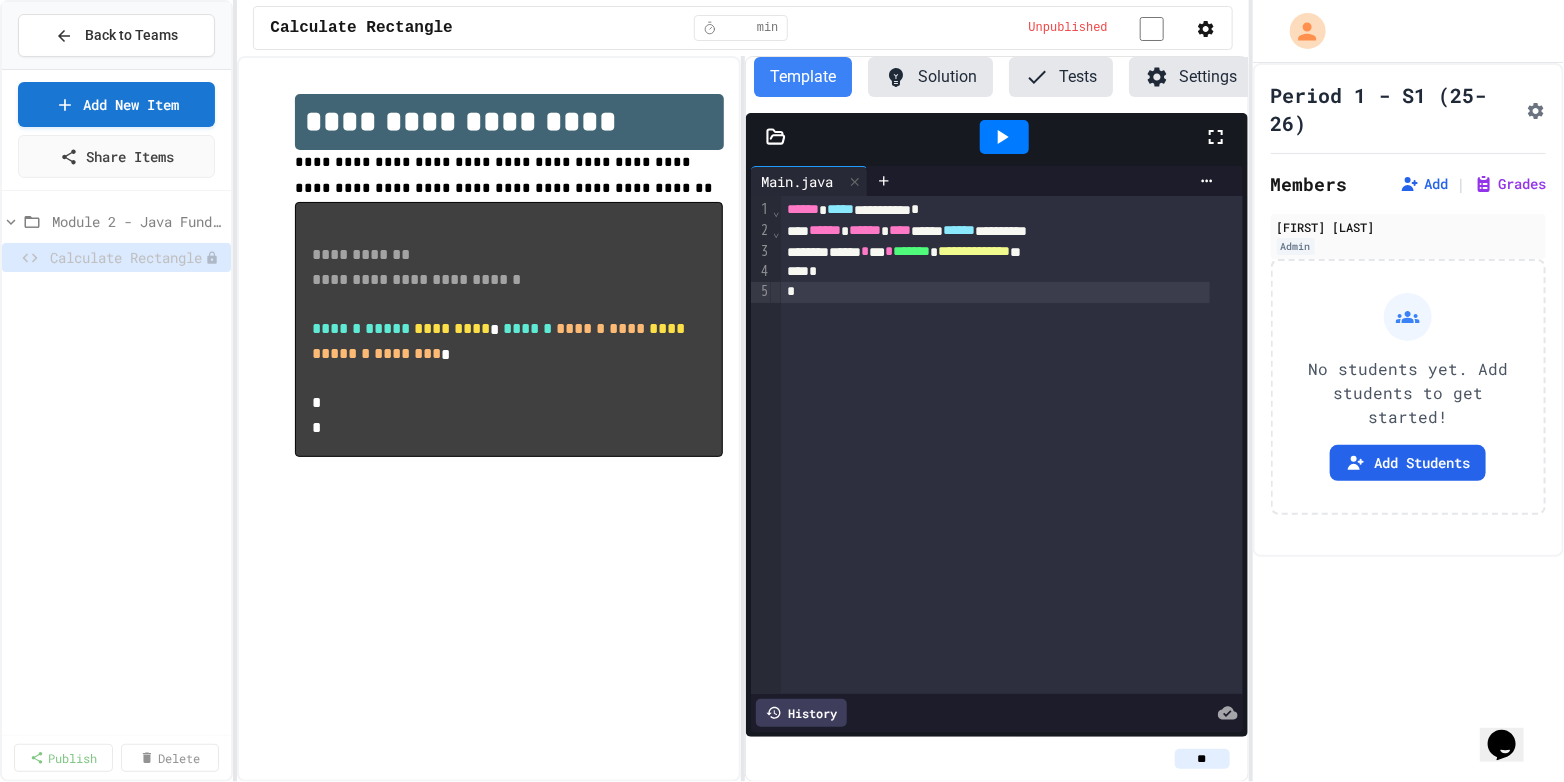 click on "**********" at bounding box center [509, 329] 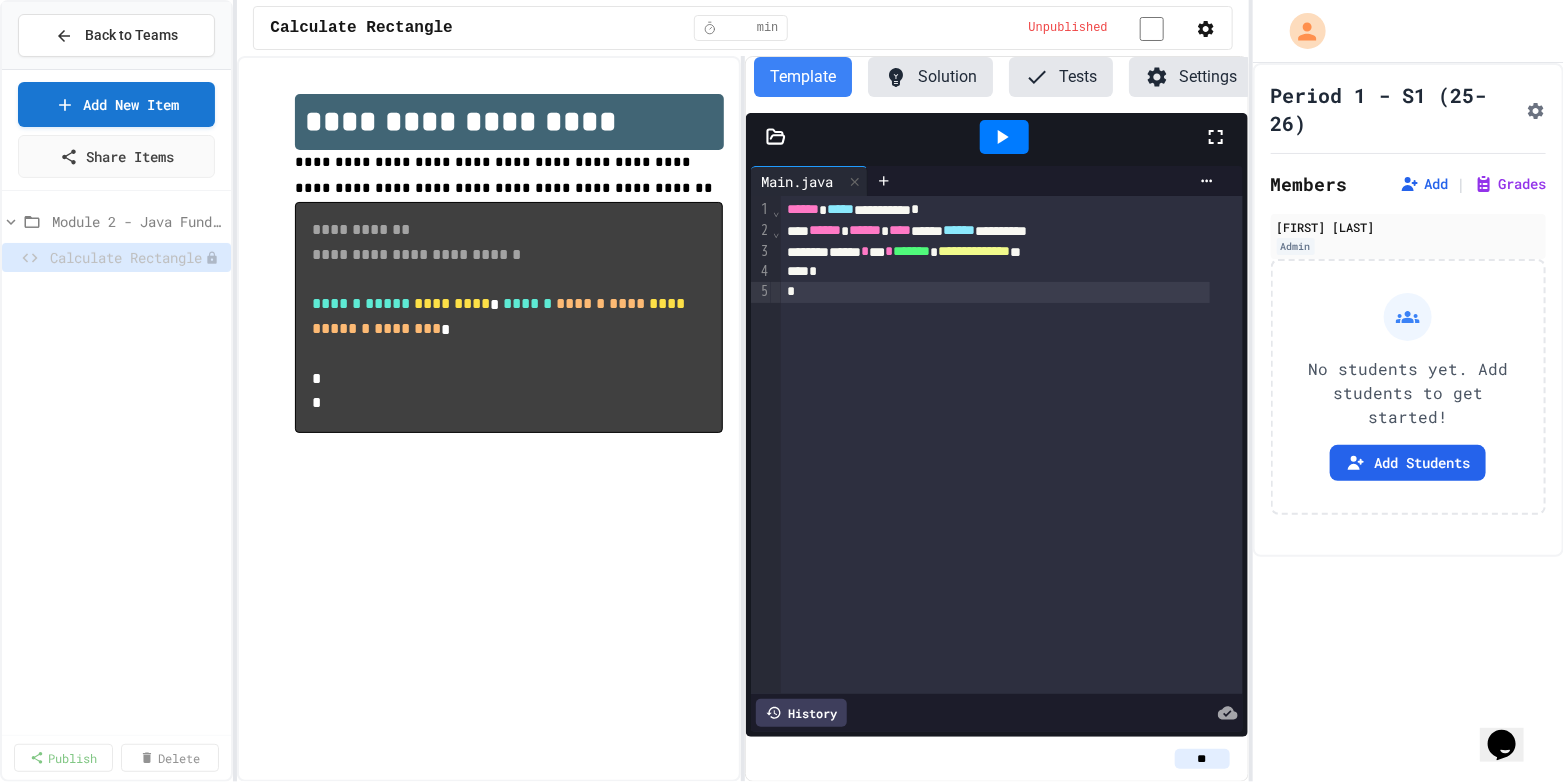 click on "**********" at bounding box center (1012, 445) 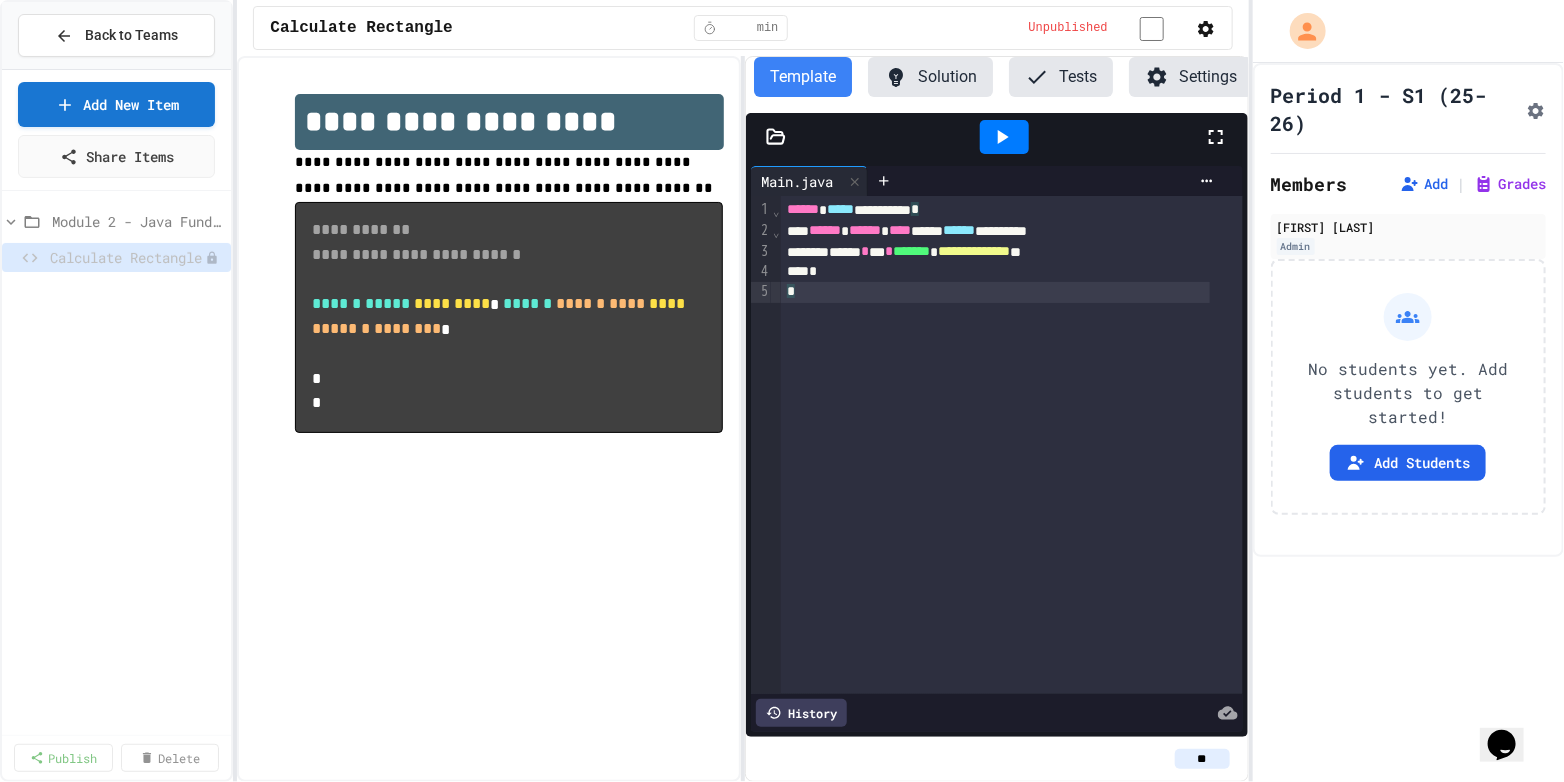 click on "**********" at bounding box center [997, 419] 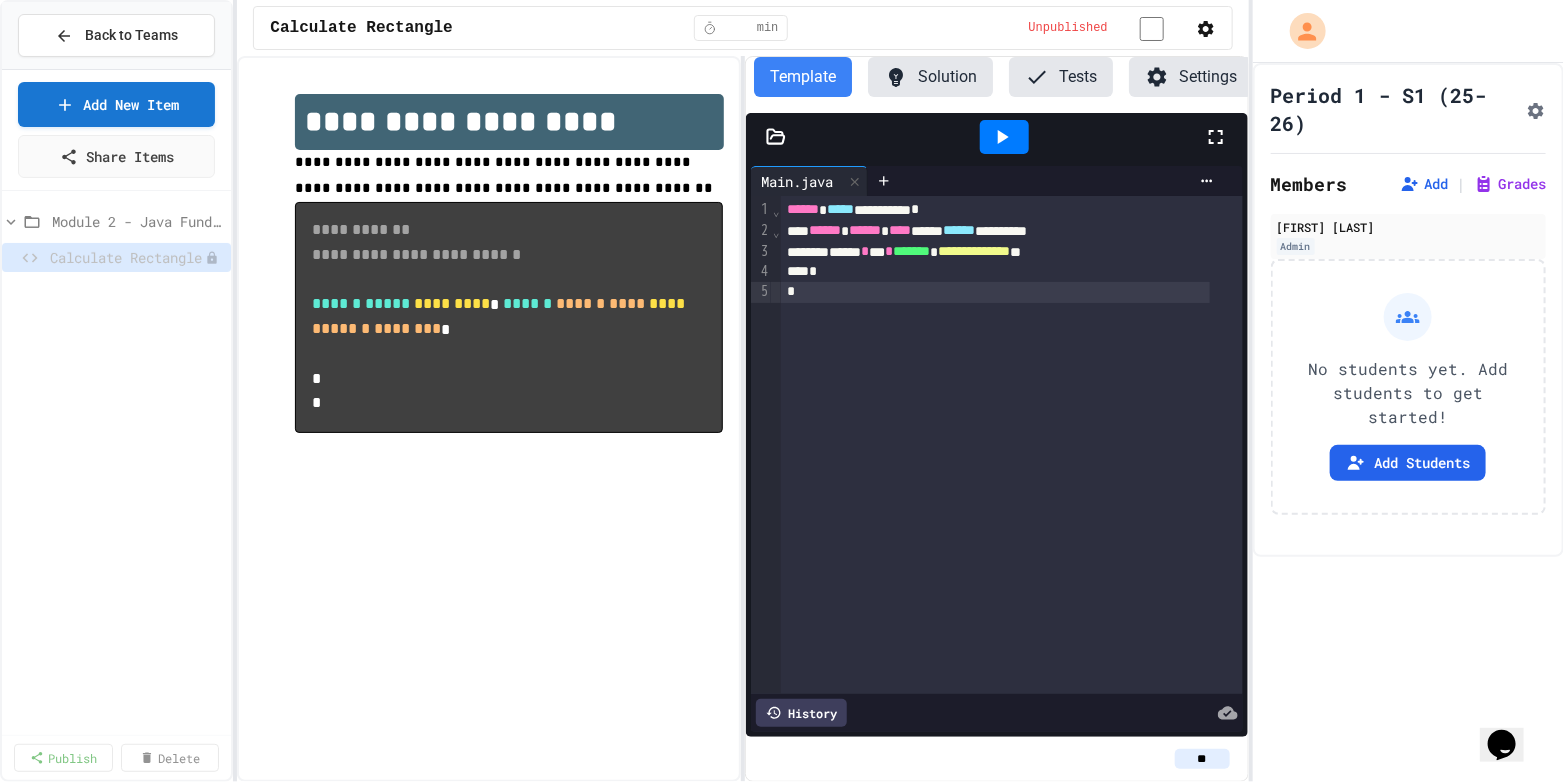 click on "Main.java" at bounding box center [797, 181] 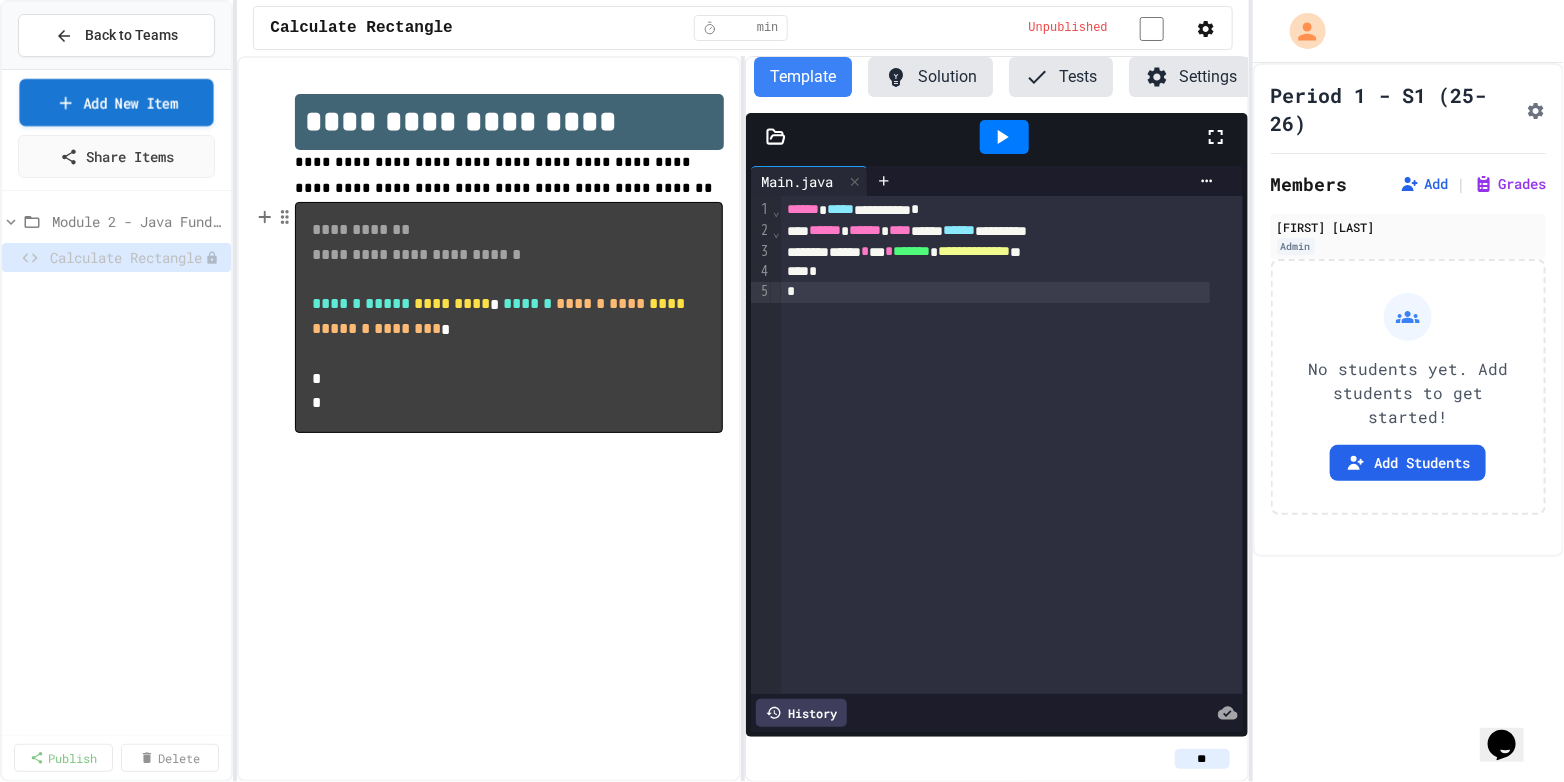 click on "Add New Item" at bounding box center (116, 102) 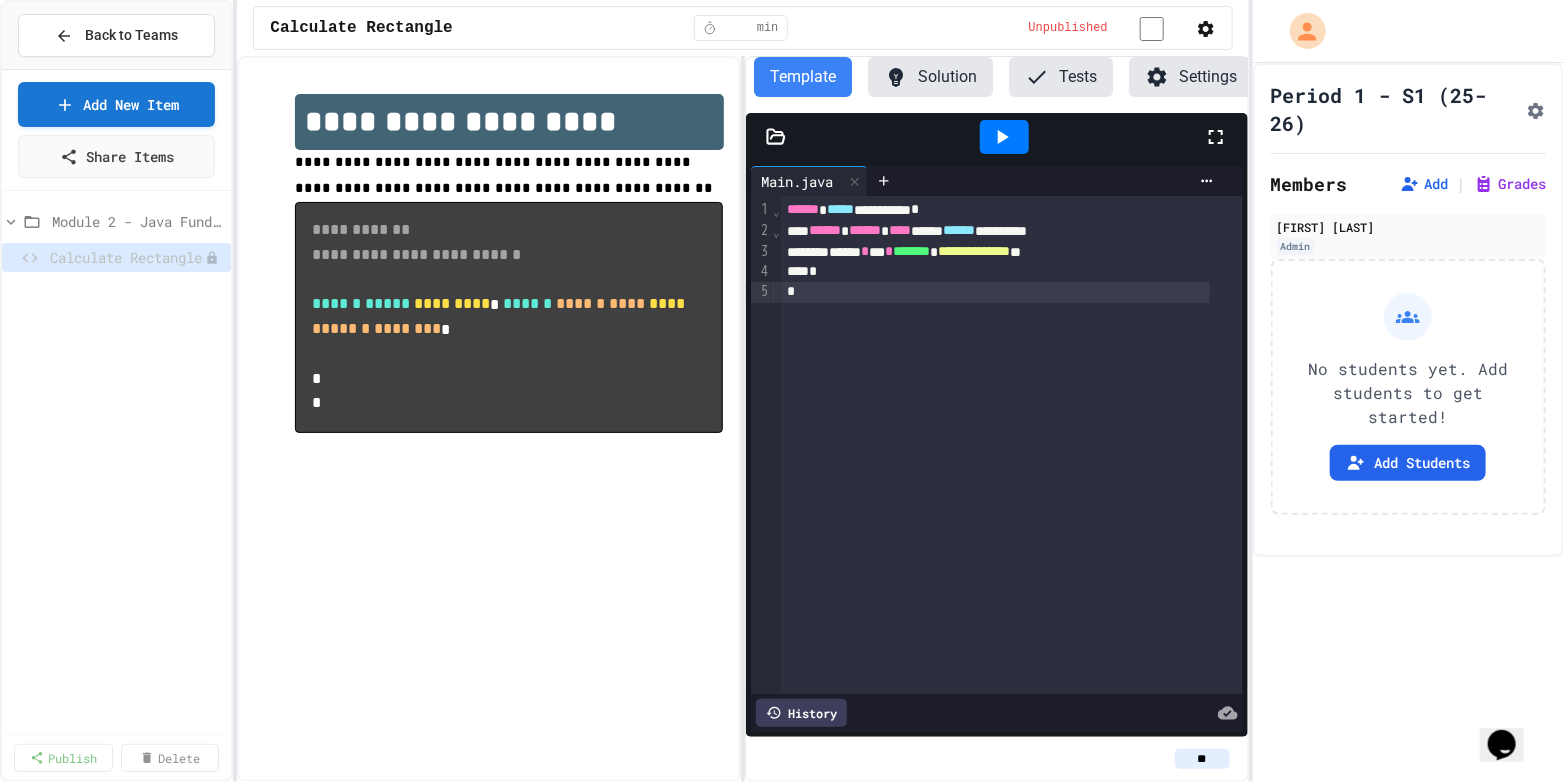 click on "Browse Premade Content" at bounding box center [782, 1091] 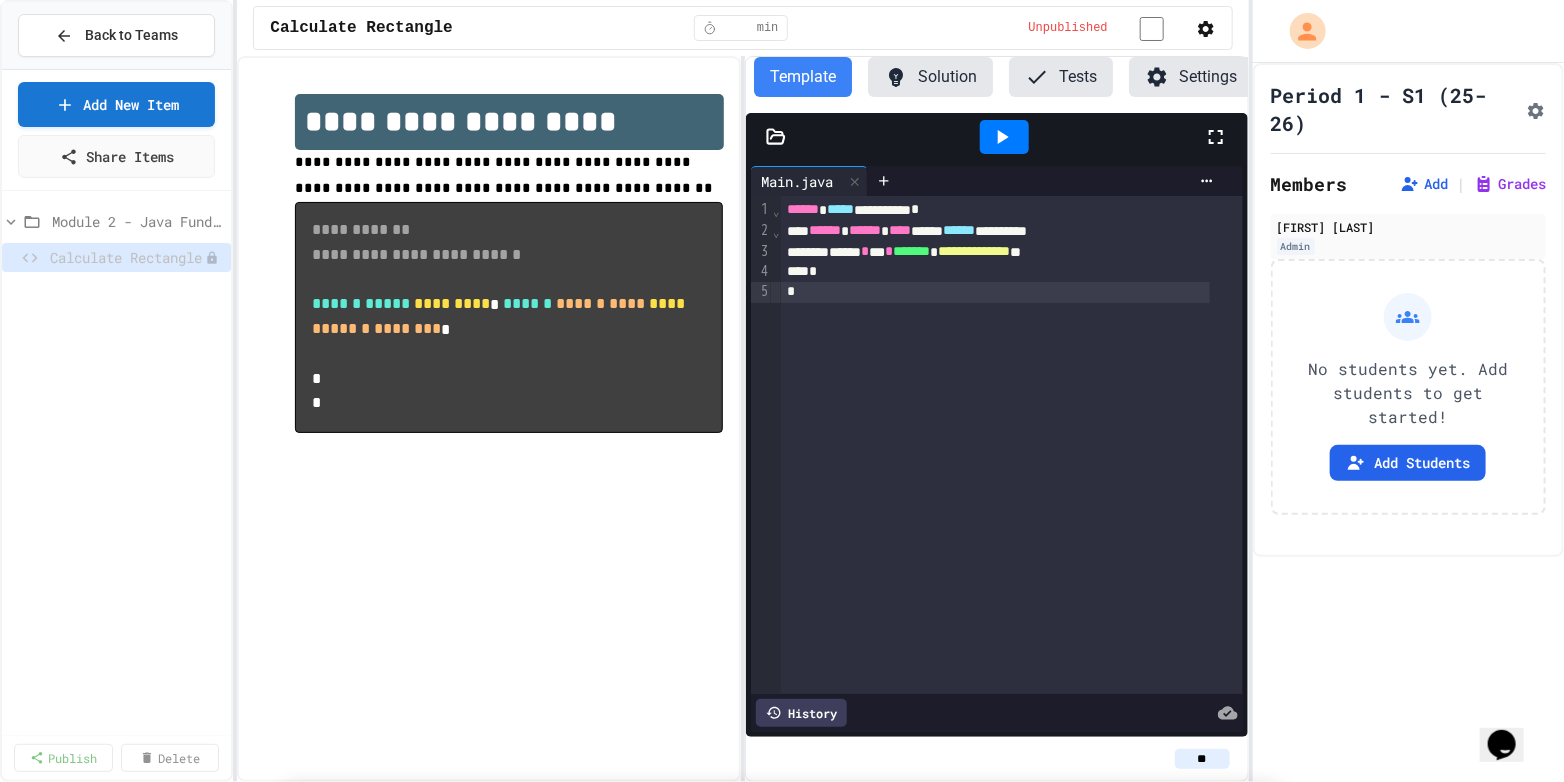 click on "**********" at bounding box center (800, 1075) 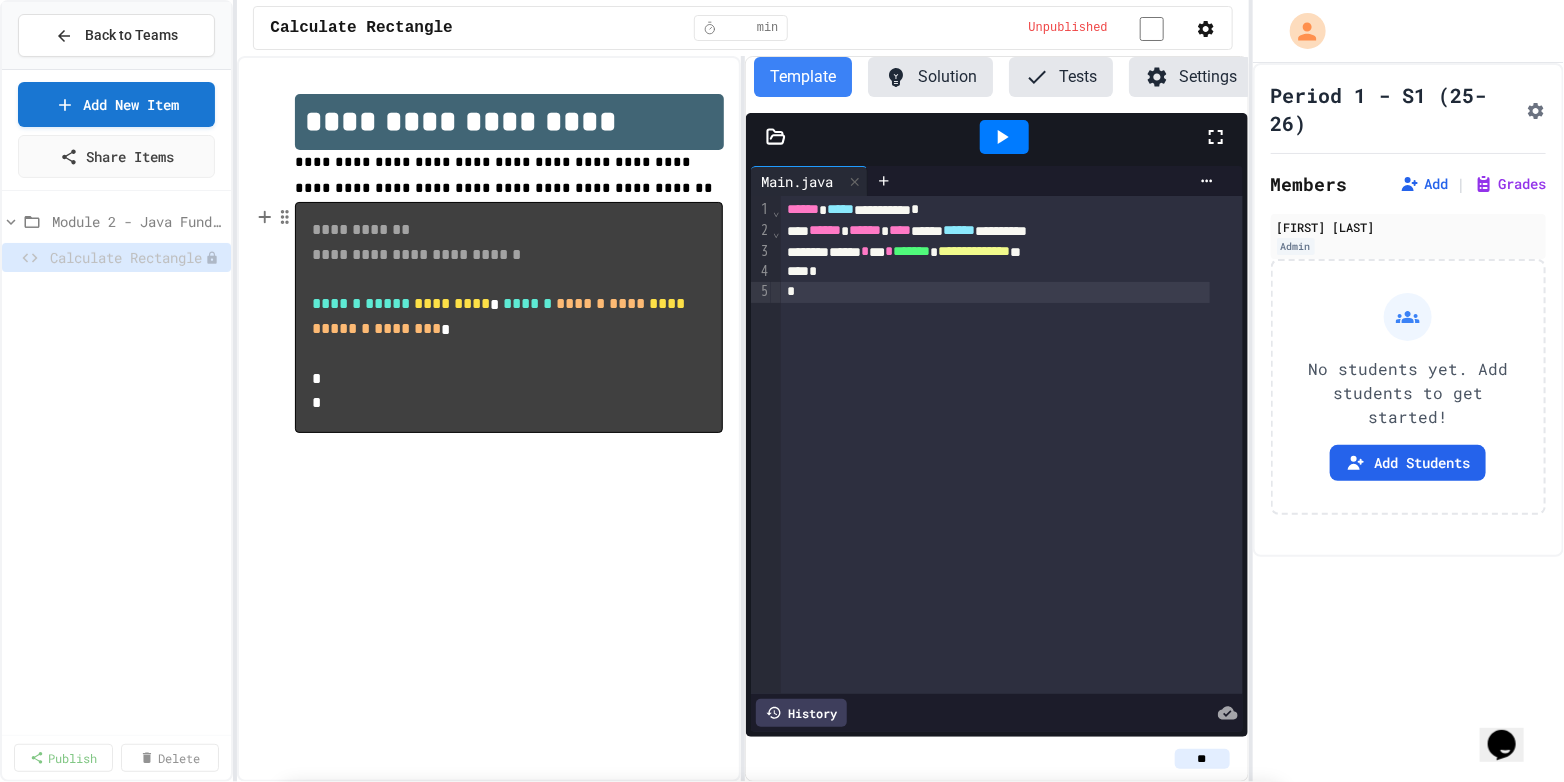 click on "**********" at bounding box center [800, 1075] 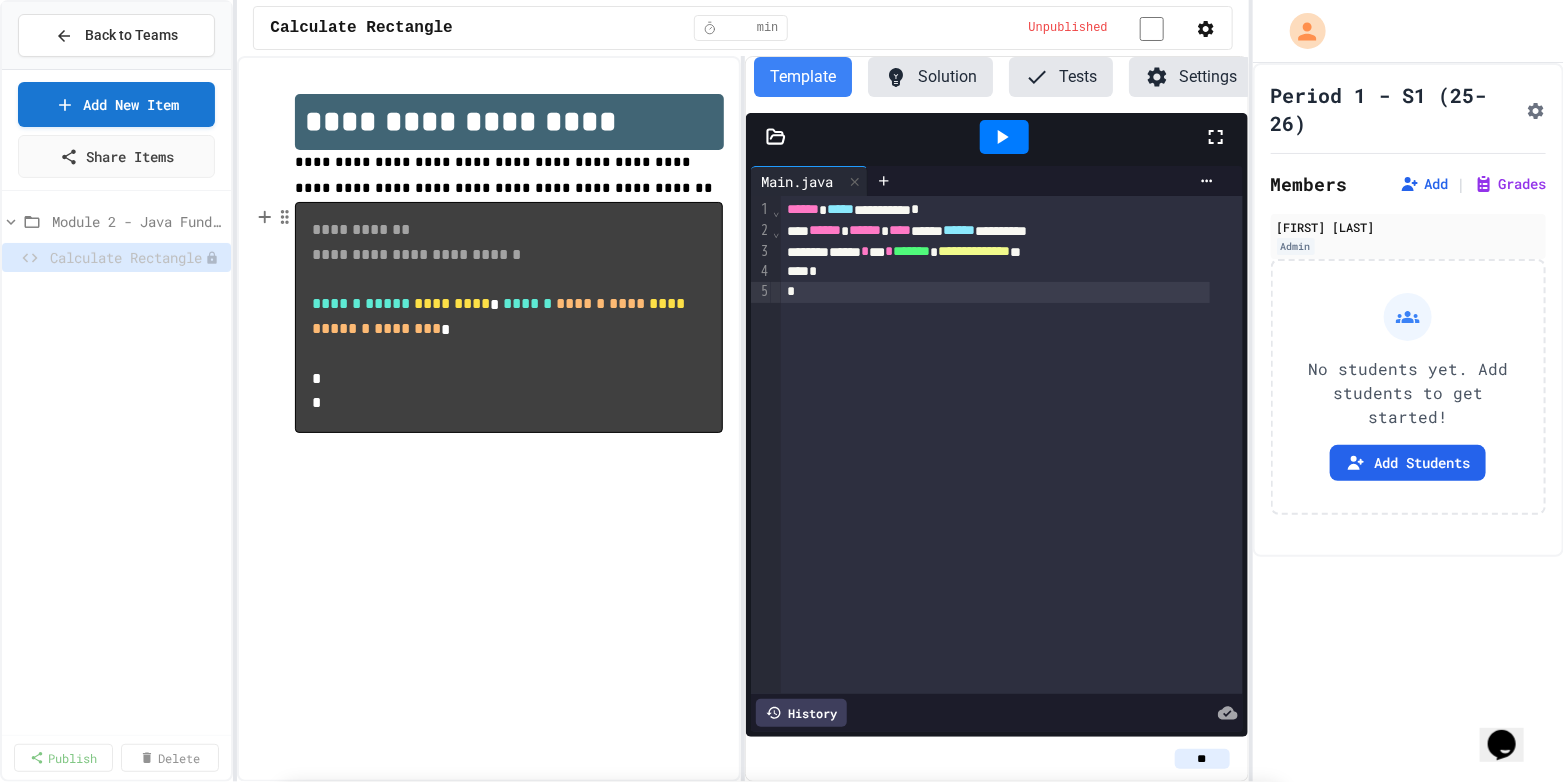 scroll, scrollTop: 0, scrollLeft: 0, axis: both 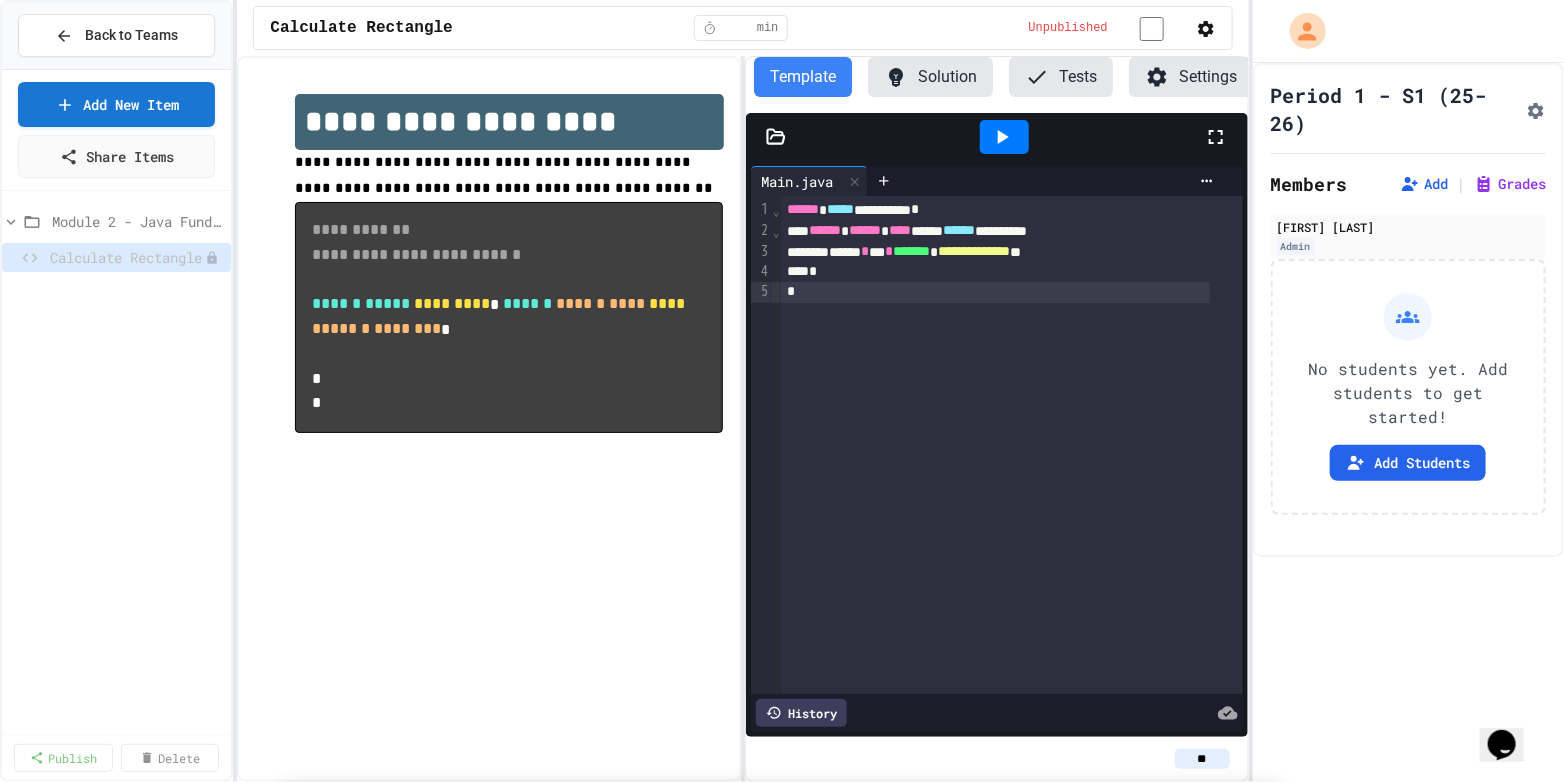 click on "Exercises" at bounding box center (632, 871) 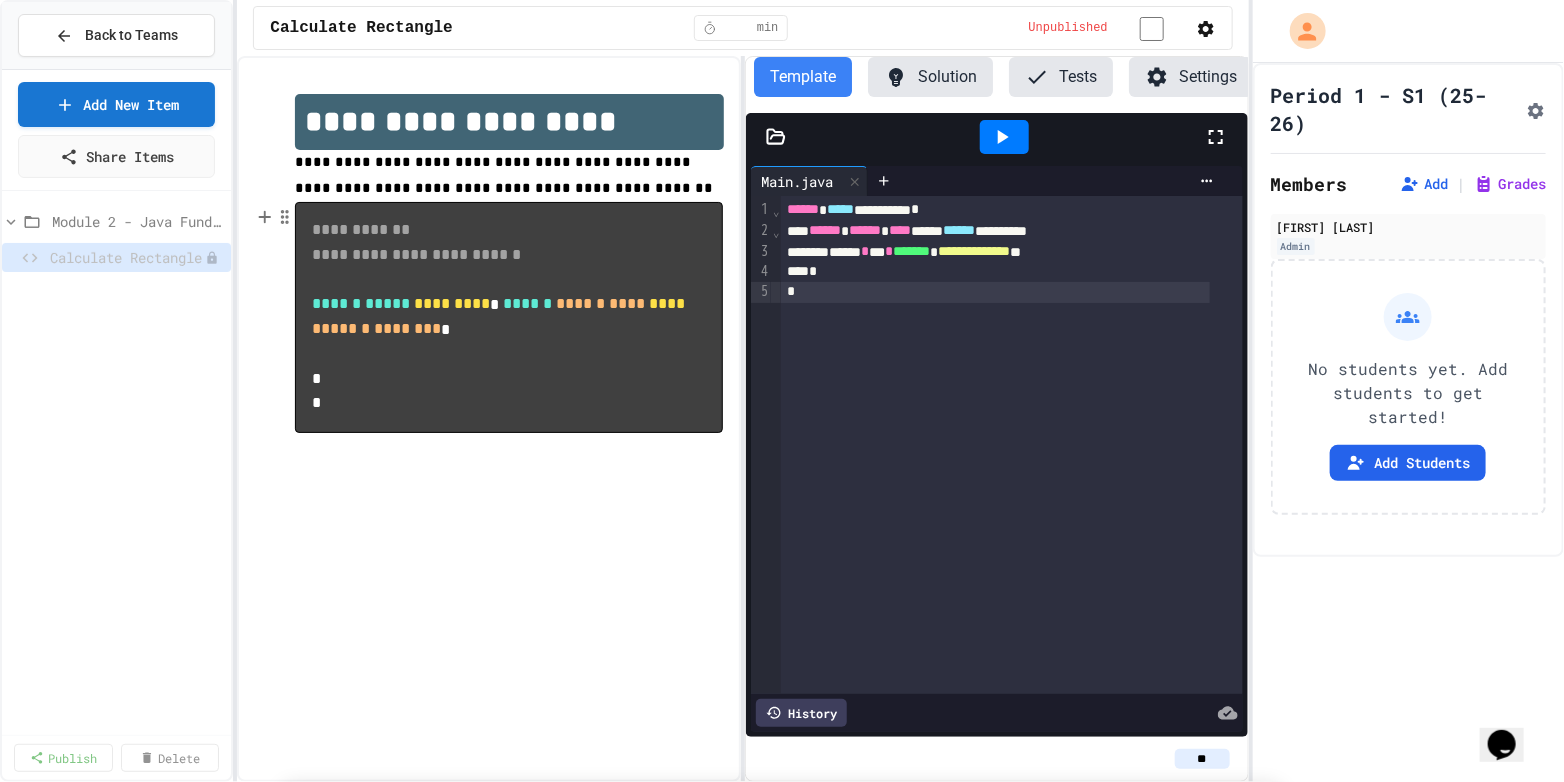 select on "**********" 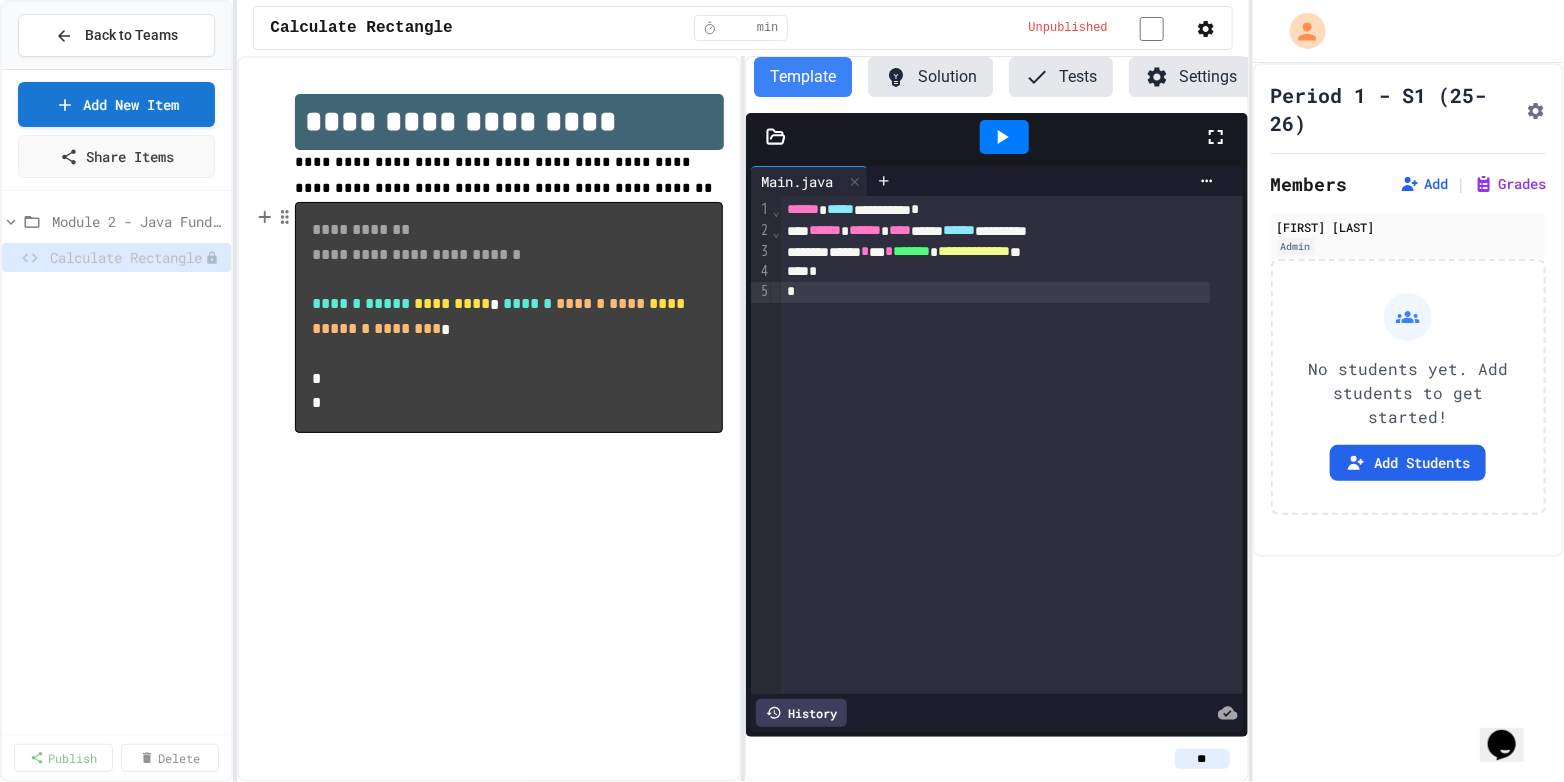 click on "Cancel" at bounding box center (782, 1158) 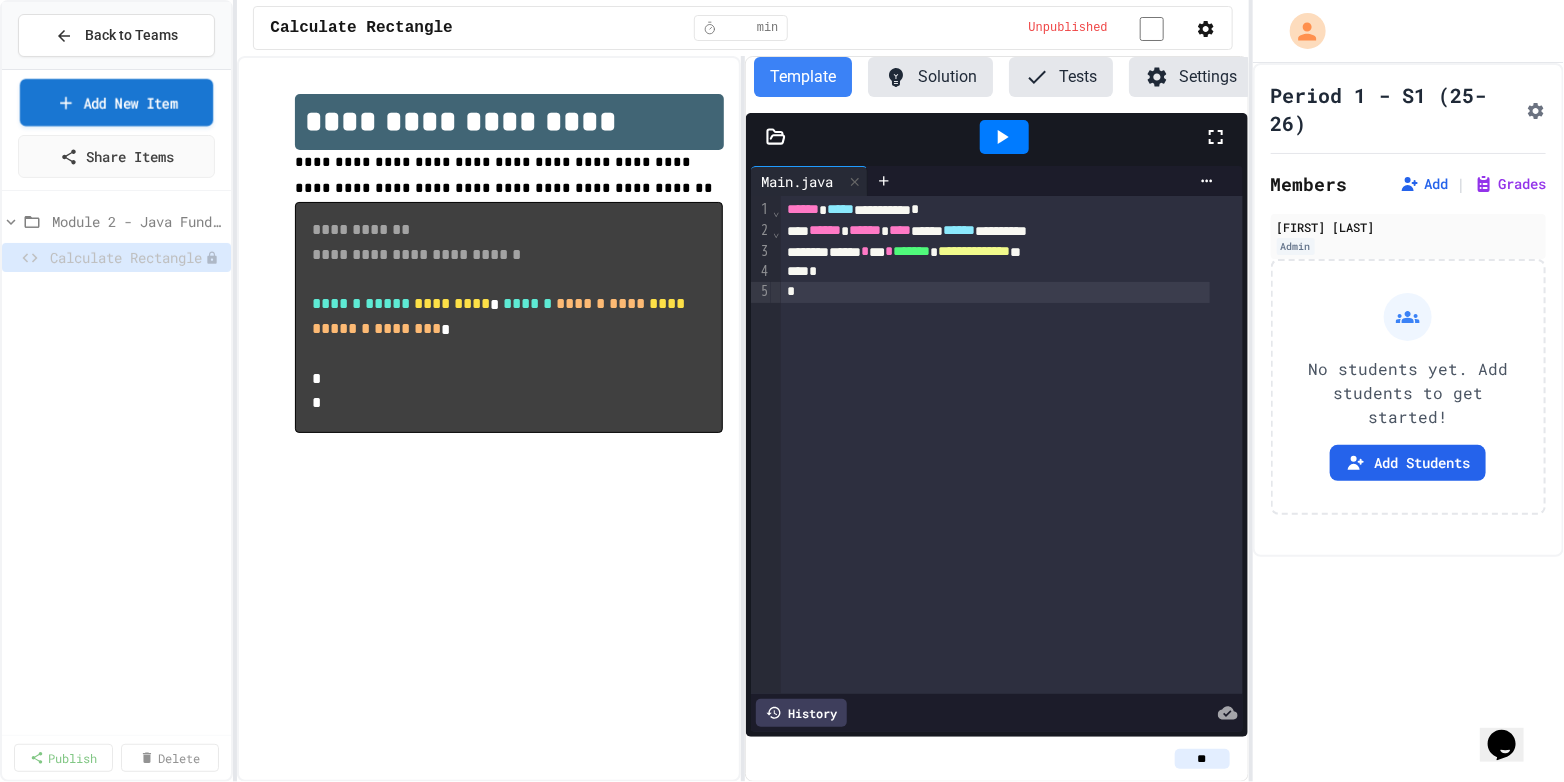 click on "Add New Item" at bounding box center [117, 102] 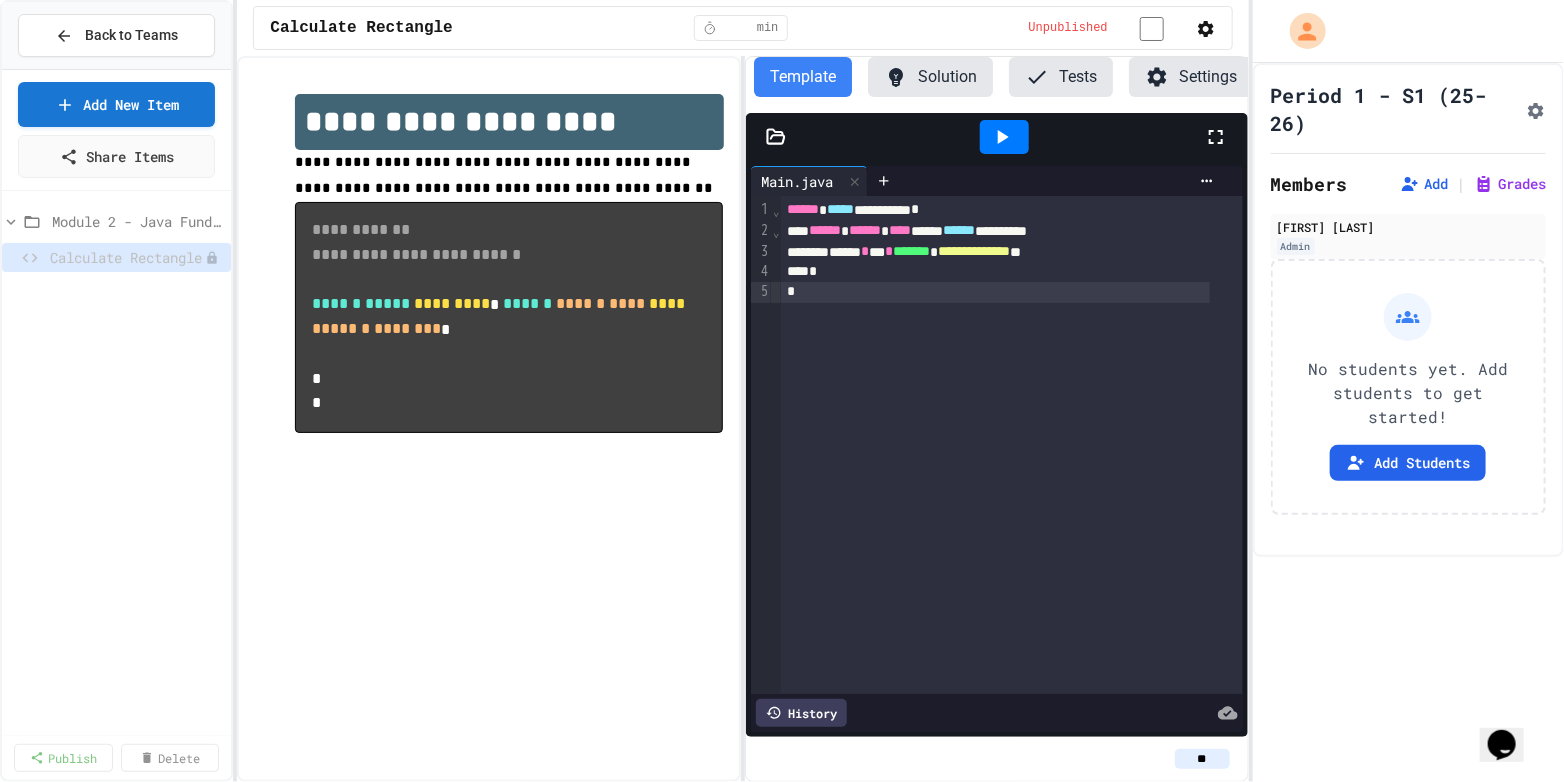 click on "Browse Premade Content" at bounding box center [782, 1091] 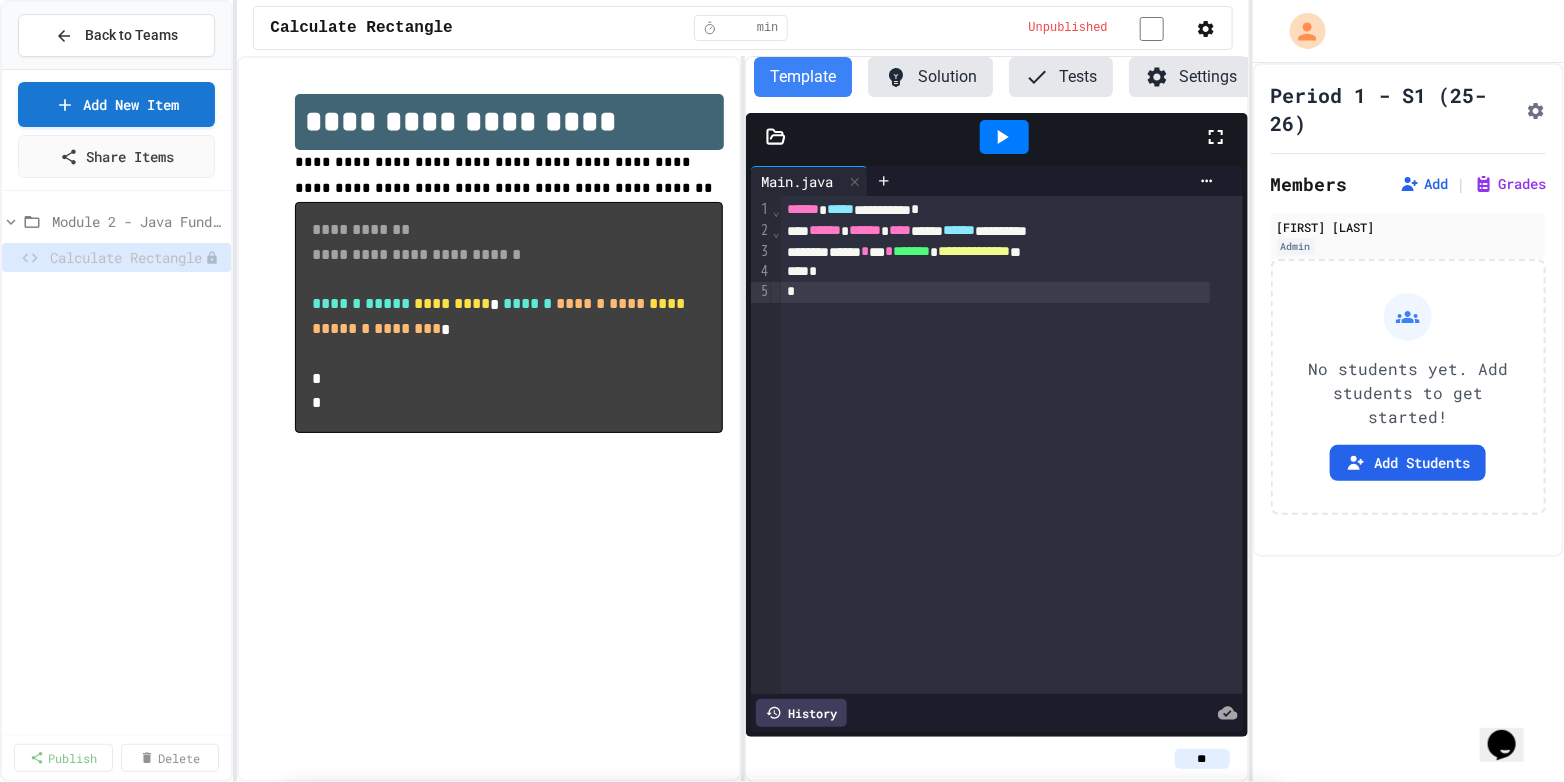 click on "**********" at bounding box center [800, 1075] 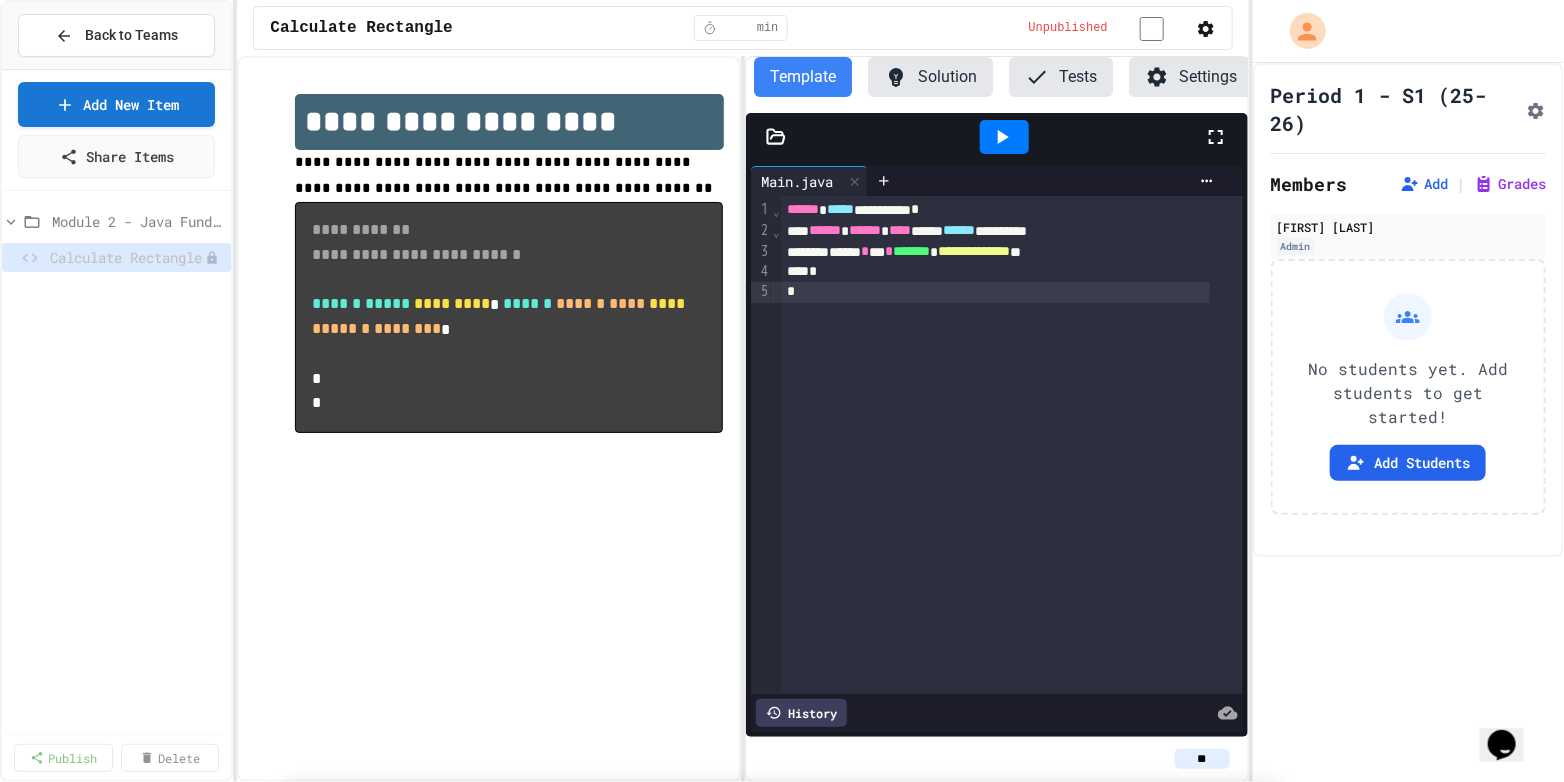 click on "Lessons" at bounding box center [490, 1000] 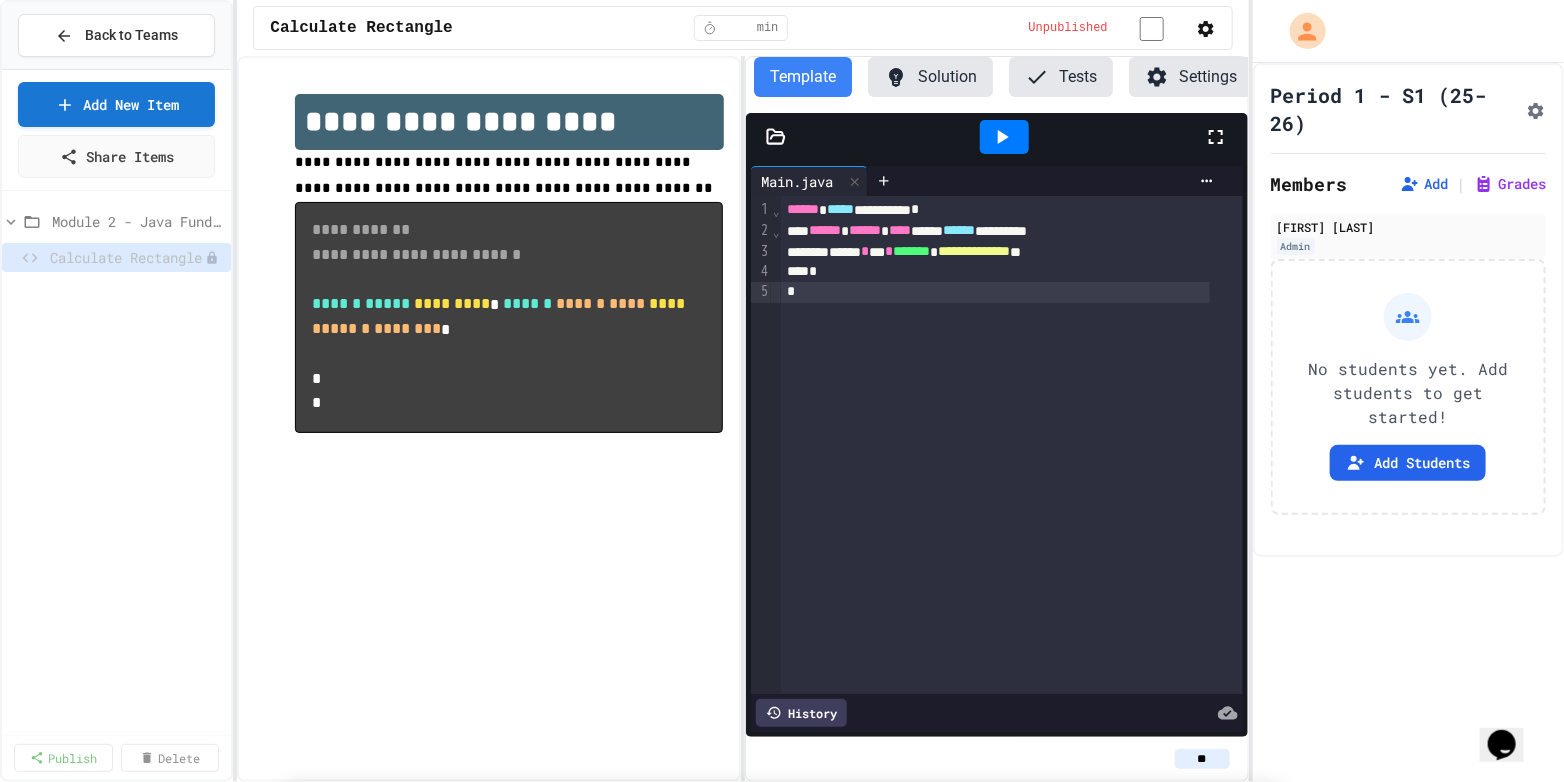 drag, startPoint x: 1246, startPoint y: 75, endPoint x: 1011, endPoint y: 398, distance: 399.4421 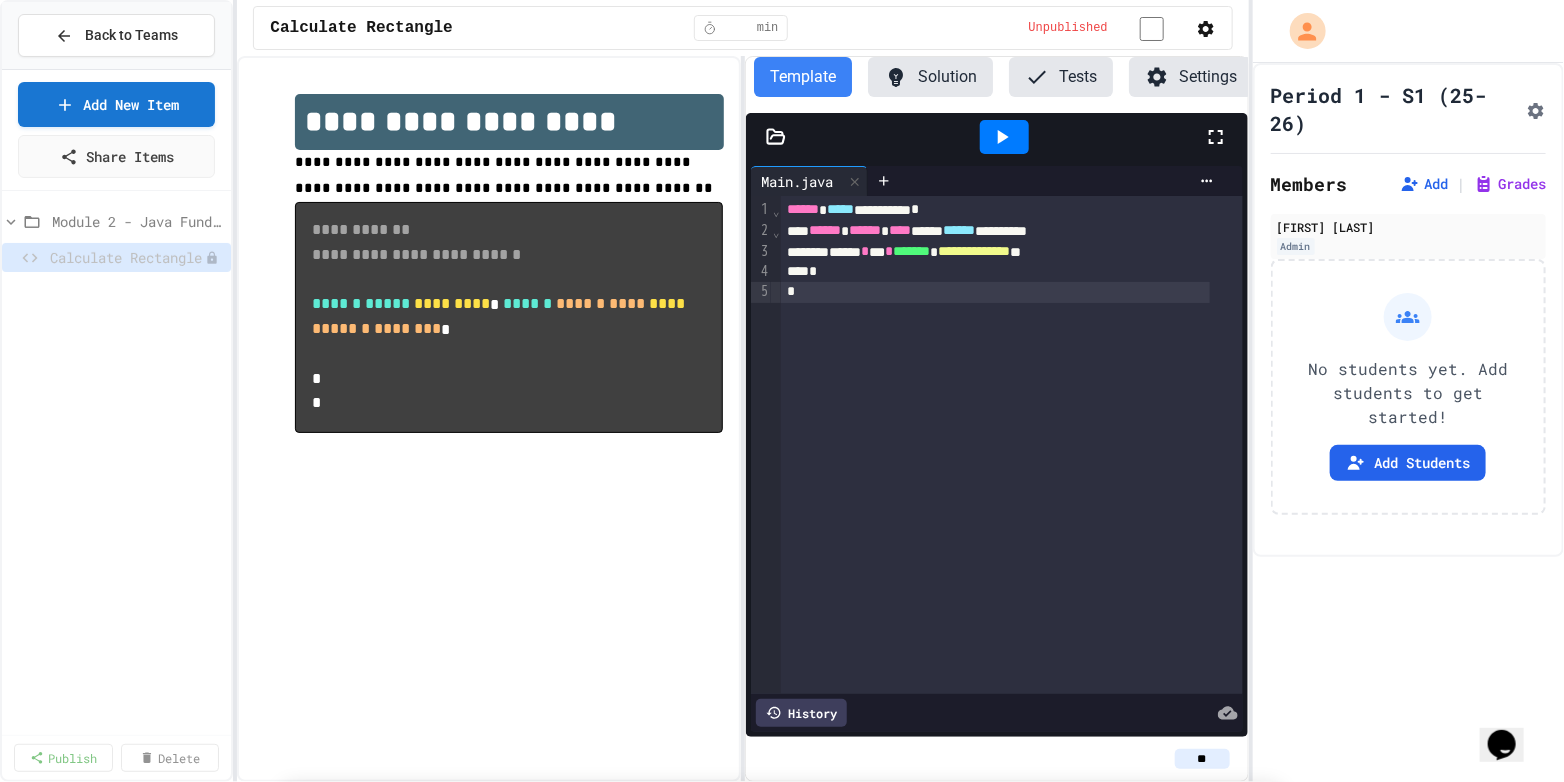 click on "Lossy Compression Easy • 40 m" at bounding box center (550, 1013) 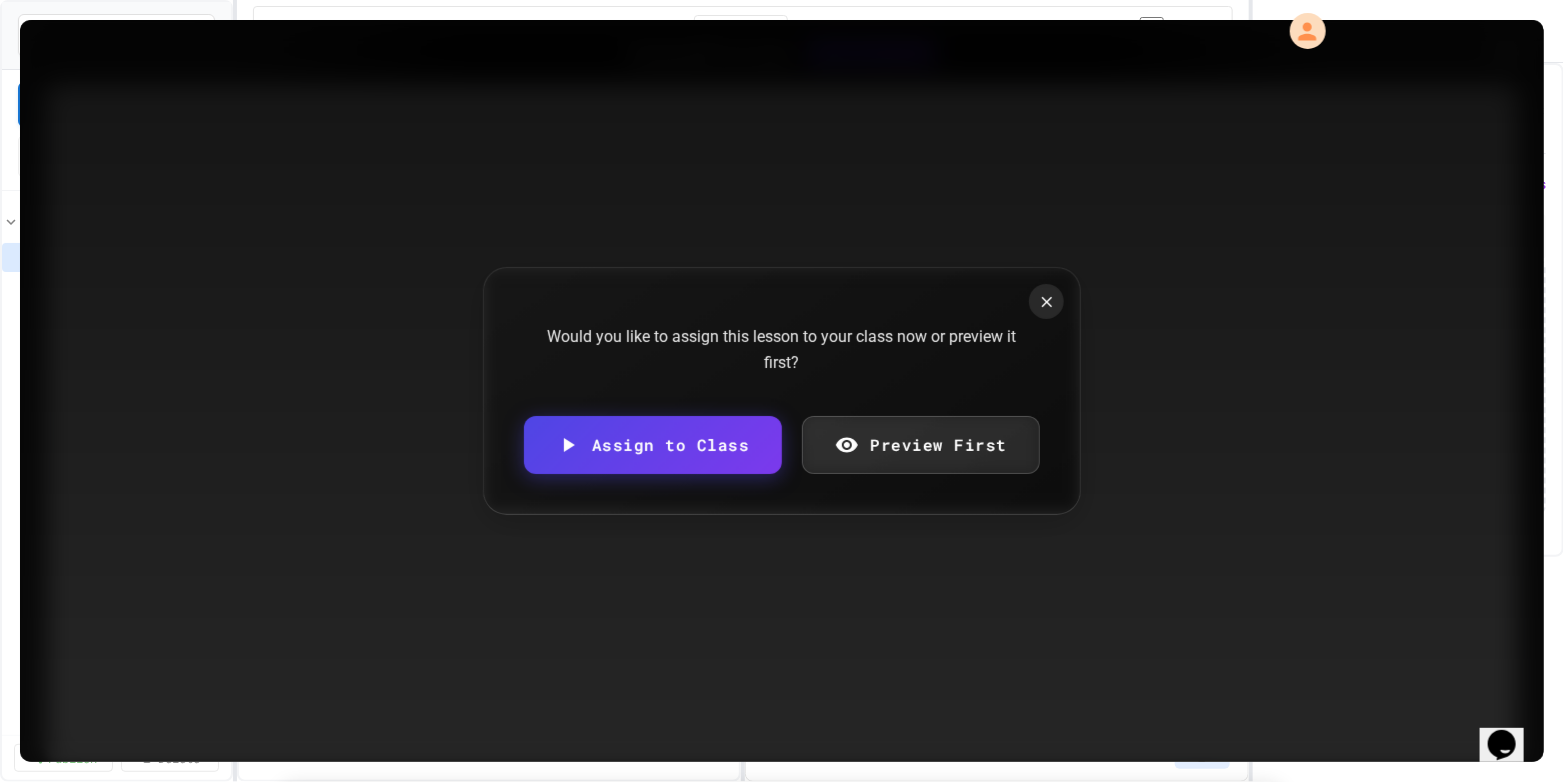 click 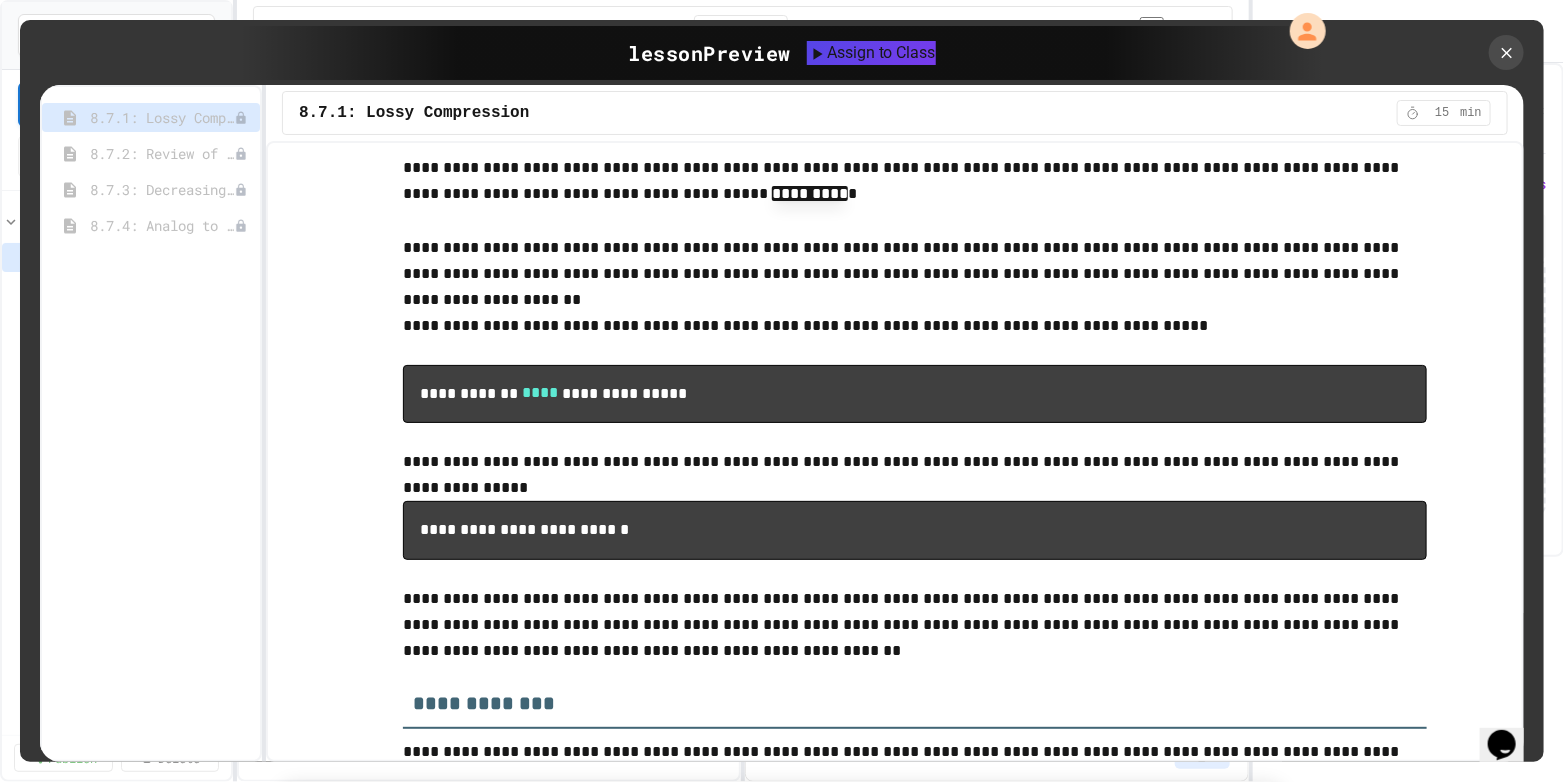 scroll, scrollTop: 1666, scrollLeft: 0, axis: vertical 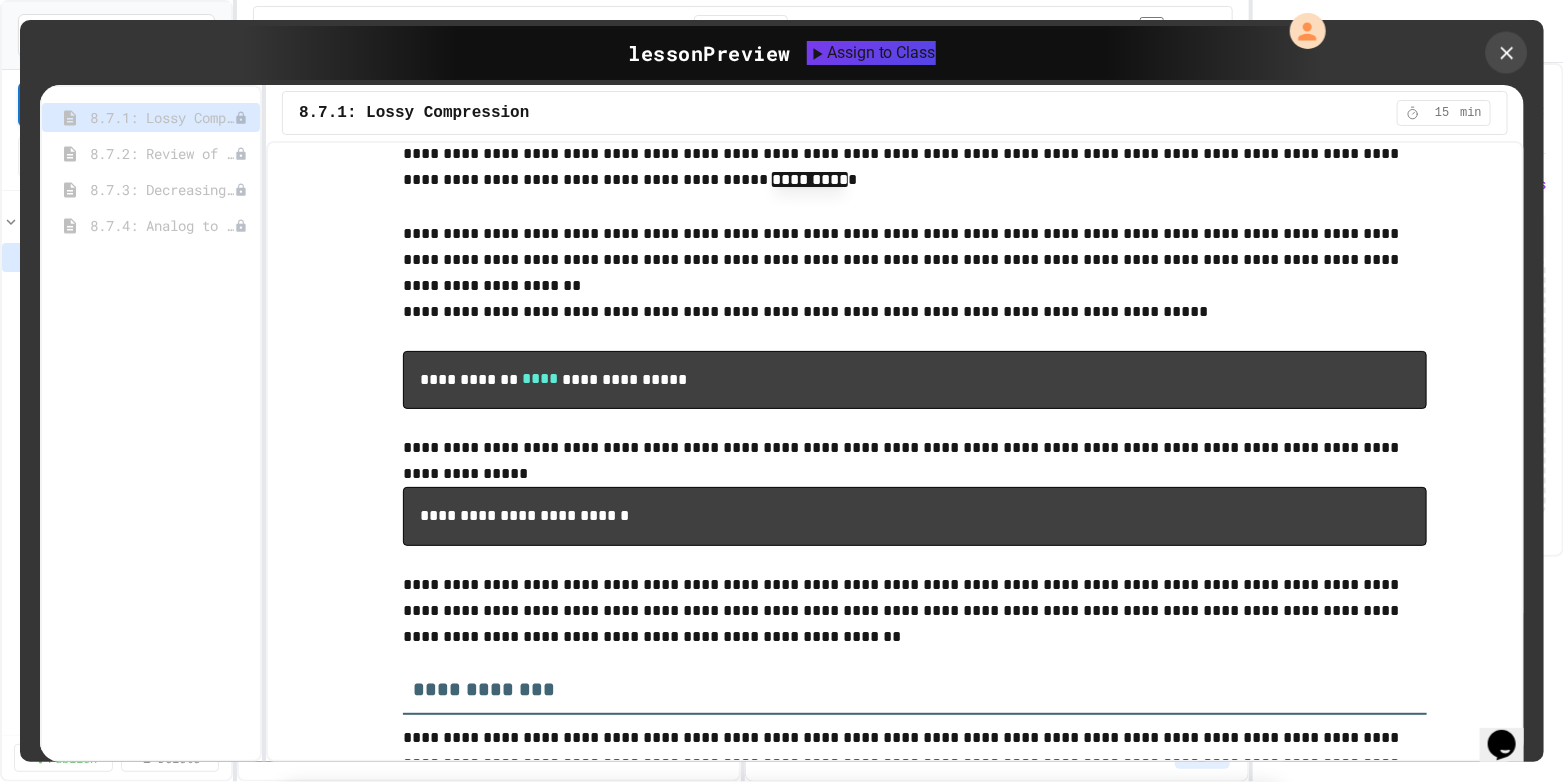 click 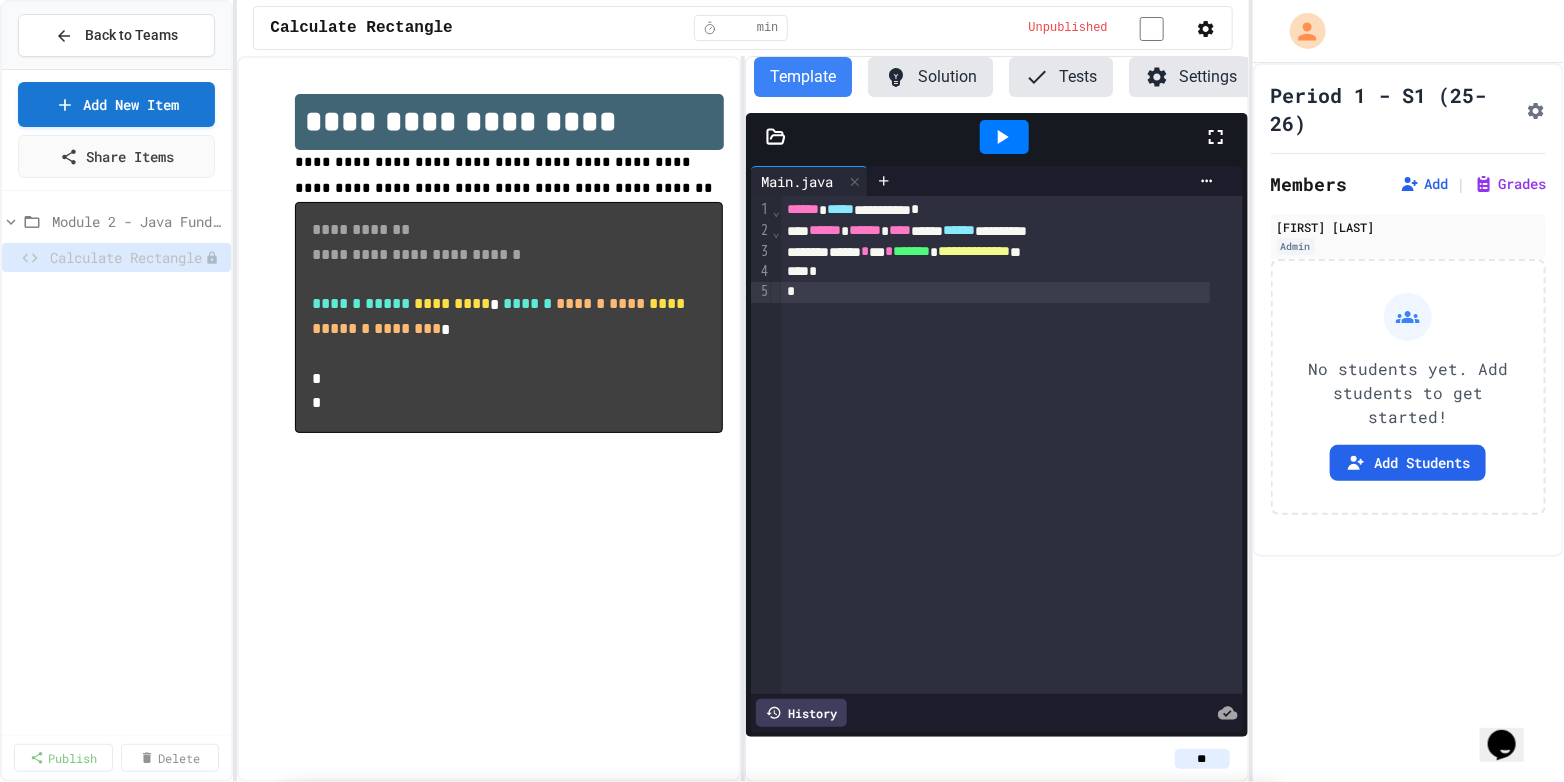 scroll, scrollTop: 5777, scrollLeft: 0, axis: vertical 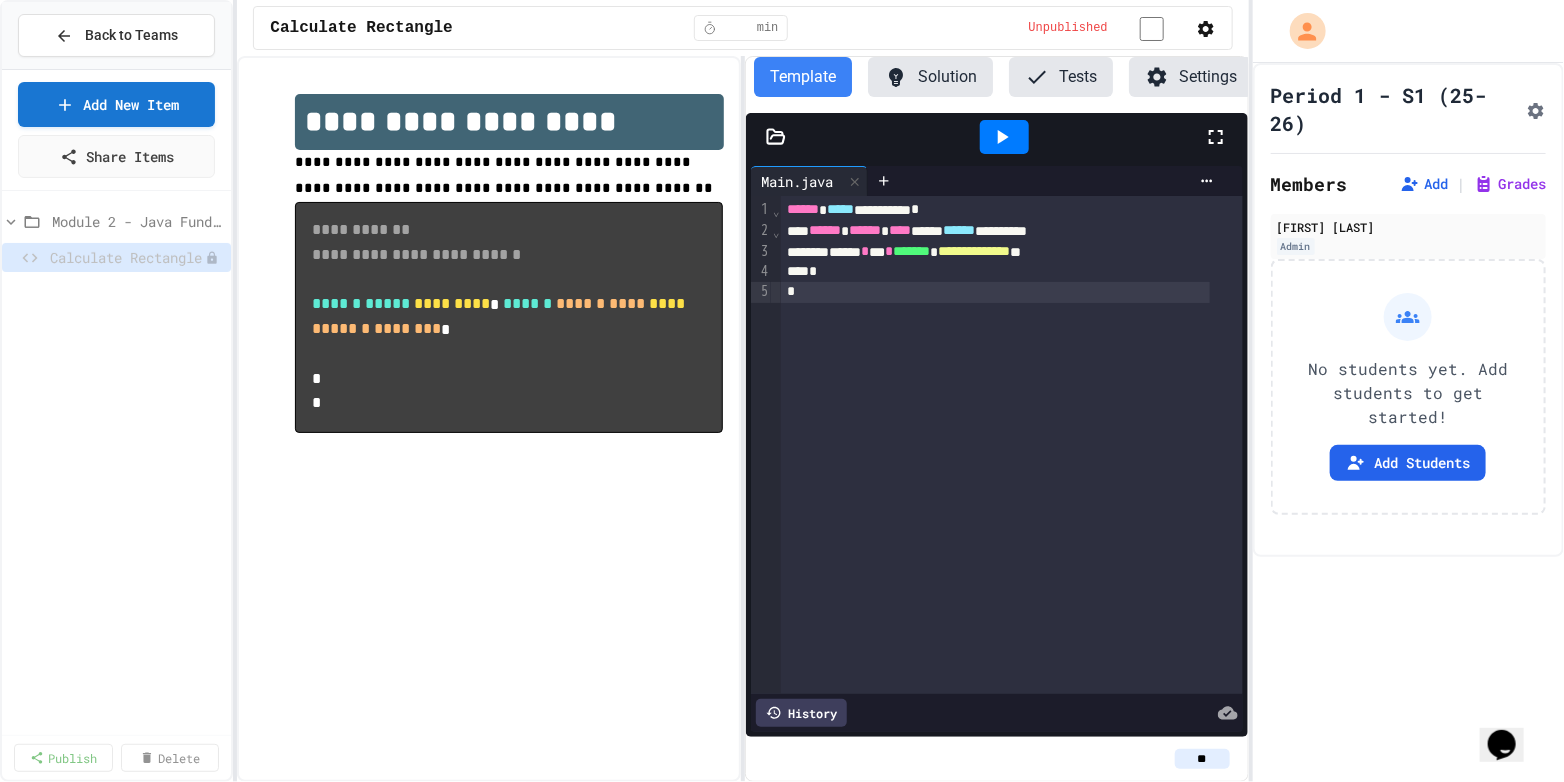 click on "Cancel" at bounding box center [782, 1158] 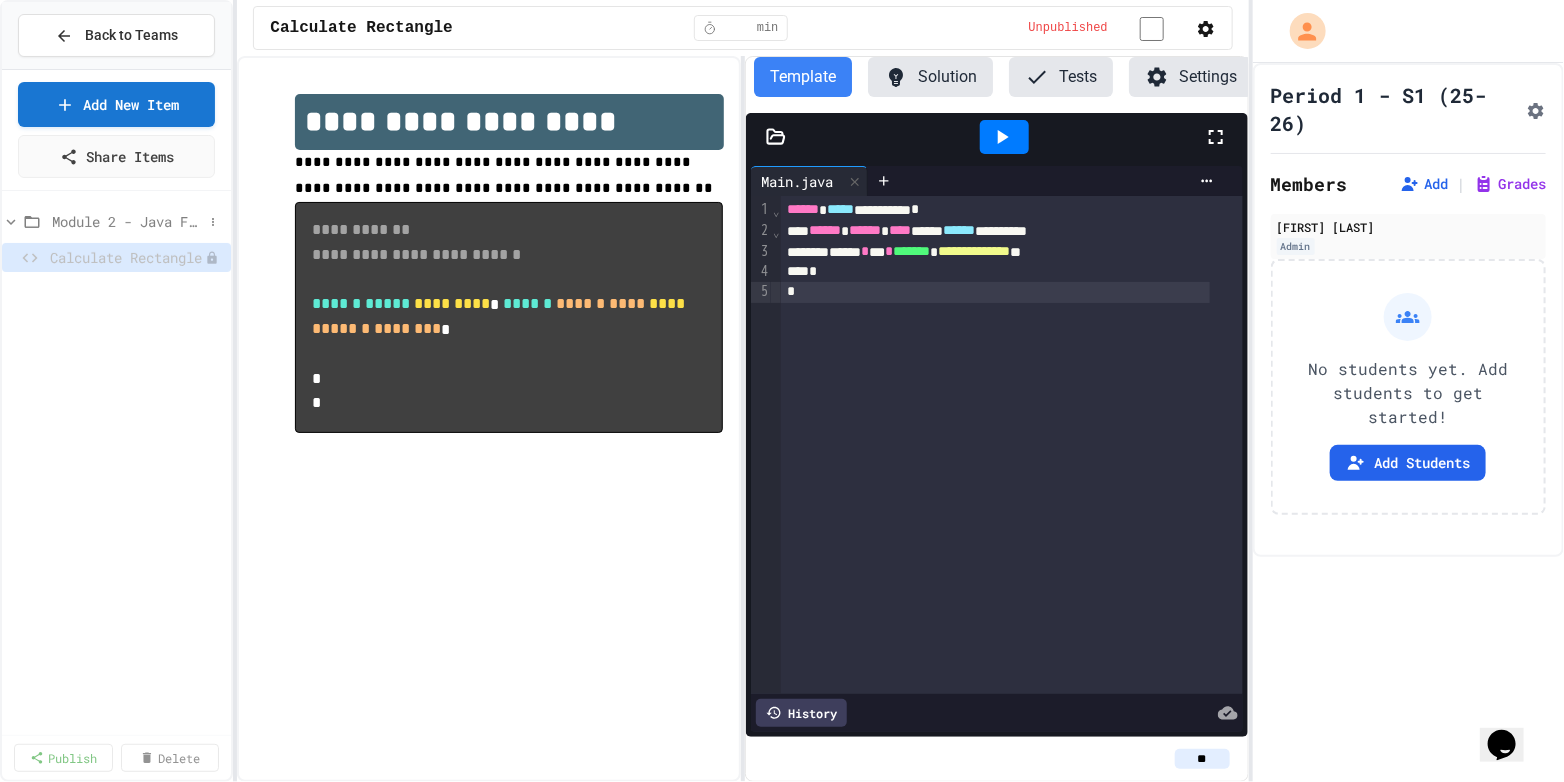 click on "Module 2 - Java Fundamentals" at bounding box center [127, 221] 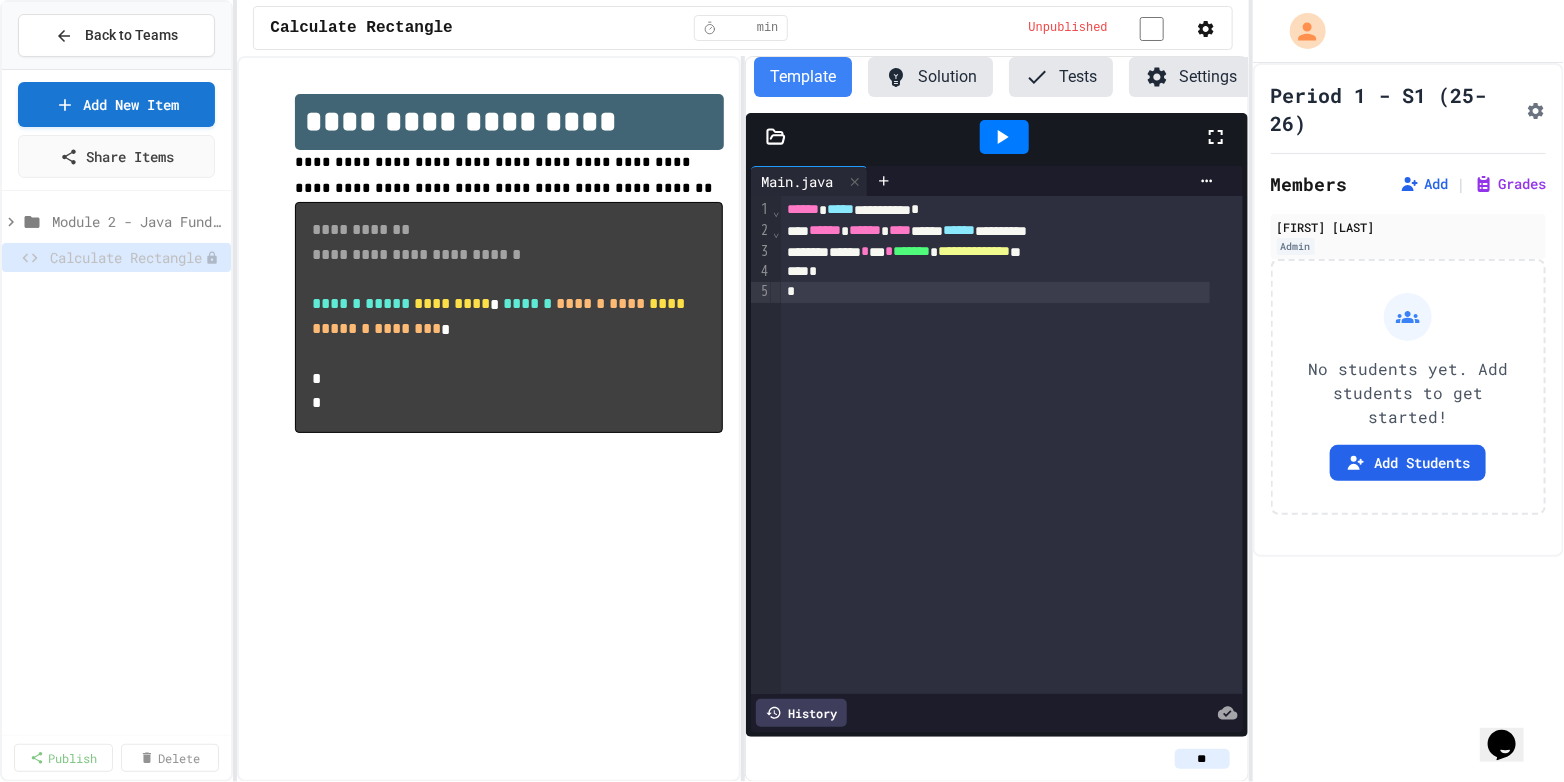 click on "Module 2 - Java Fundamentals" at bounding box center [137, 221] 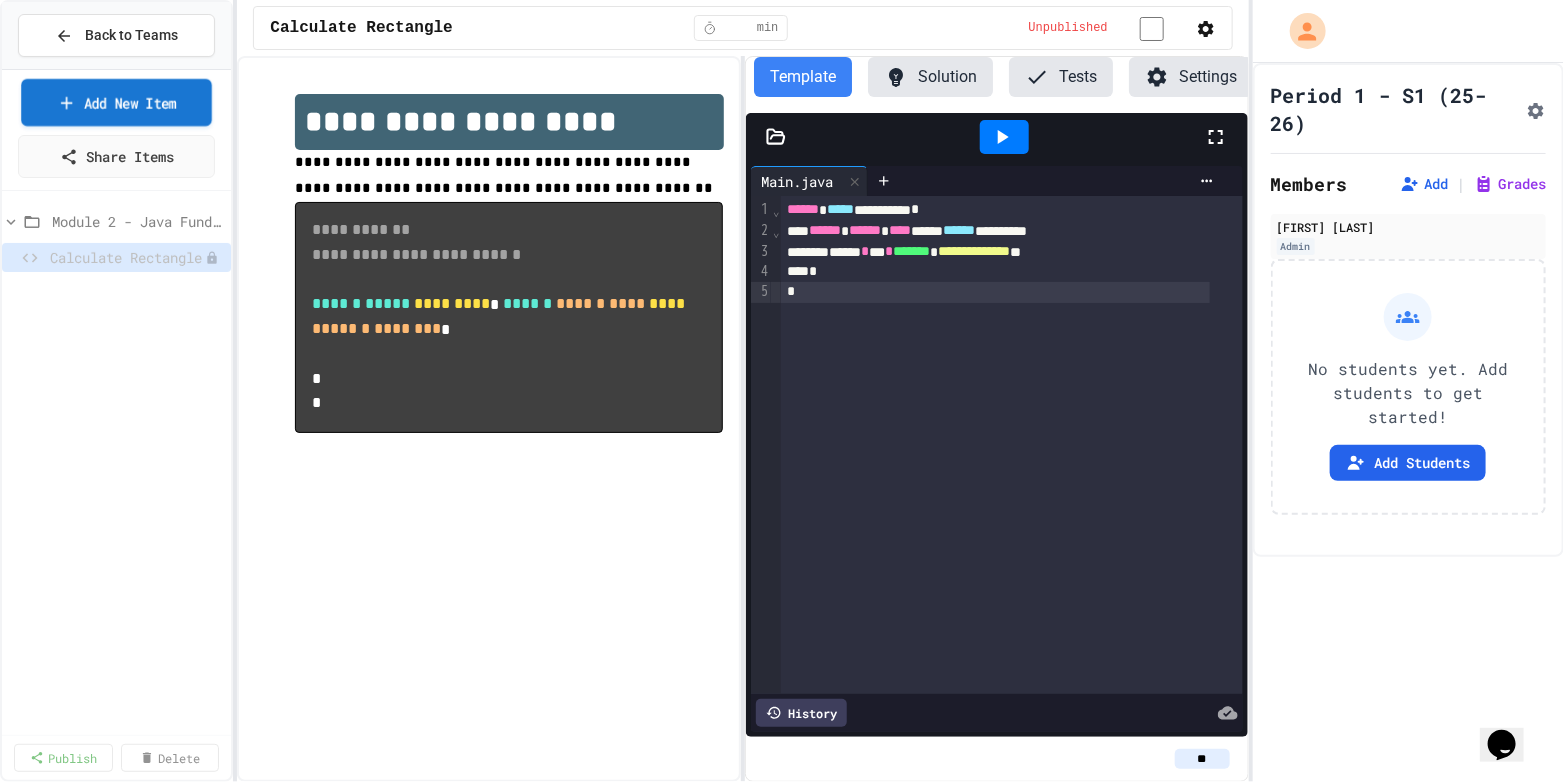 click on "Add New Item" at bounding box center (116, 102) 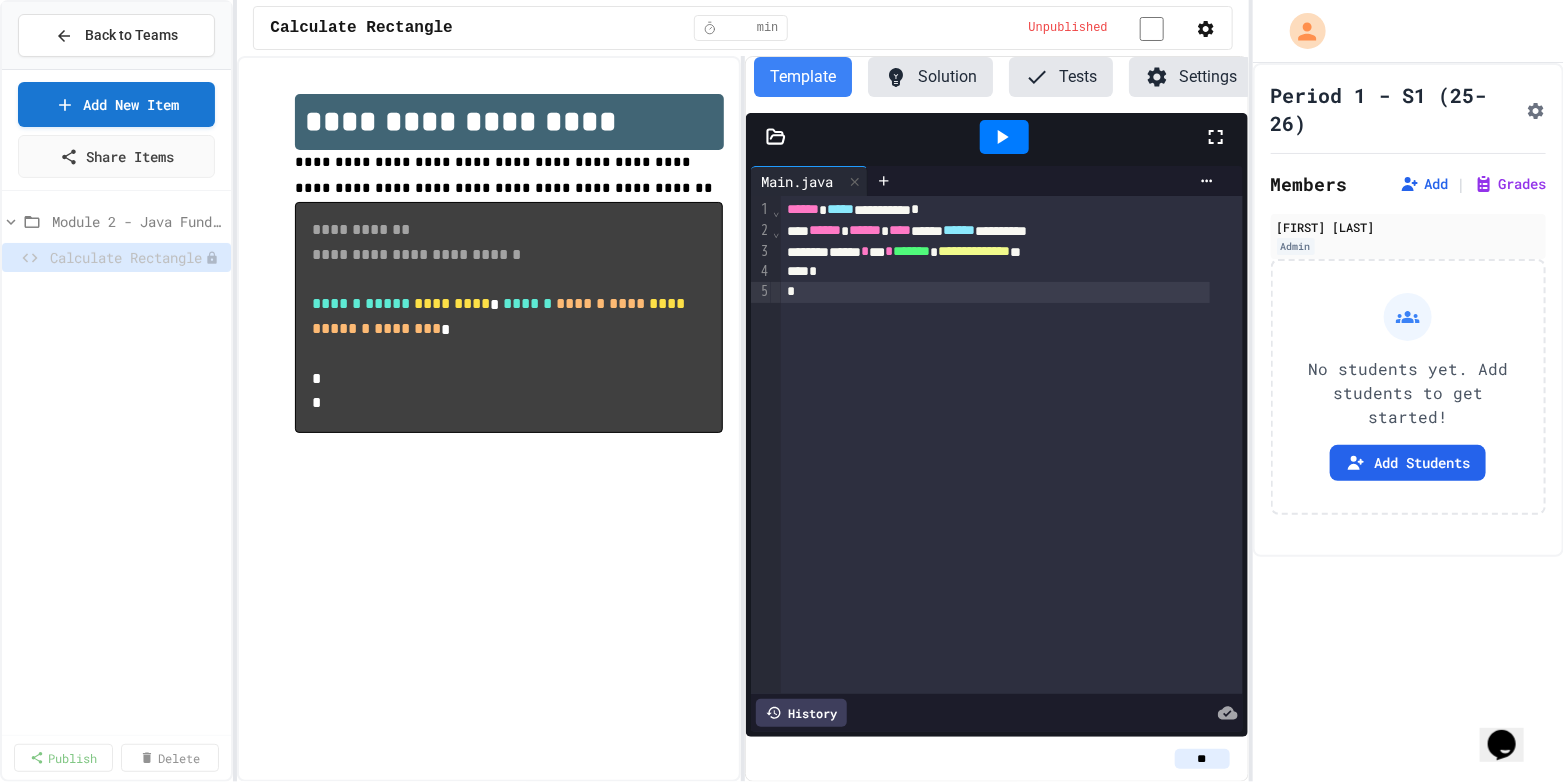 click on "Browse Premade Content" at bounding box center (782, 1091) 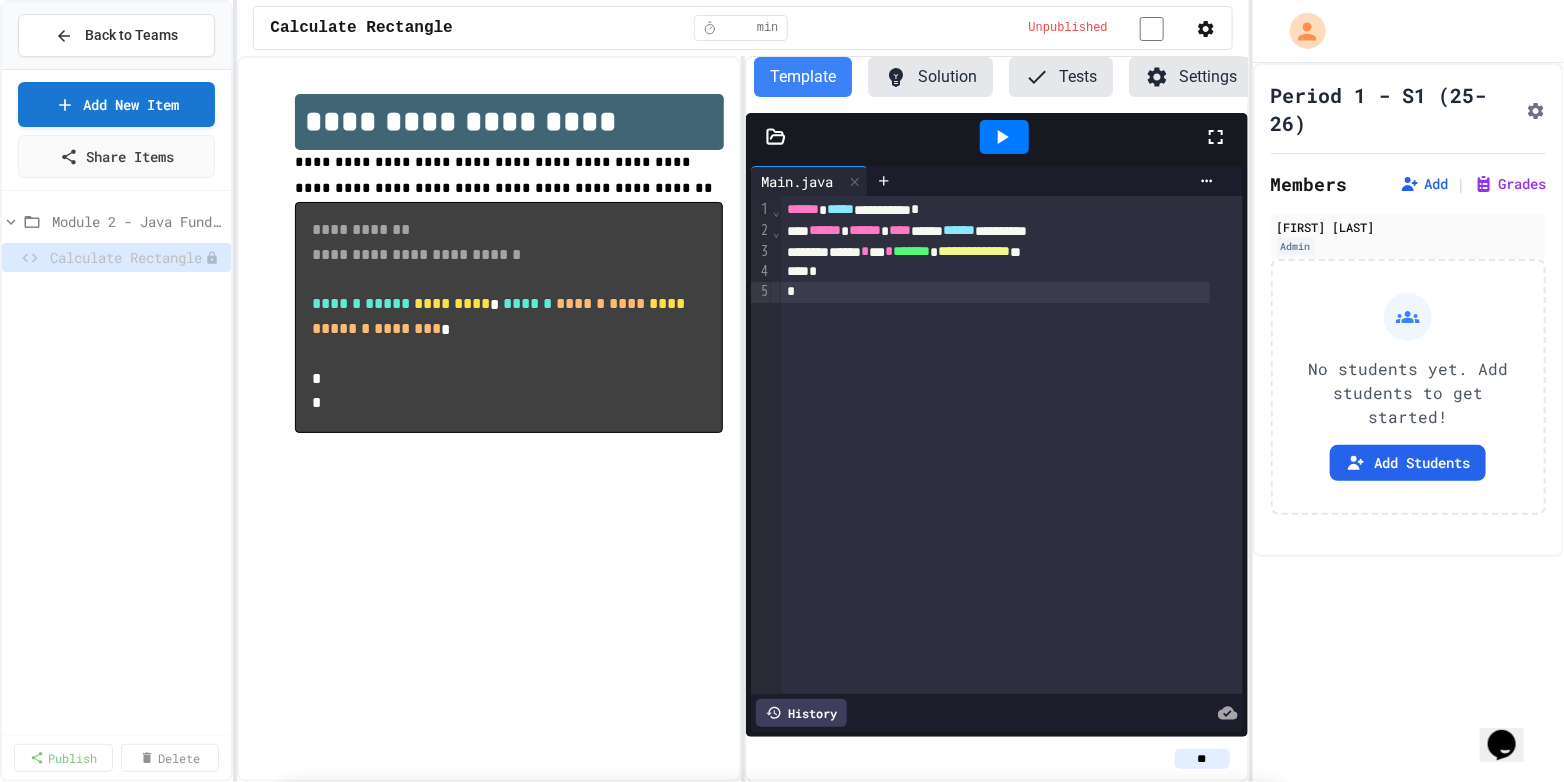 click on "**********" at bounding box center [800, 1075] 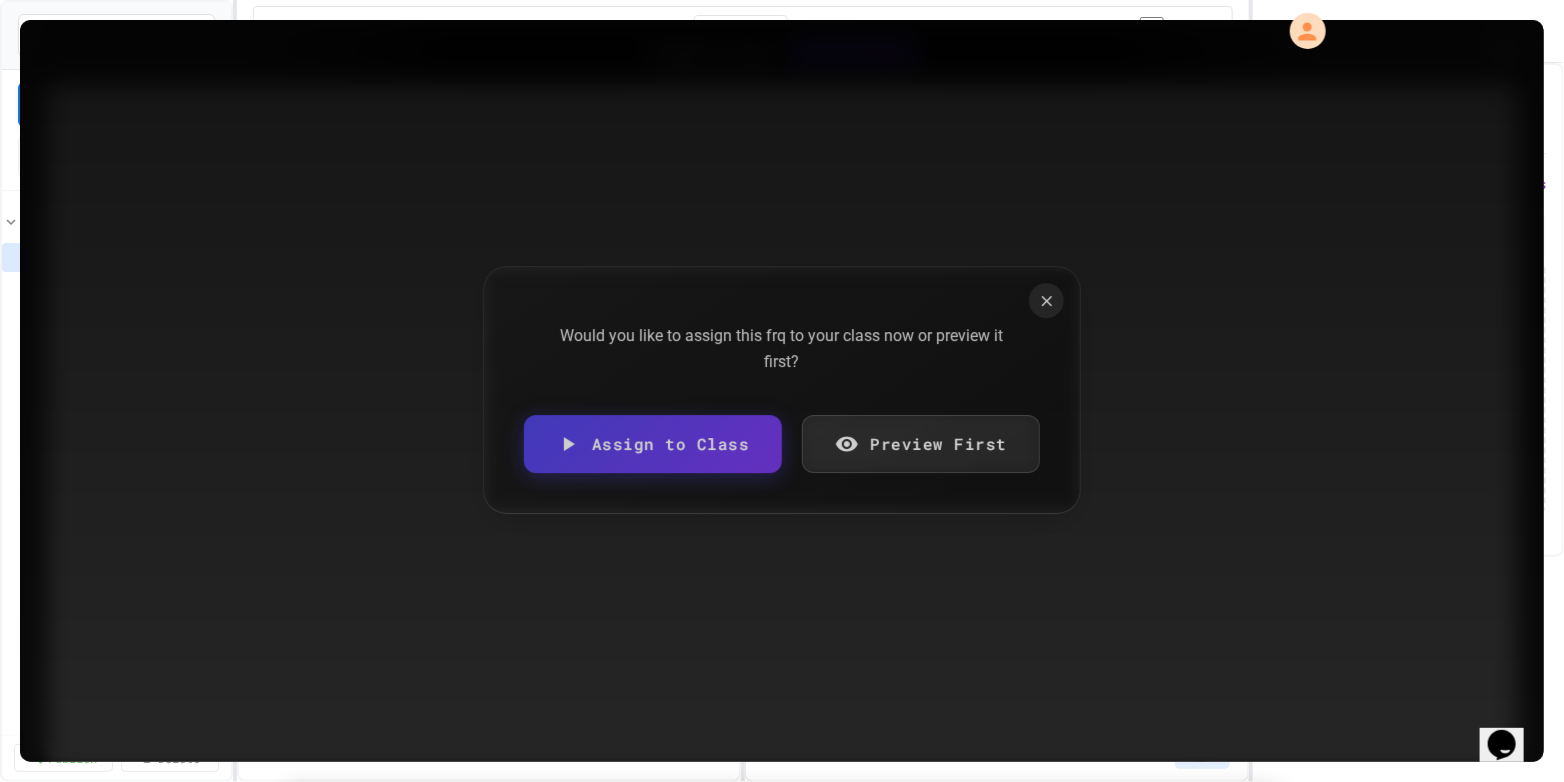 click on "Preview First" at bounding box center (921, 444) 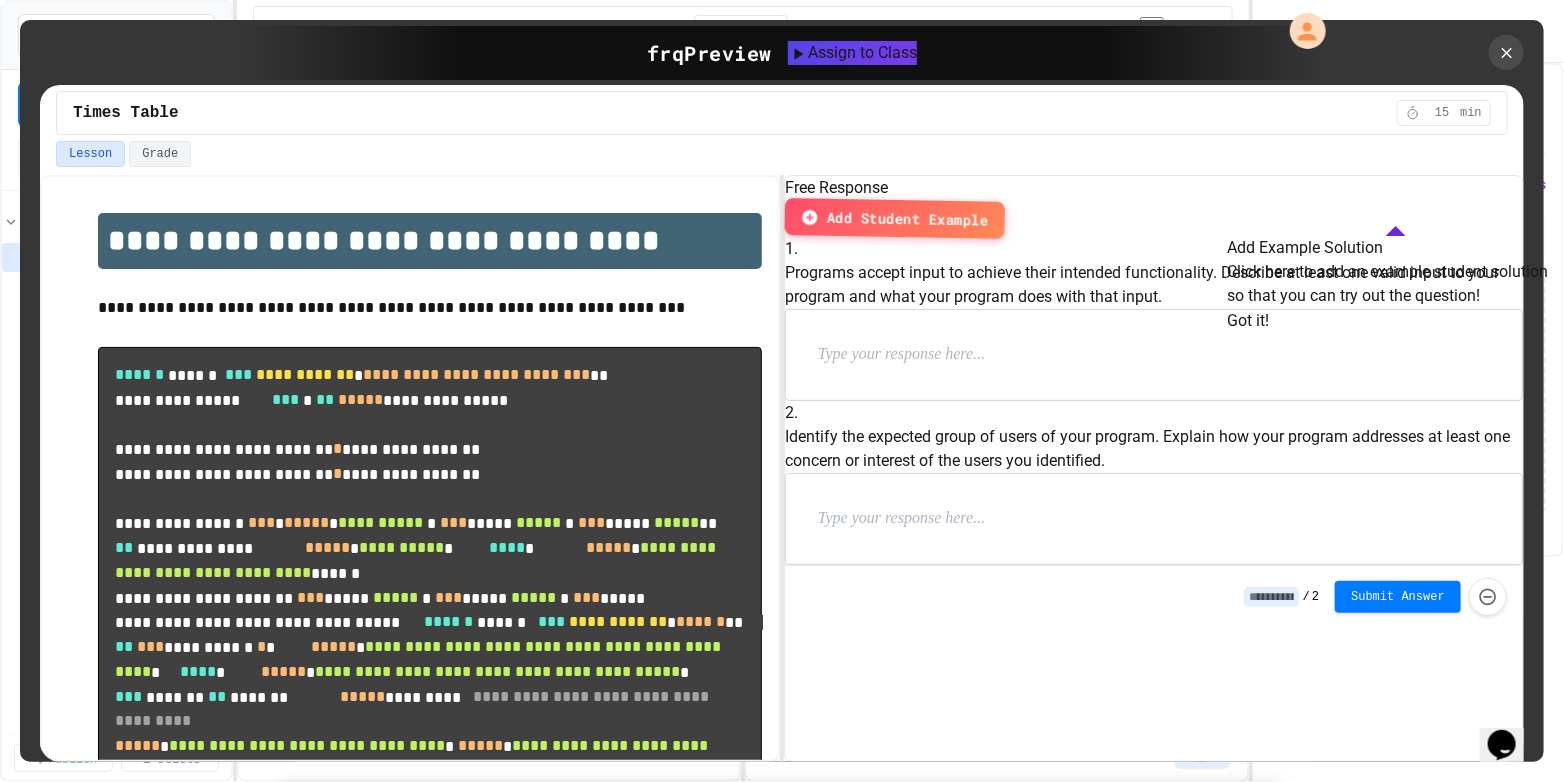 click on "Got it!" at bounding box center [1248, 321] 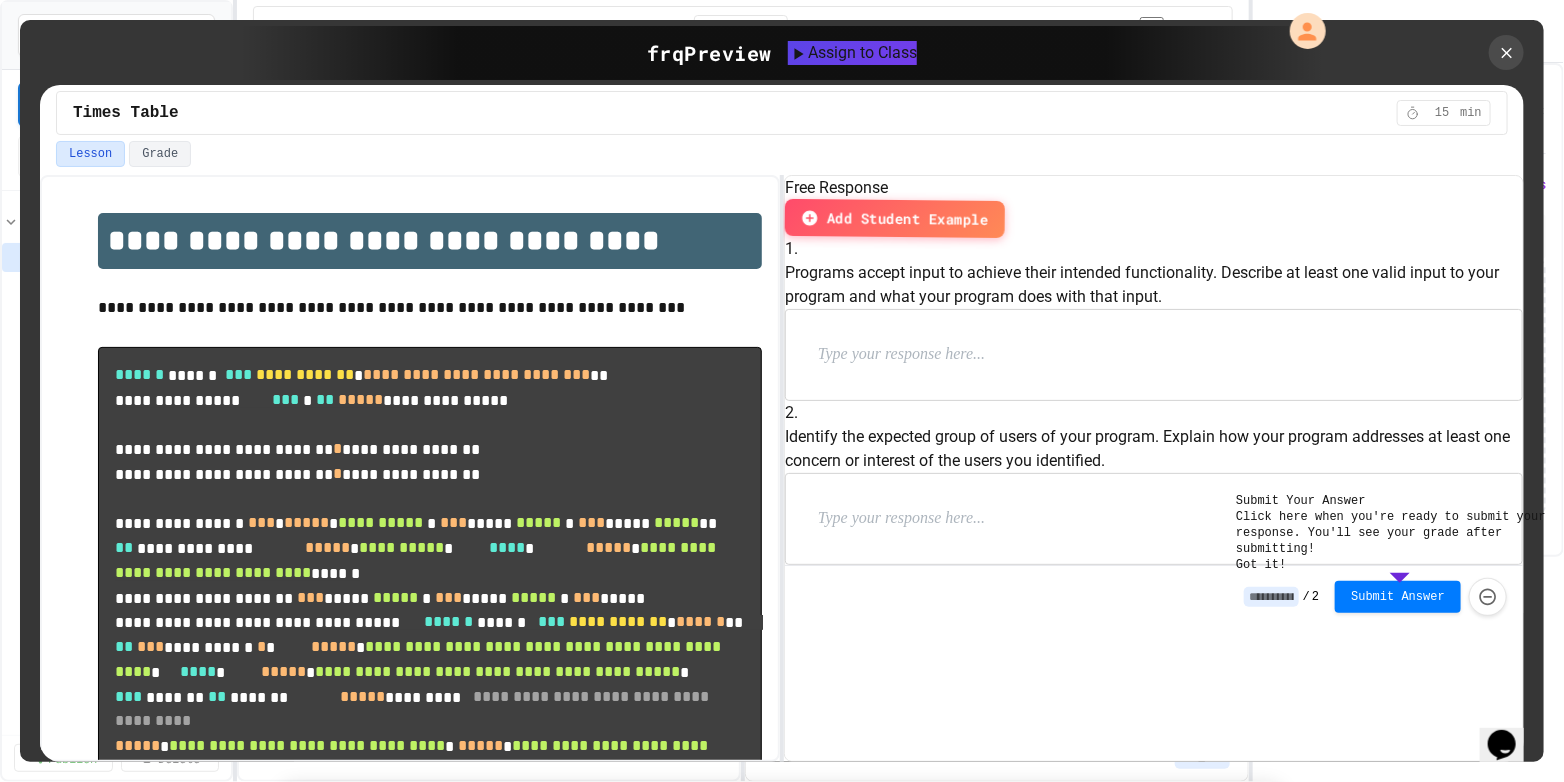 click on "Got it!" at bounding box center [1261, 565] 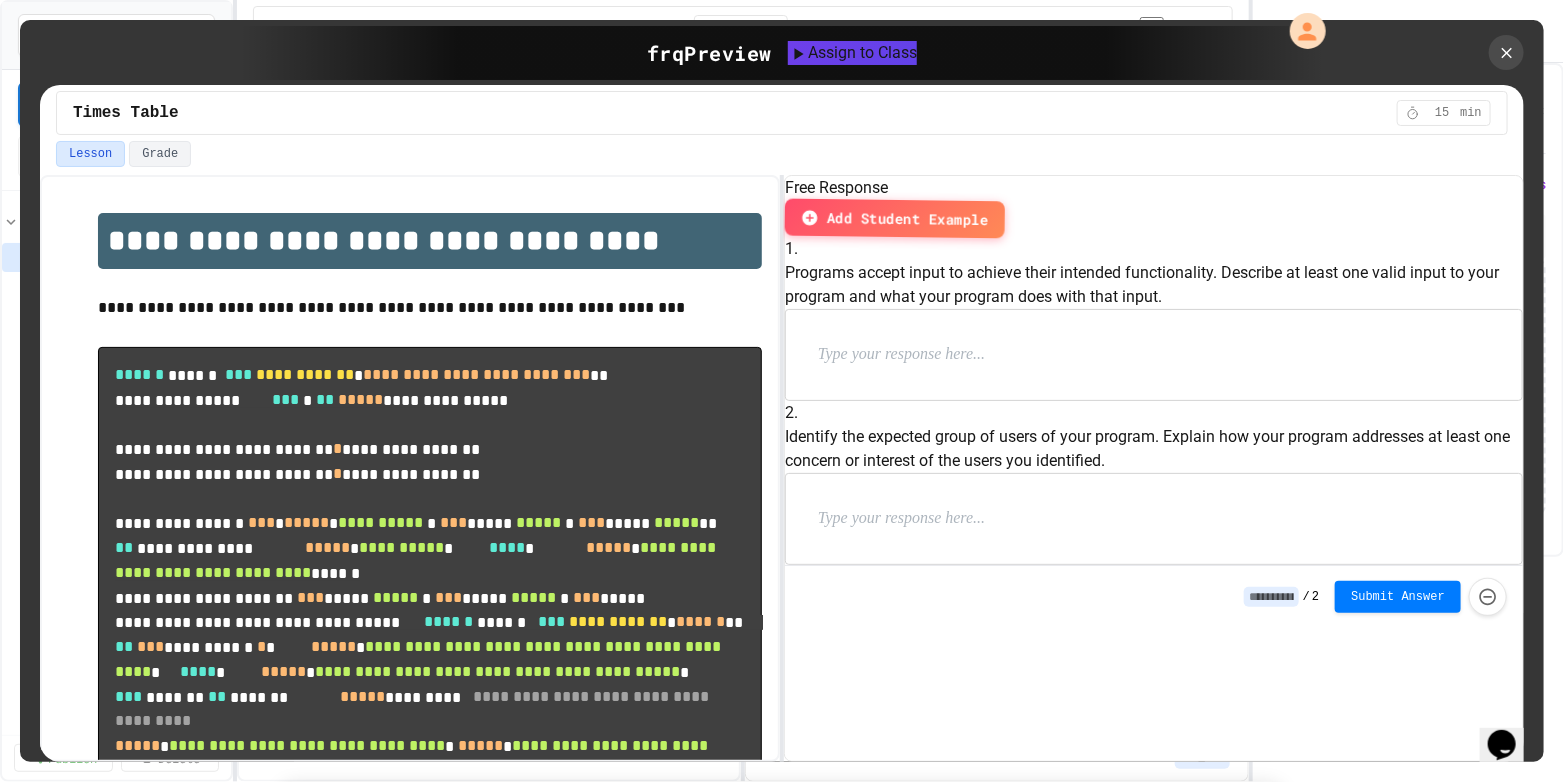 scroll, scrollTop: 5, scrollLeft: 0, axis: vertical 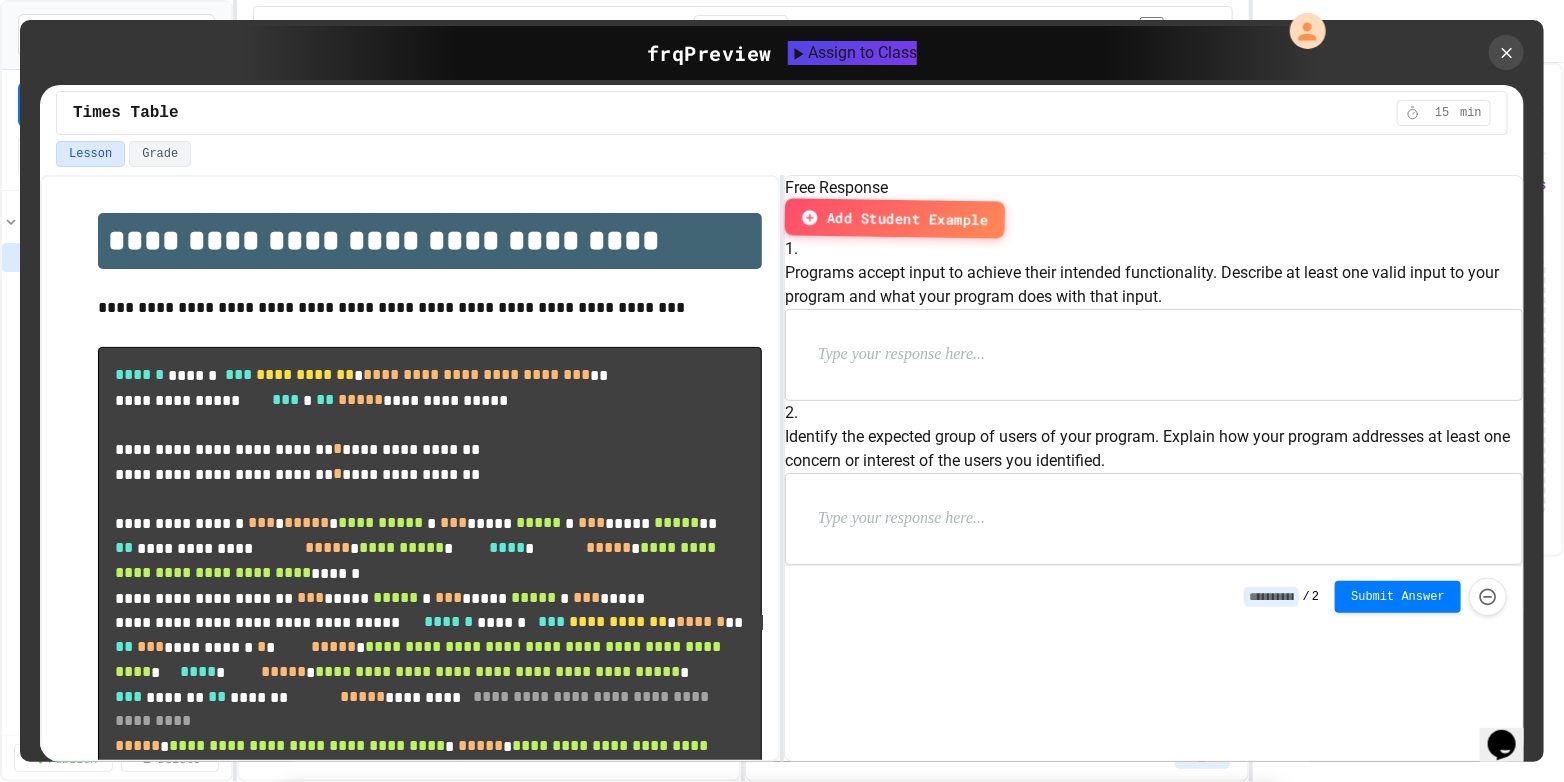 click at bounding box center (948, 519) 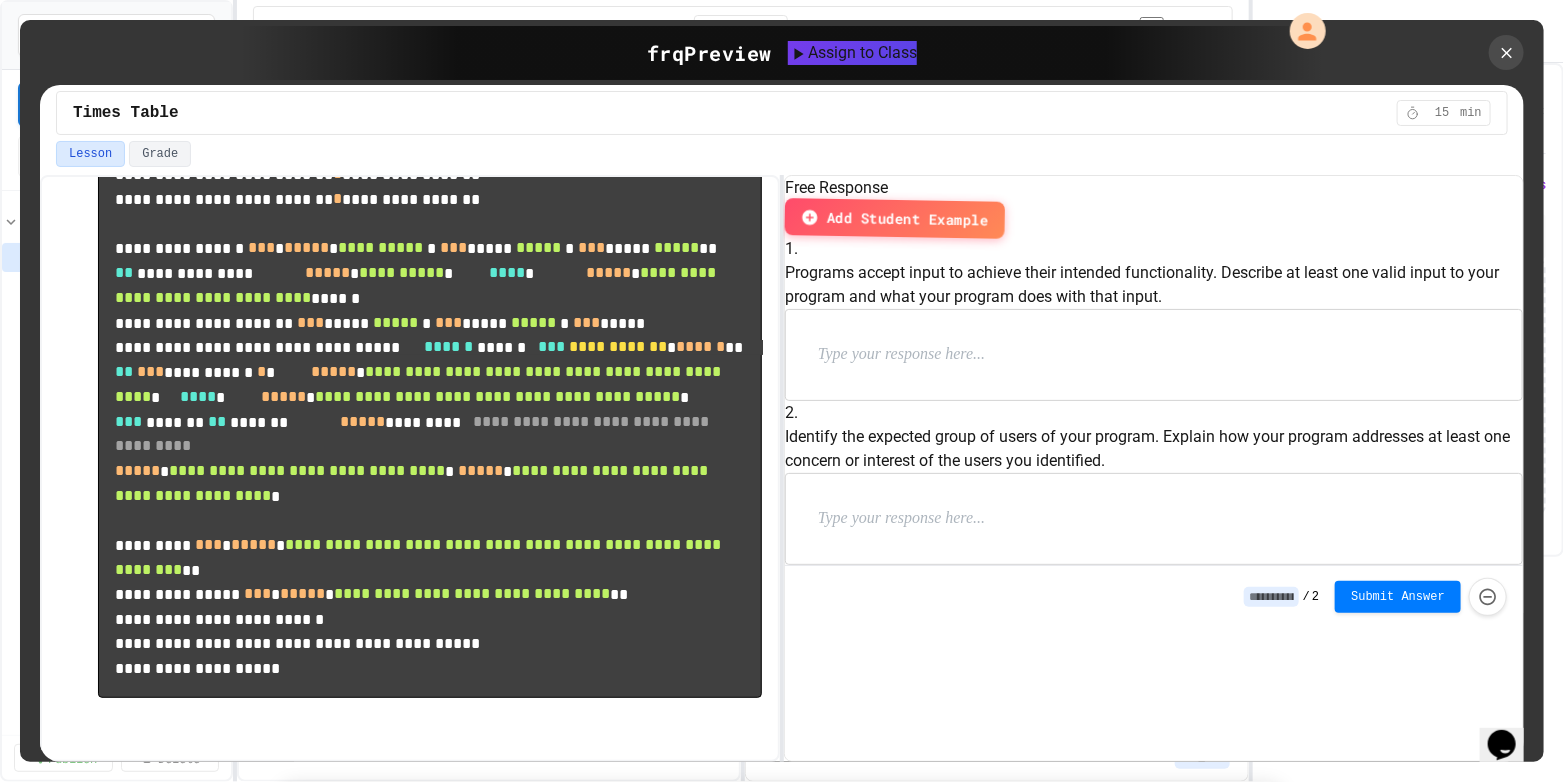 scroll, scrollTop: 0, scrollLeft: 0, axis: both 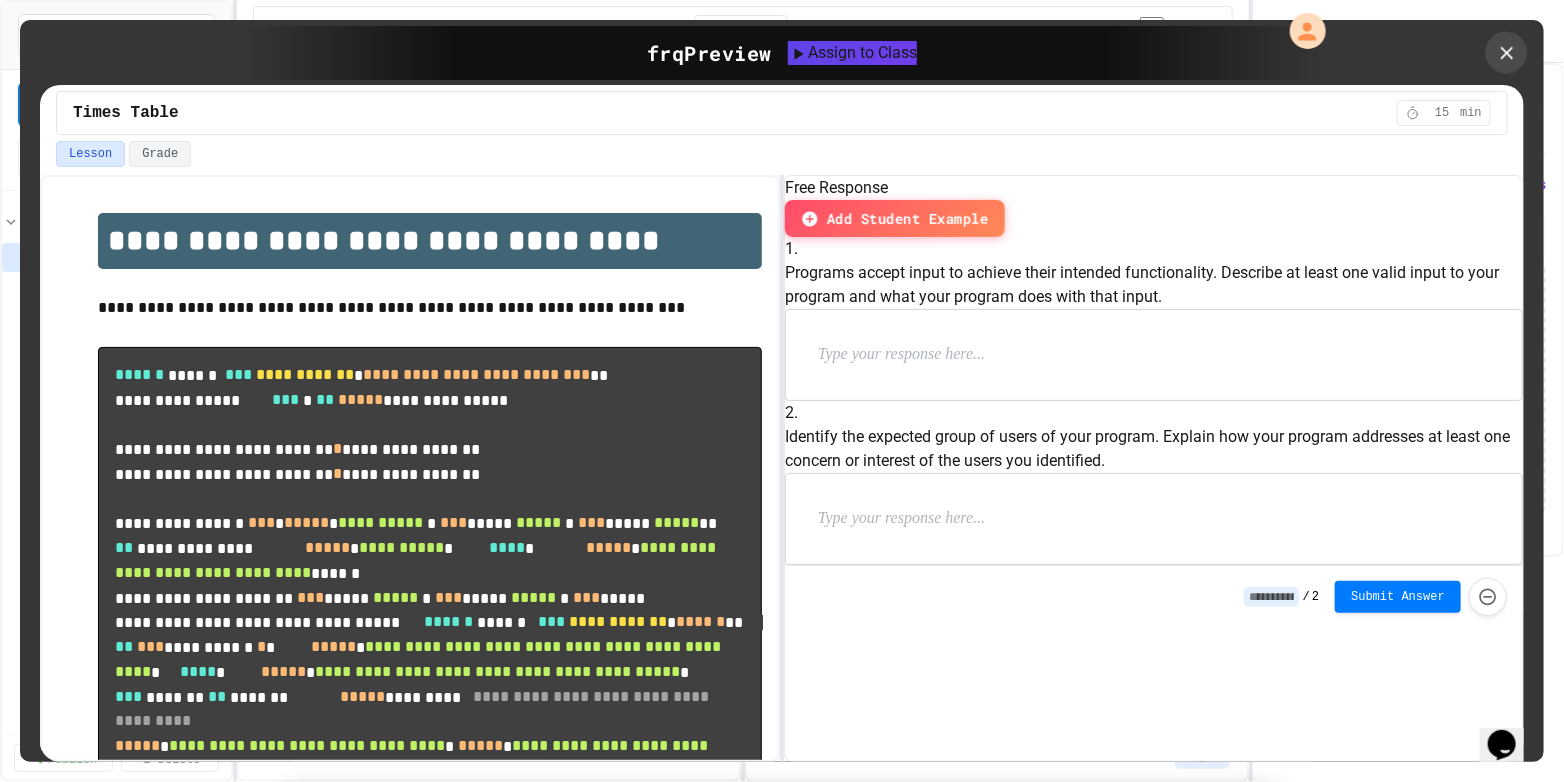 click 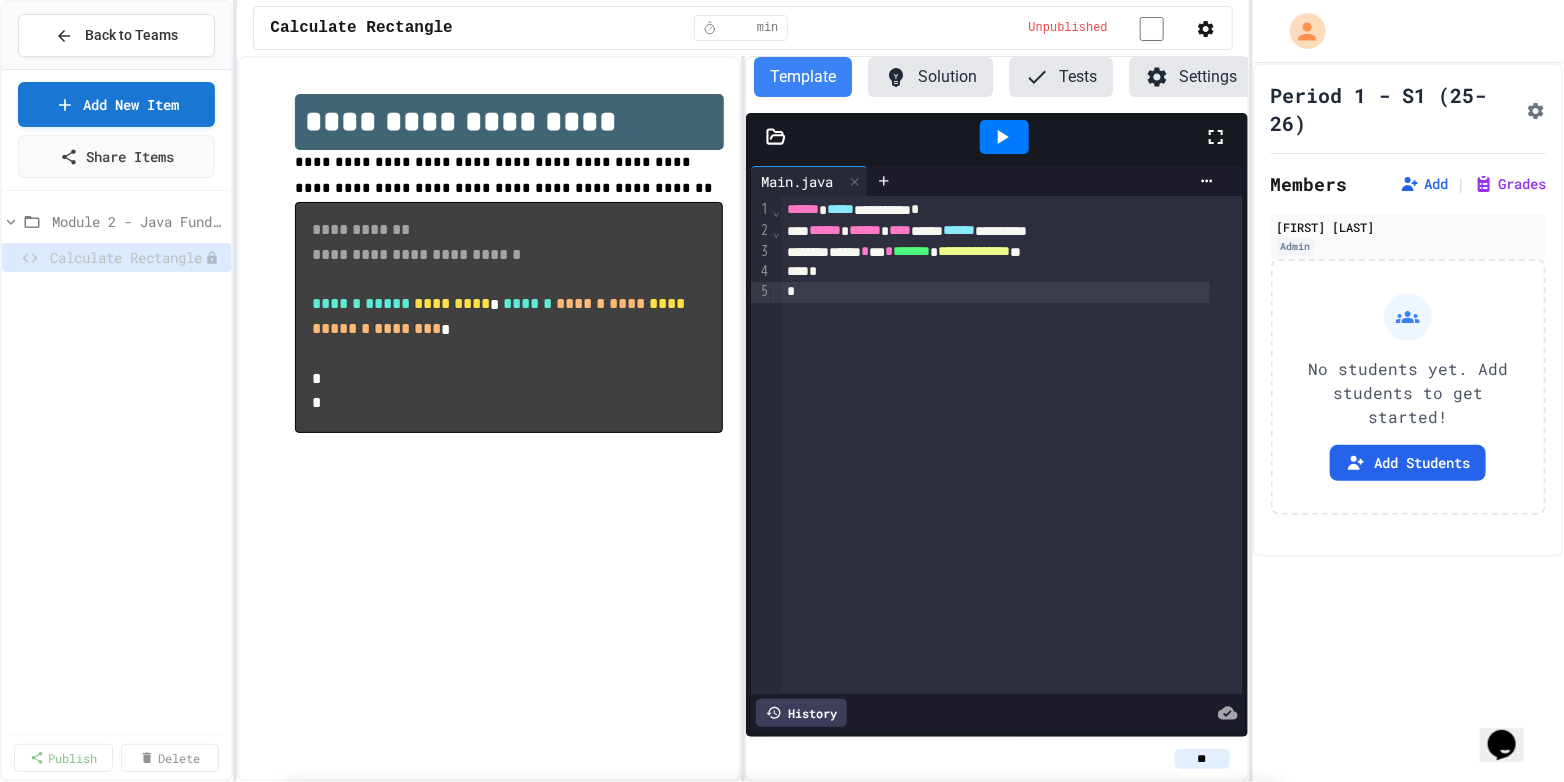 scroll, scrollTop: 2889, scrollLeft: 0, axis: vertical 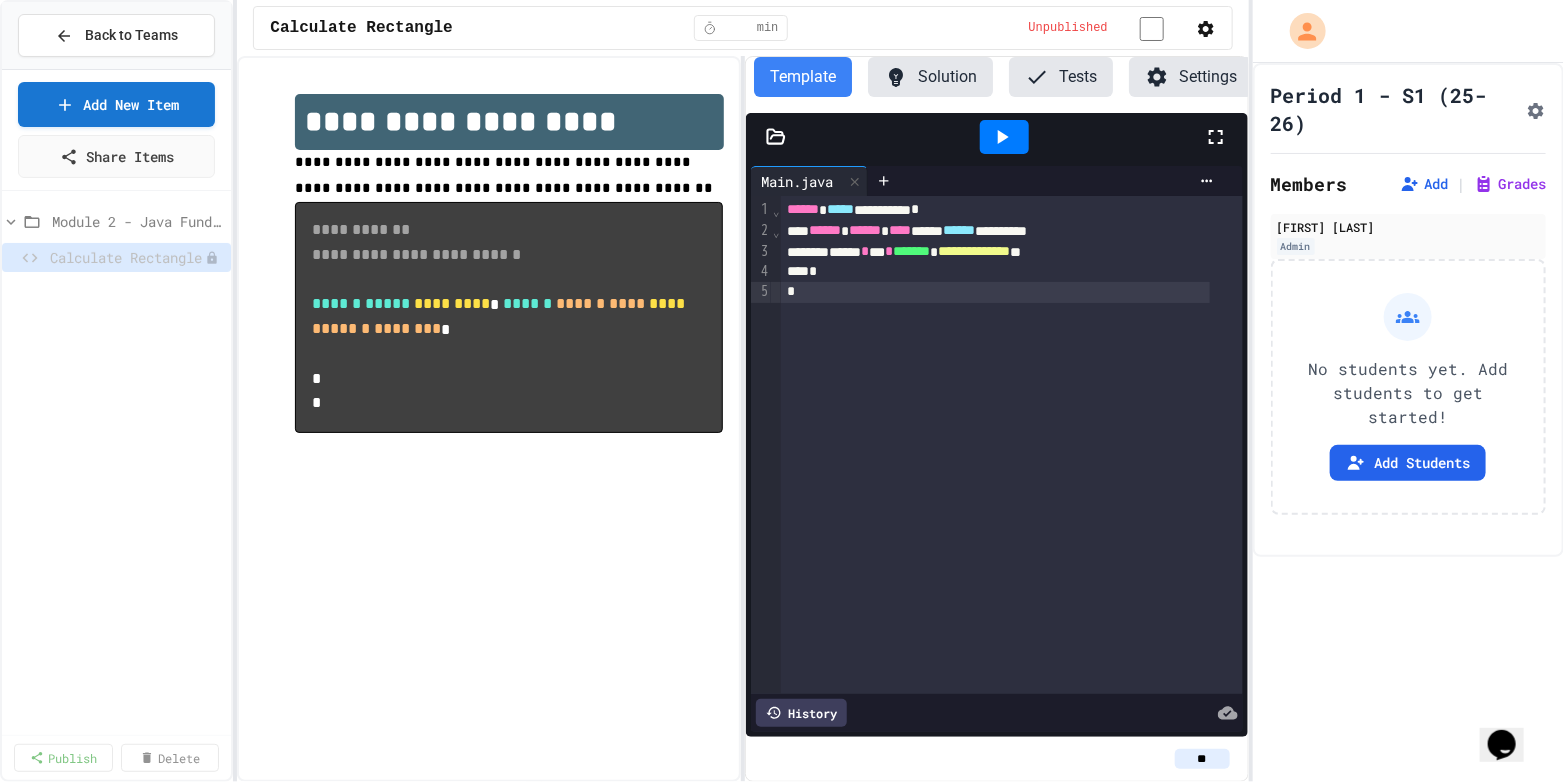 click on "Cancel" at bounding box center (782, 1158) 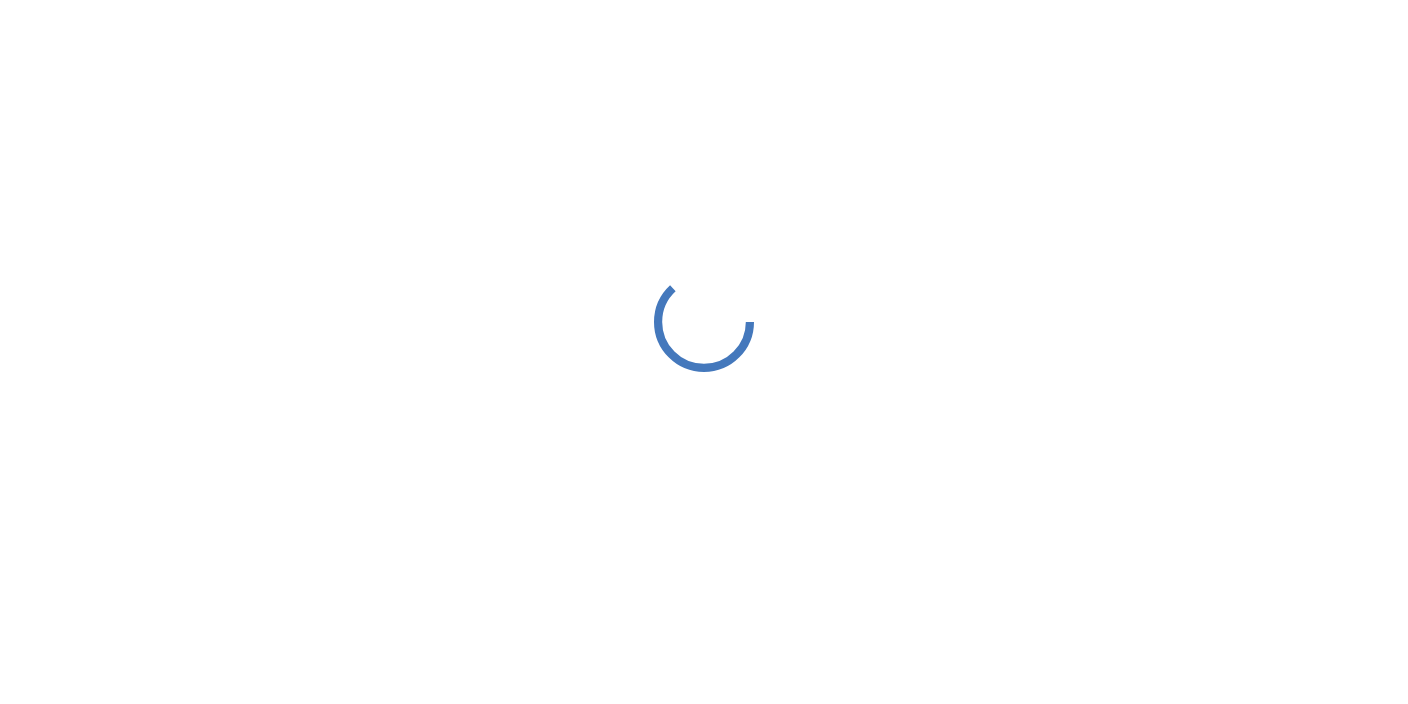 scroll, scrollTop: 0, scrollLeft: 0, axis: both 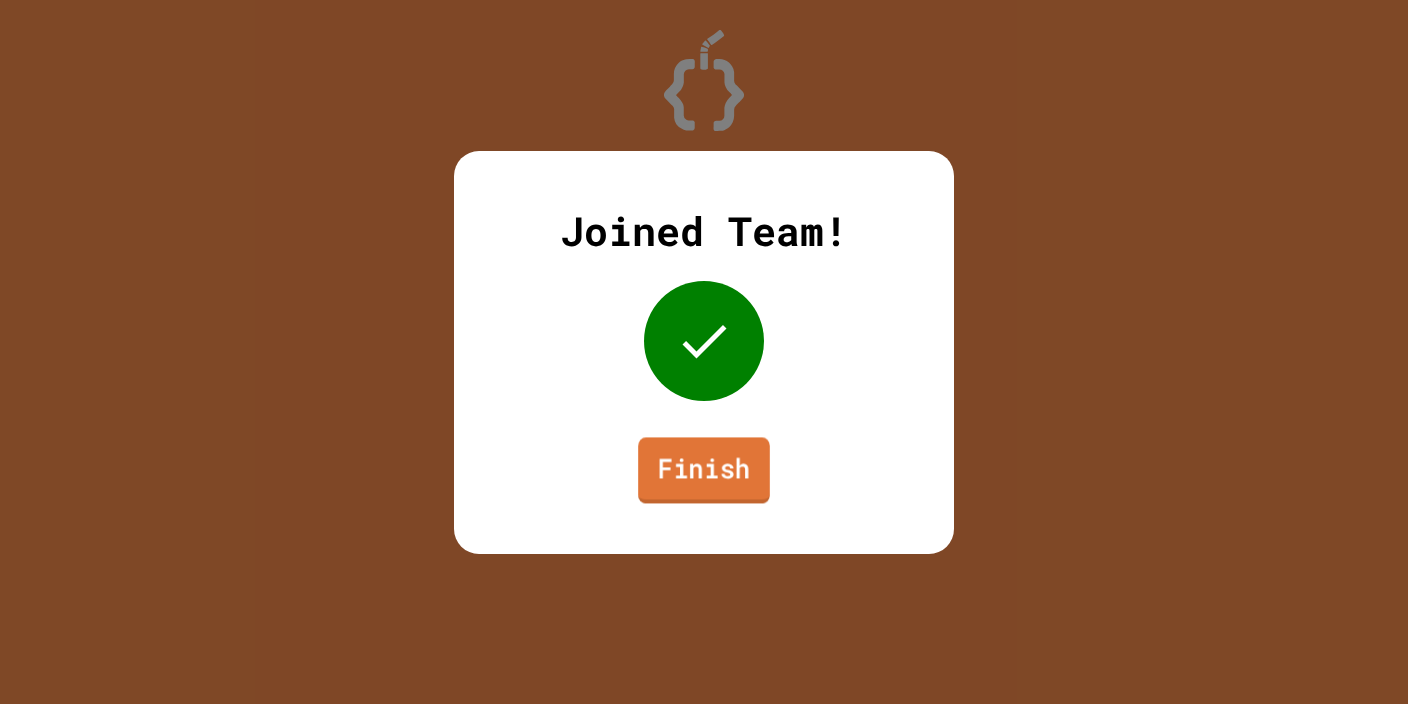click on "Finish" at bounding box center [704, 470] 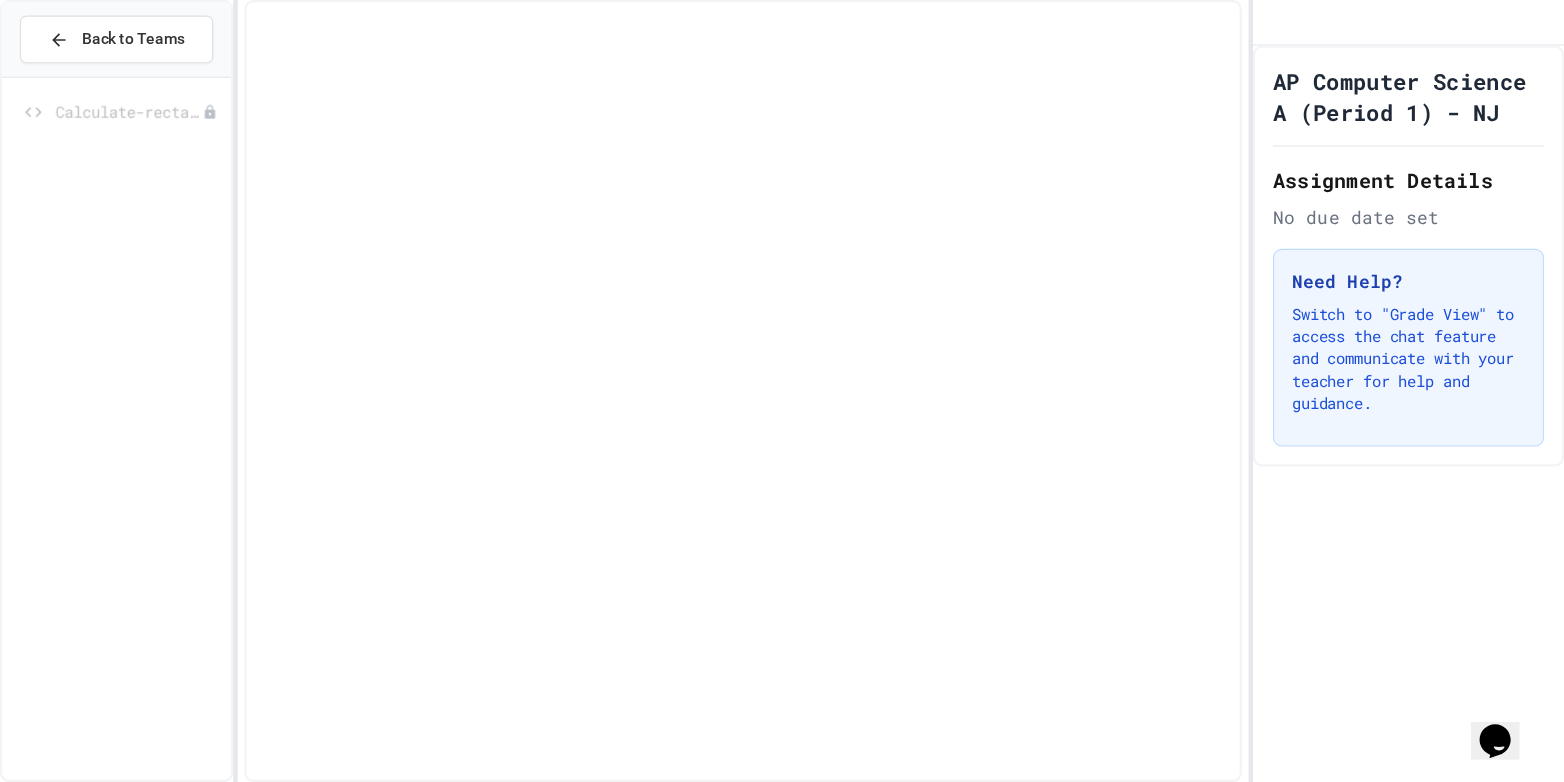 scroll, scrollTop: 0, scrollLeft: 0, axis: both 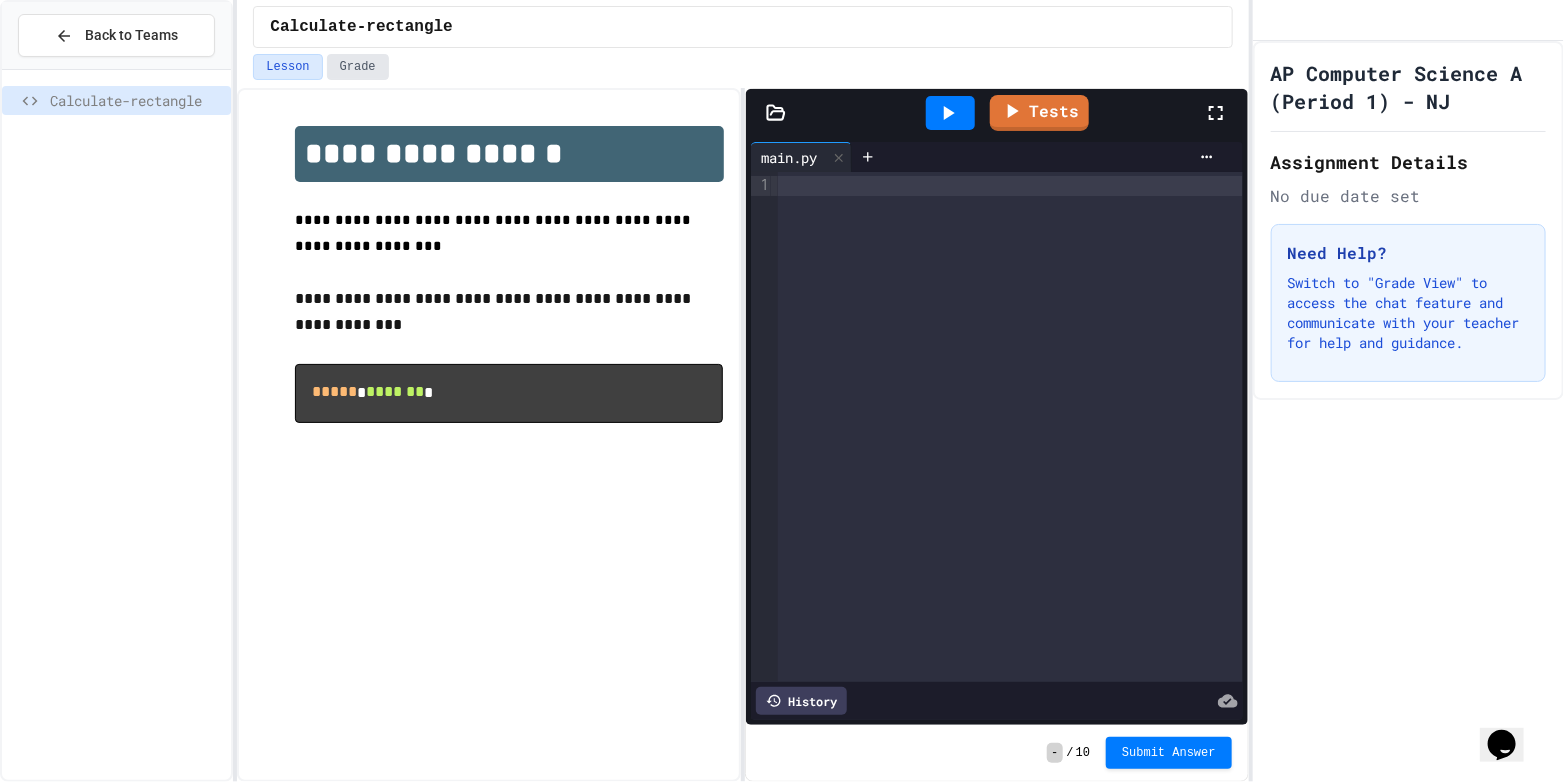 click on "Grade" at bounding box center [358, 67] 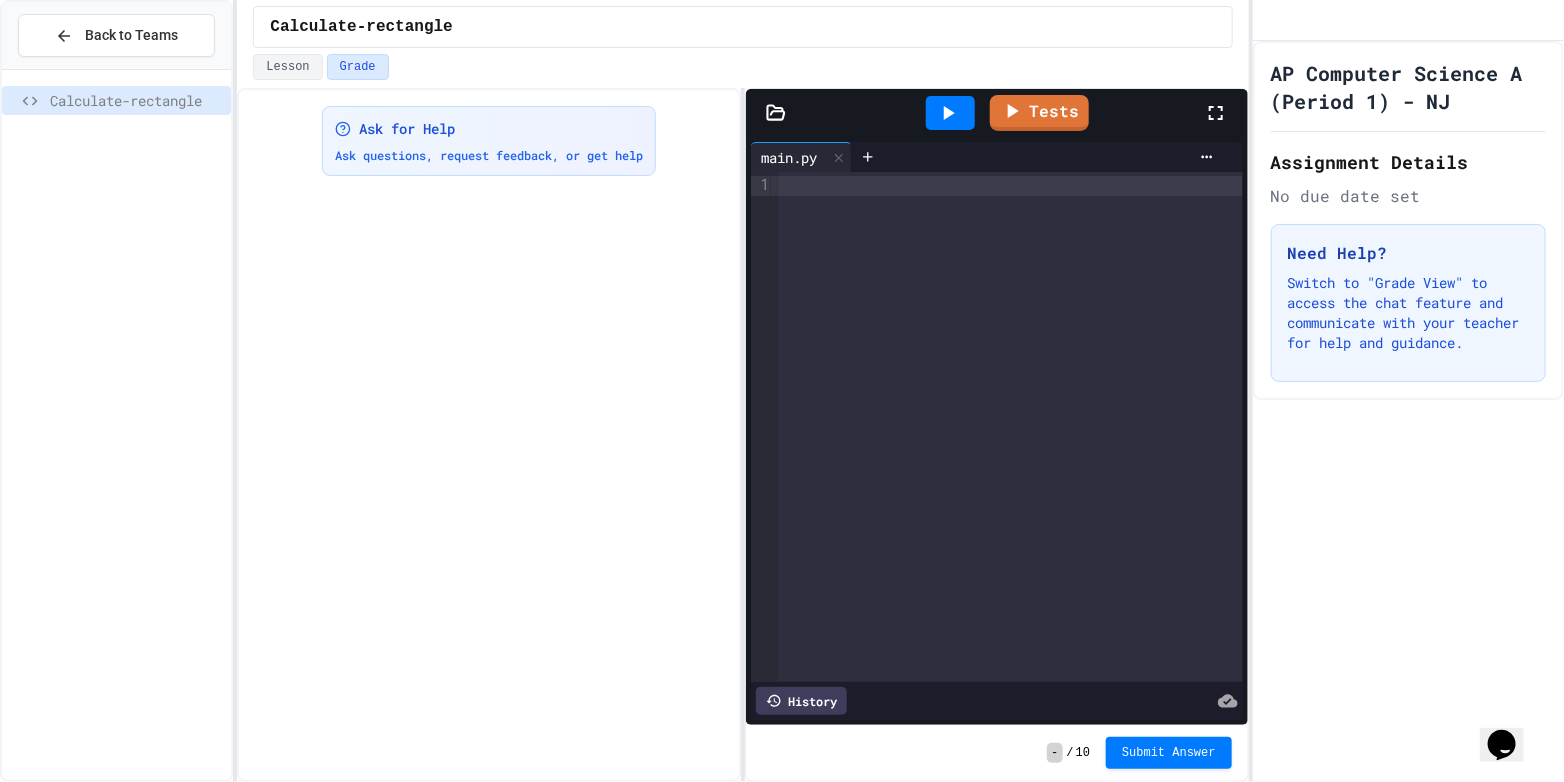 click on "Ask for Help Ask questions, request feedback, or get help" at bounding box center (489, 435) 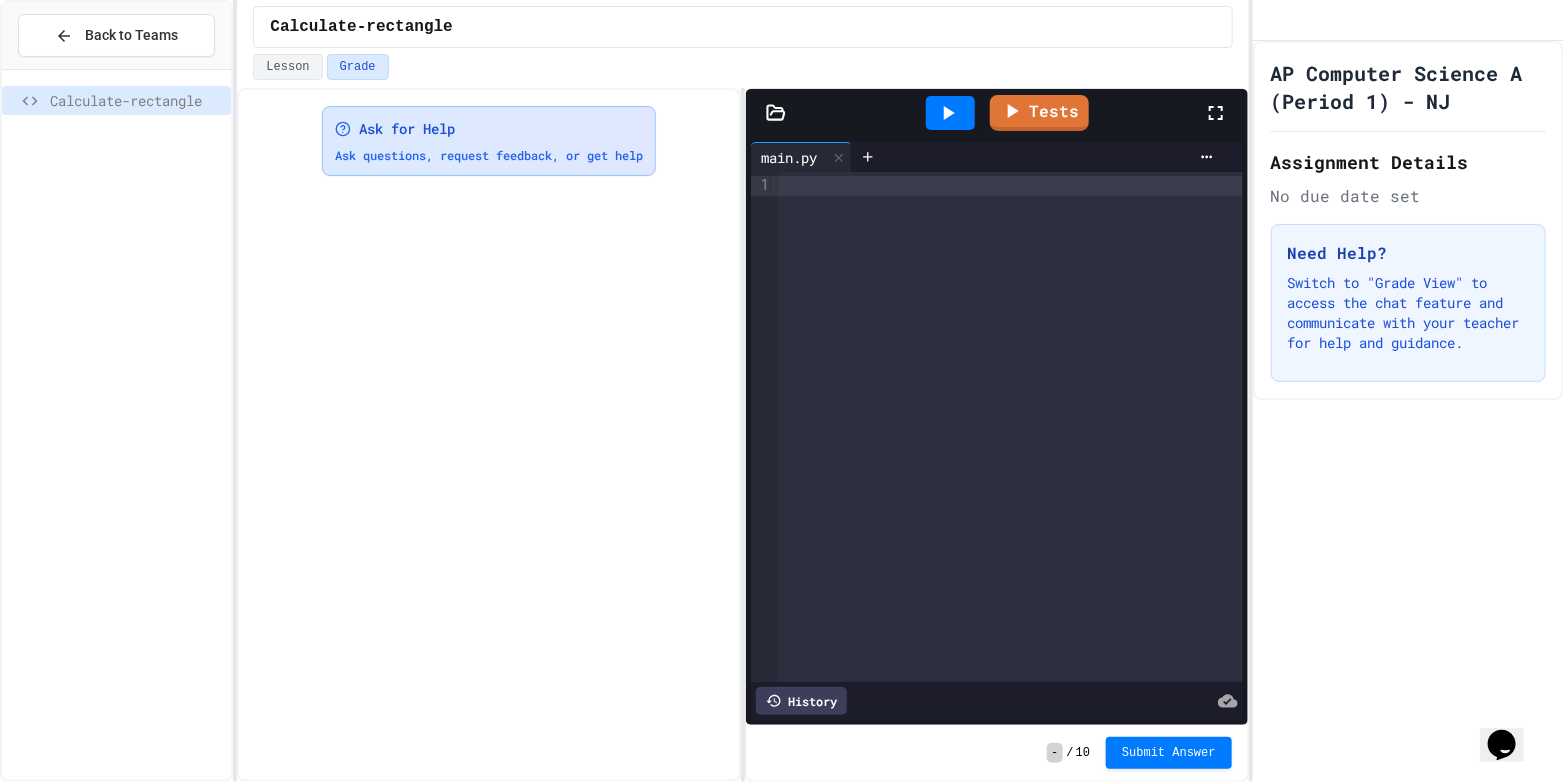 click on "Ask questions, request feedback, or get help" at bounding box center (489, 155) 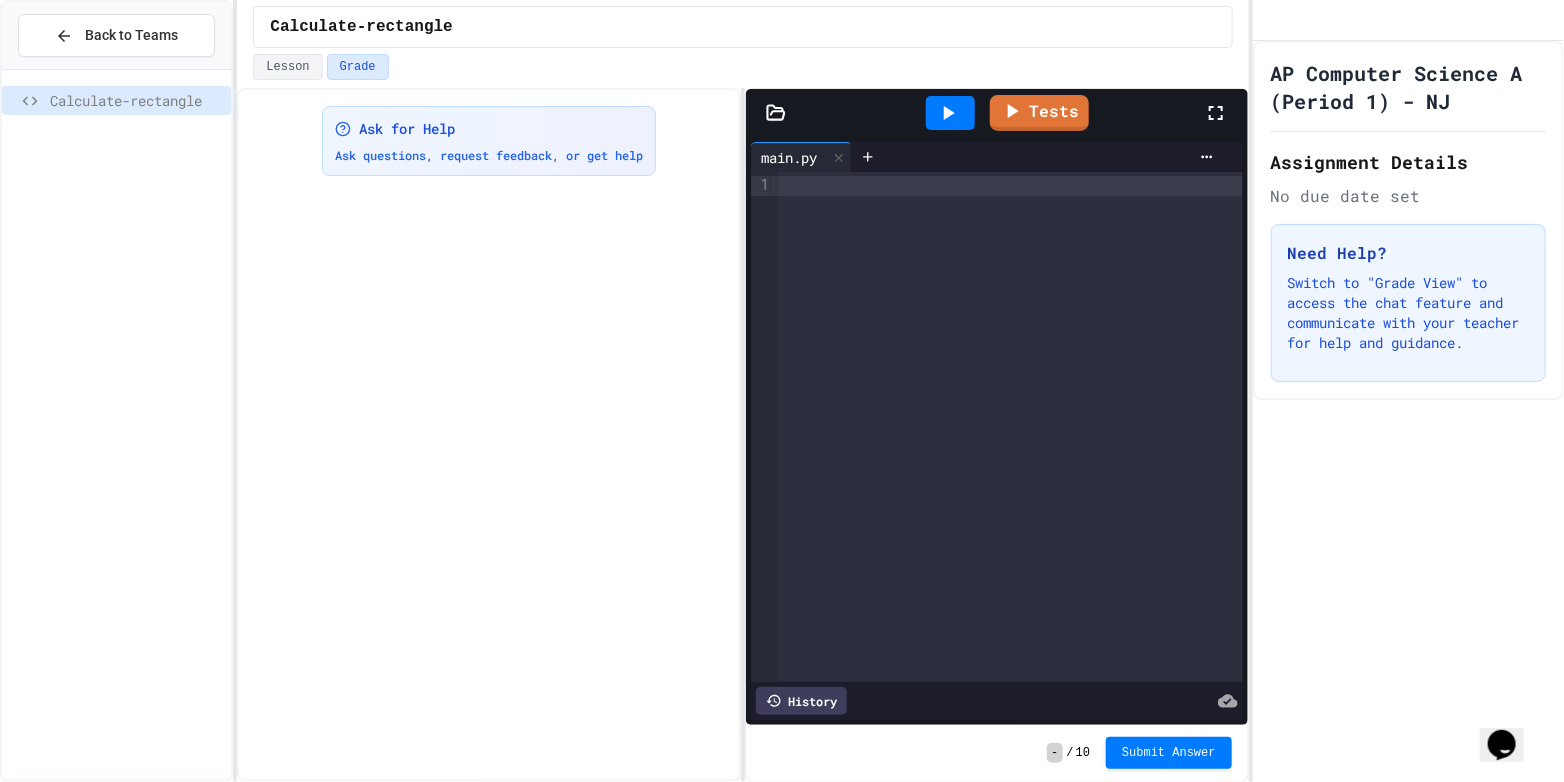 click 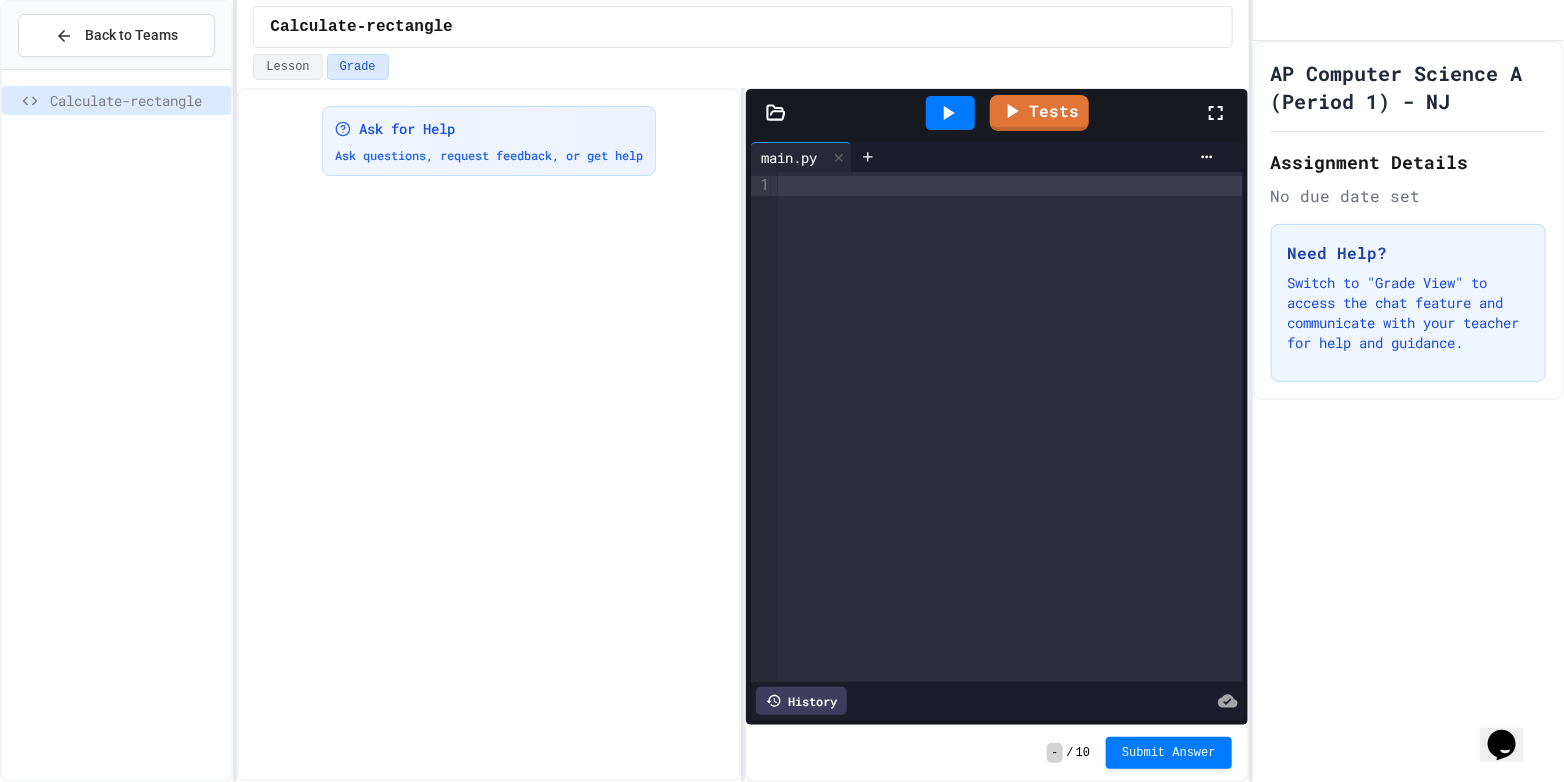 click on "Ask for Help Ask questions, request feedback, or get help" at bounding box center (489, 435) 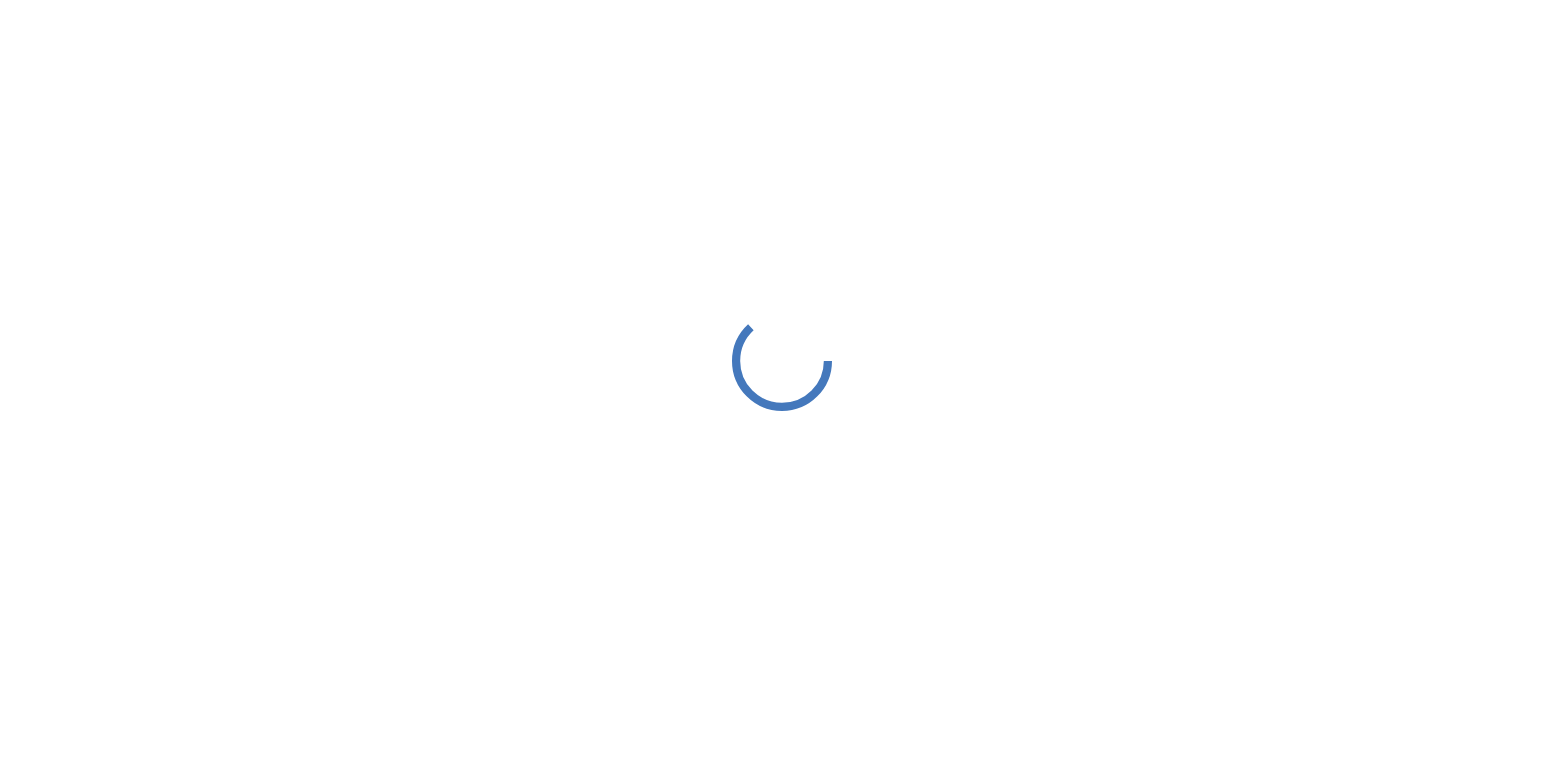 scroll, scrollTop: 0, scrollLeft: 0, axis: both 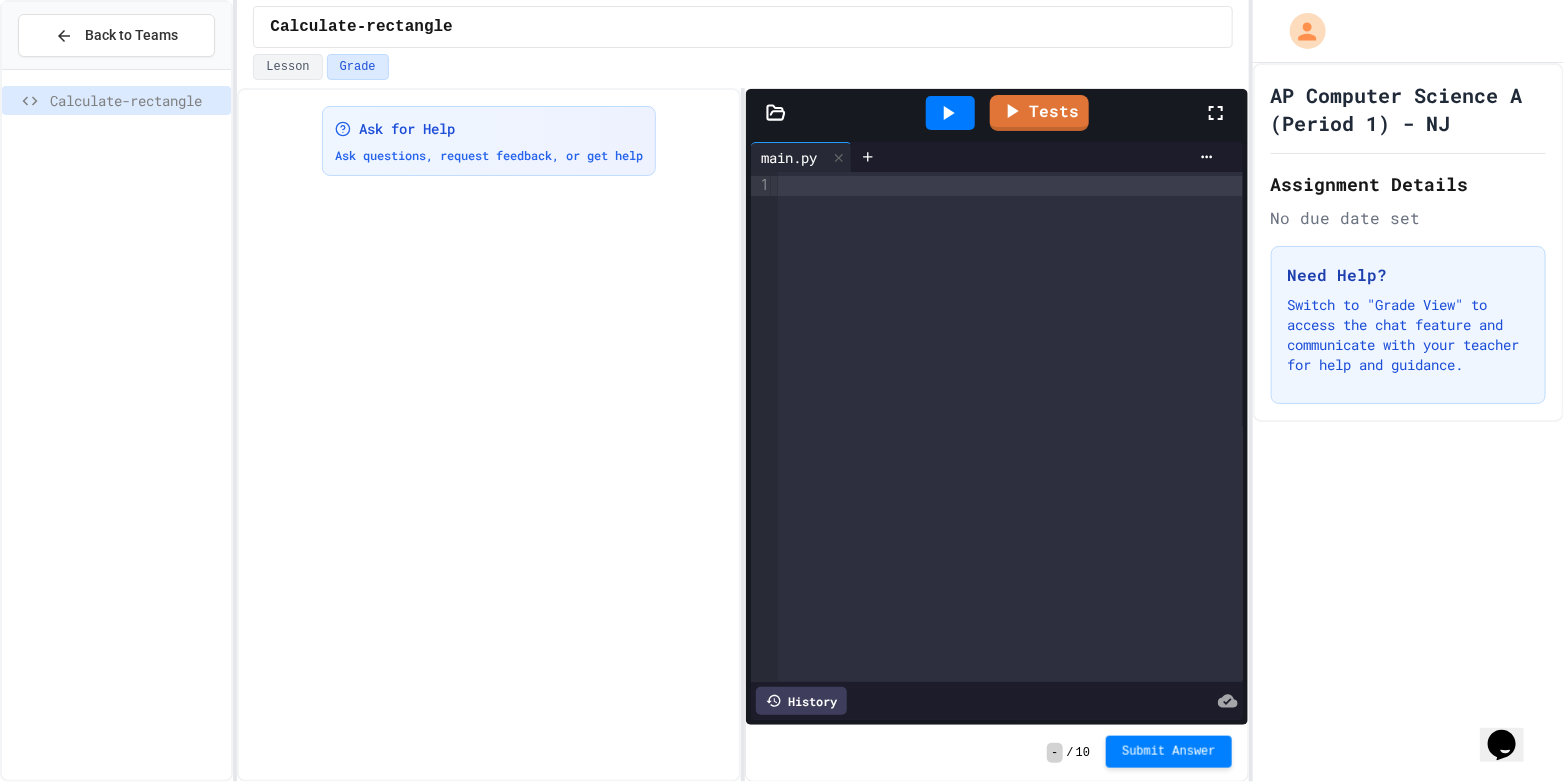 click on "Submit Answer" at bounding box center [1169, 752] 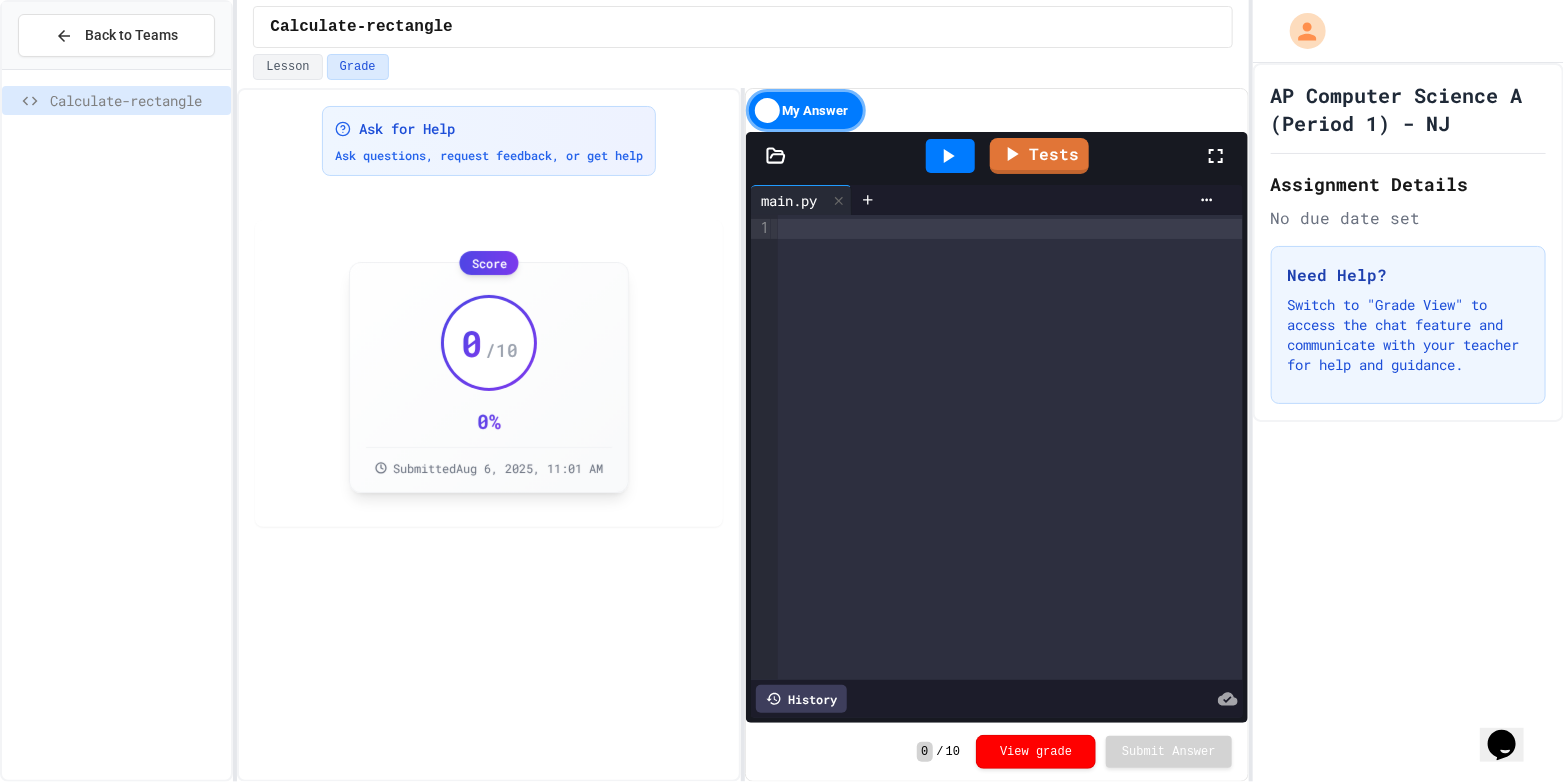 click on "0 / 10 0 % Submitted  Aug 6, 2025, 11:01 AM" at bounding box center (489, 377) 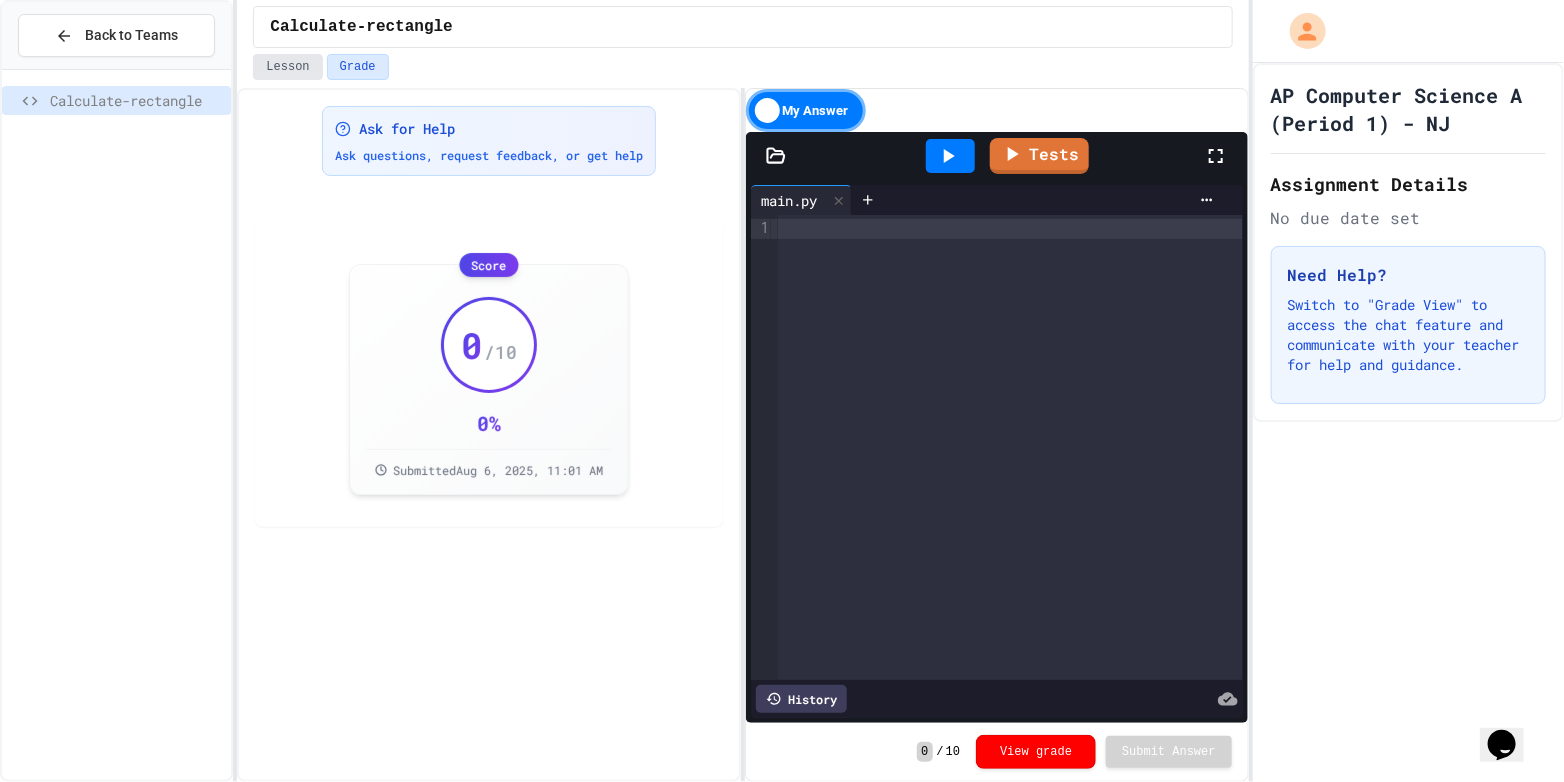 click on "Lesson" at bounding box center (287, 67) 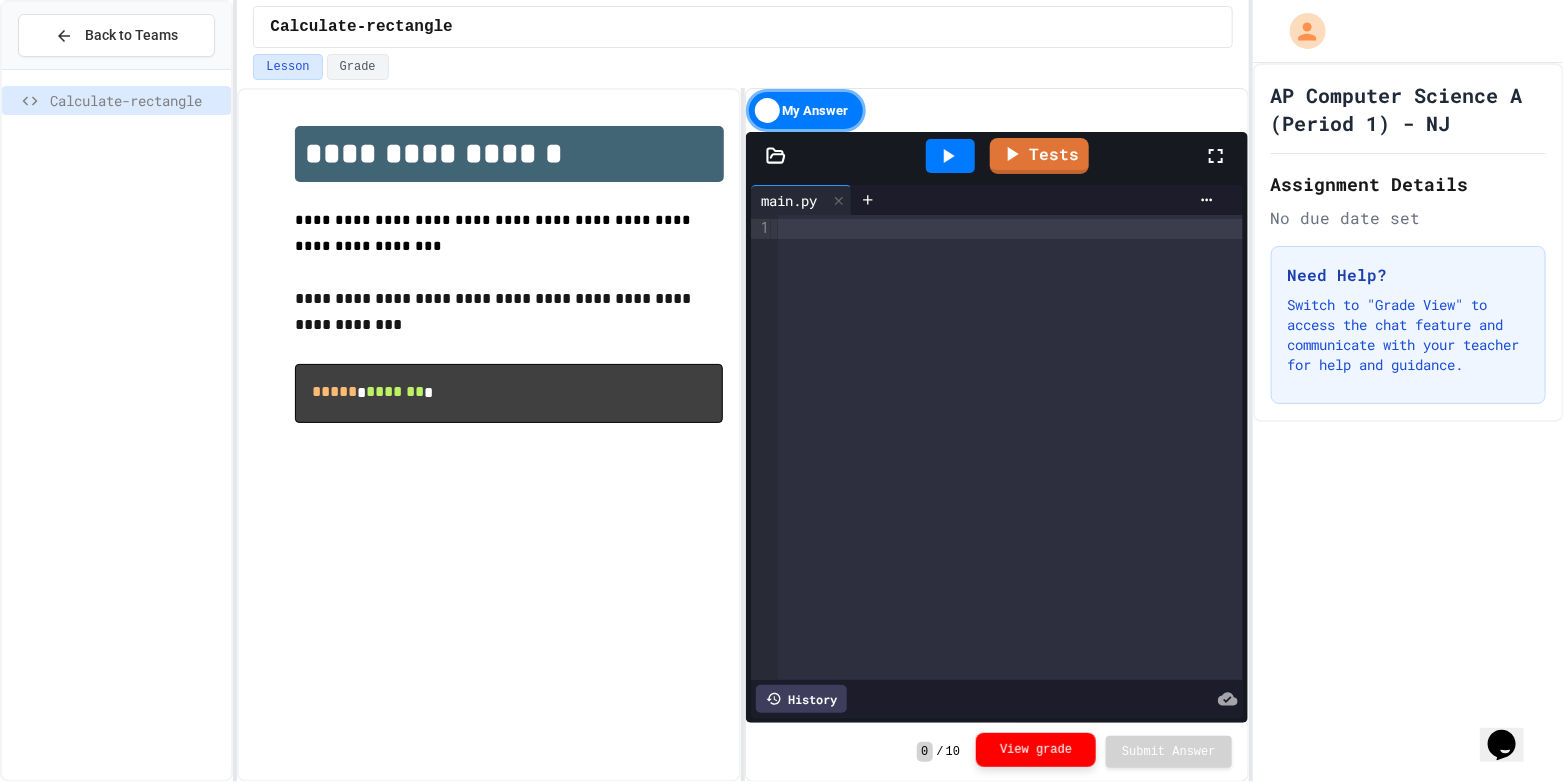 click on "View grade" at bounding box center [1036, 750] 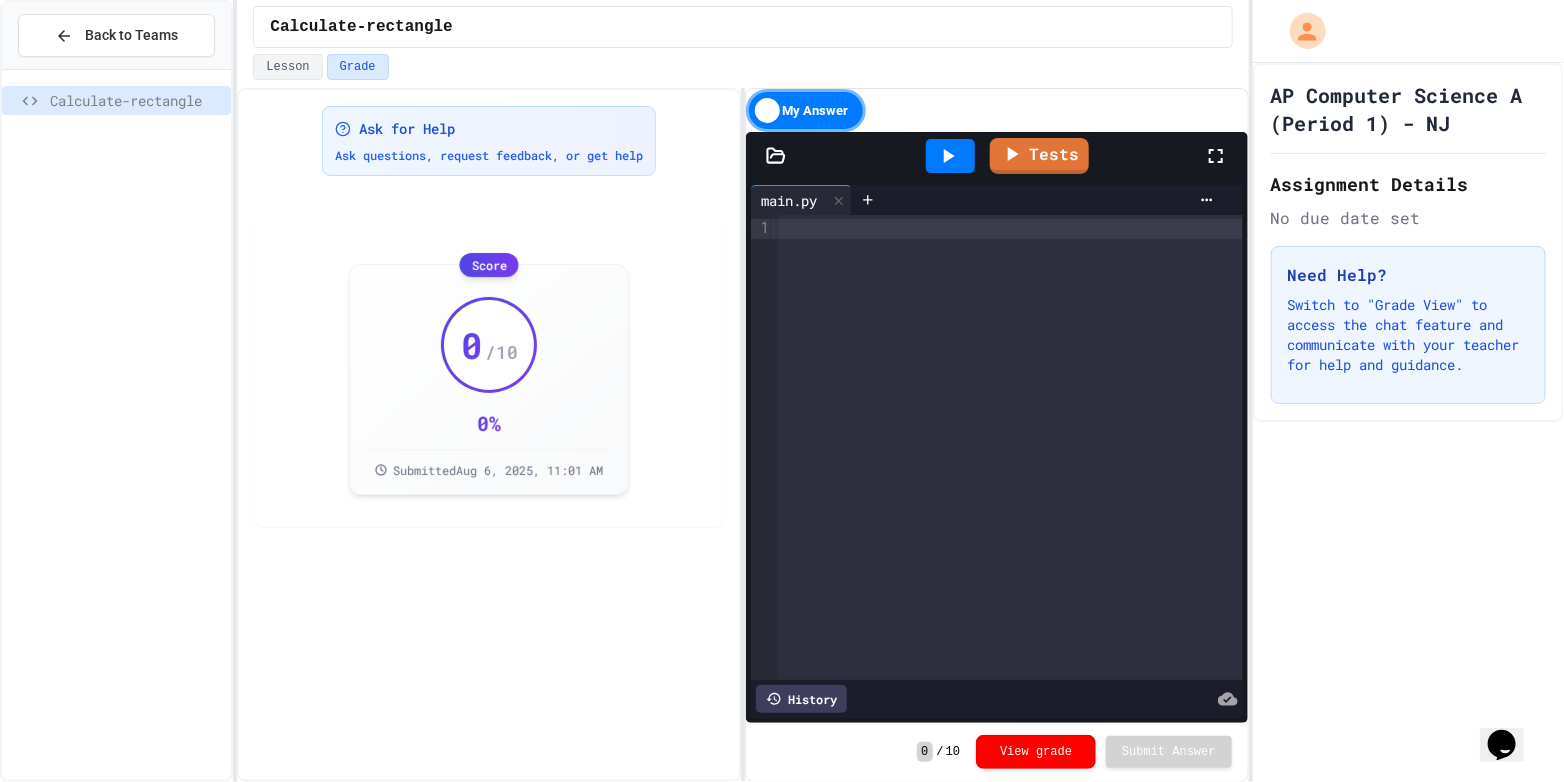 click on "My Answer" at bounding box center [806, 110] 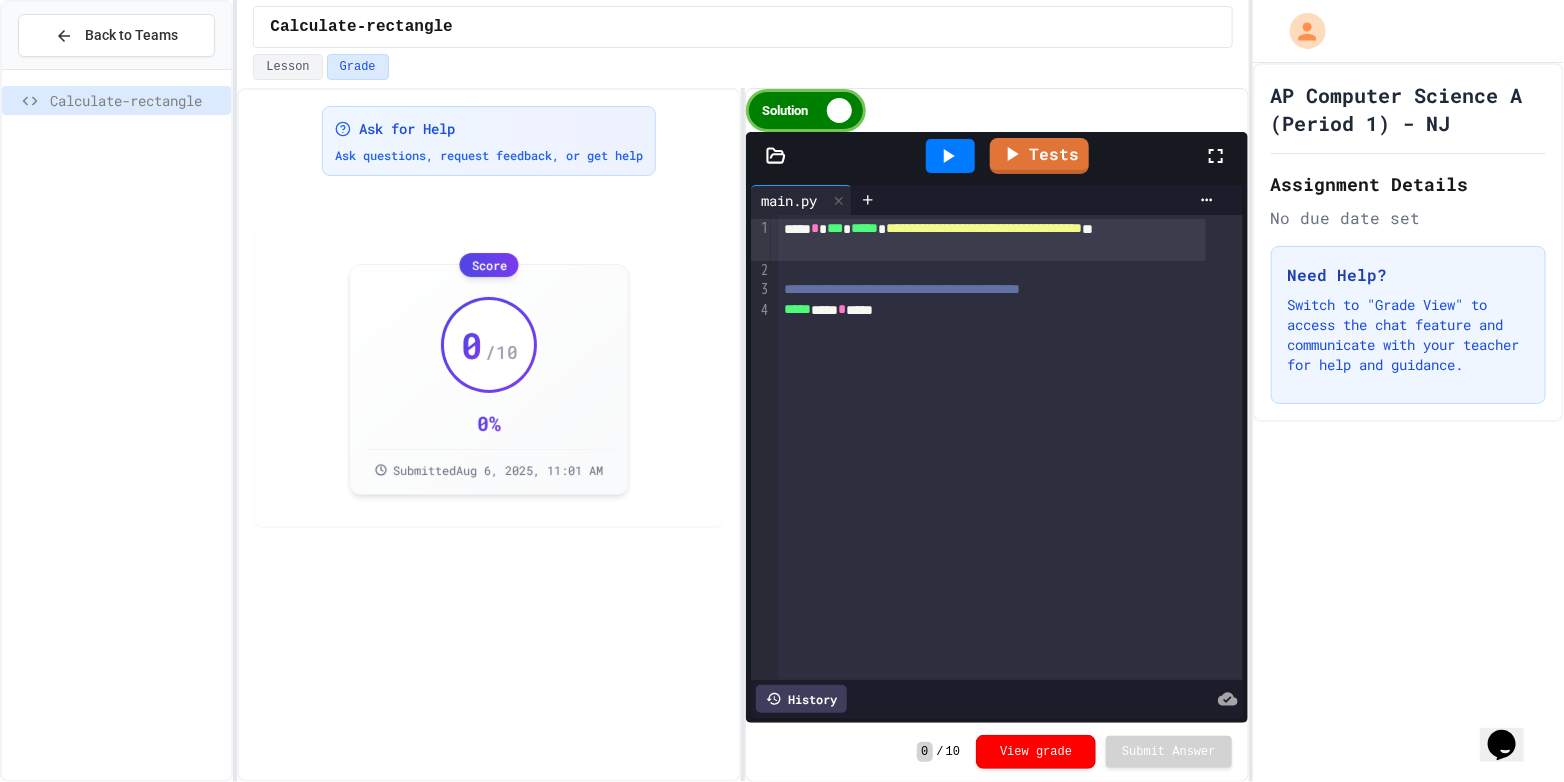 click on "Solution" at bounding box center [806, 110] 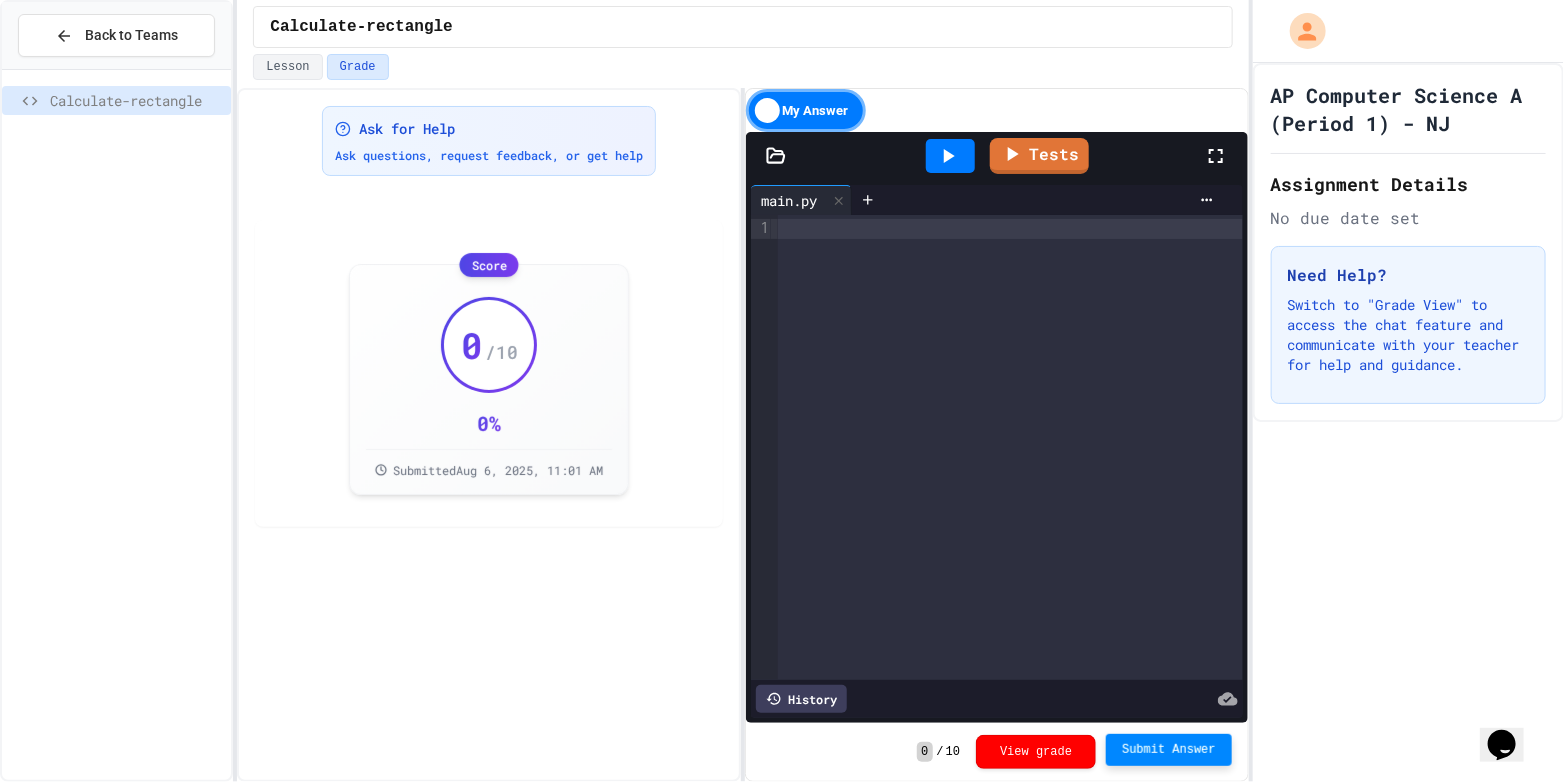 click on "My Answer" at bounding box center (806, 110) 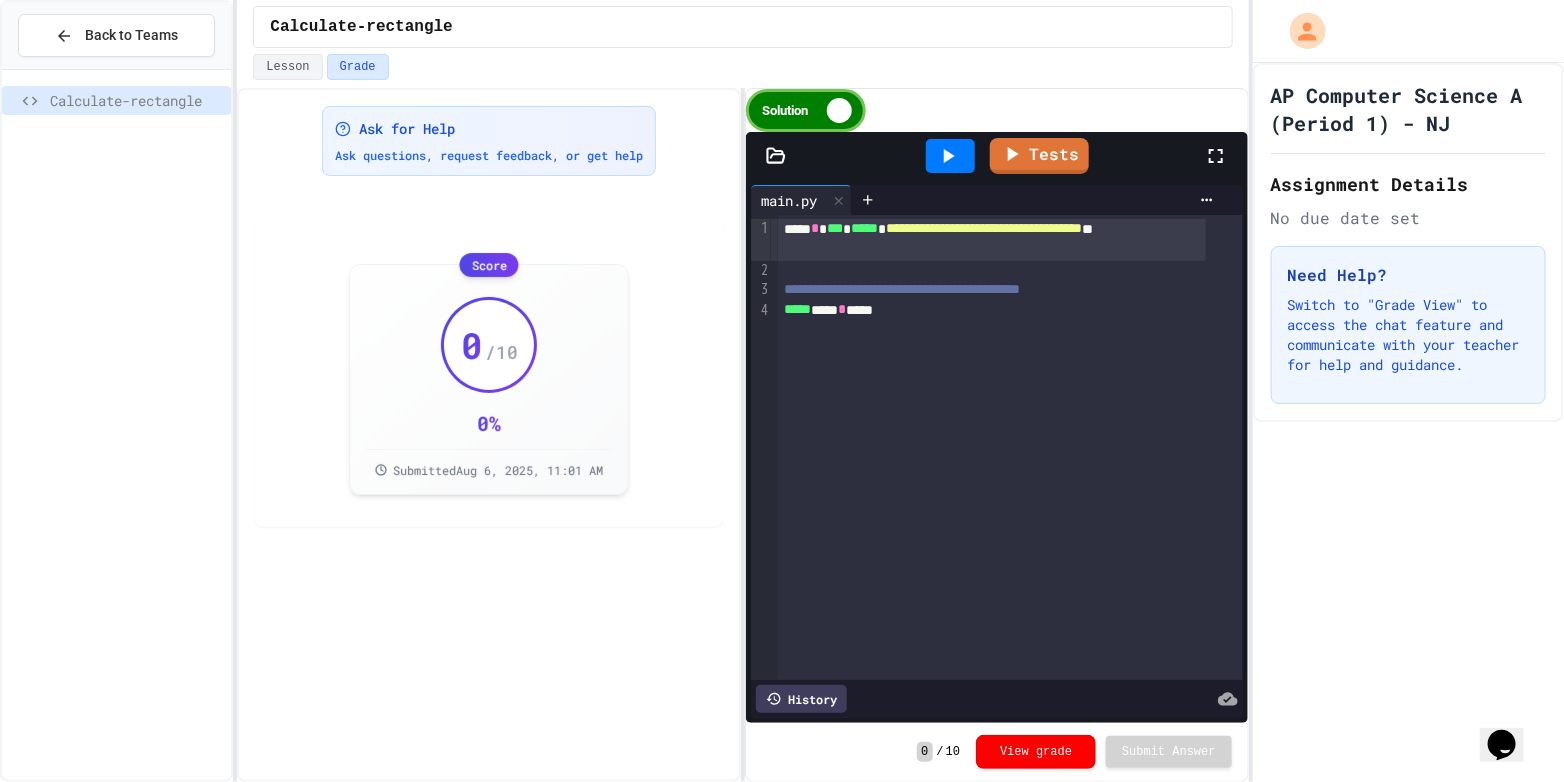 click on "Solution" at bounding box center (806, 110) 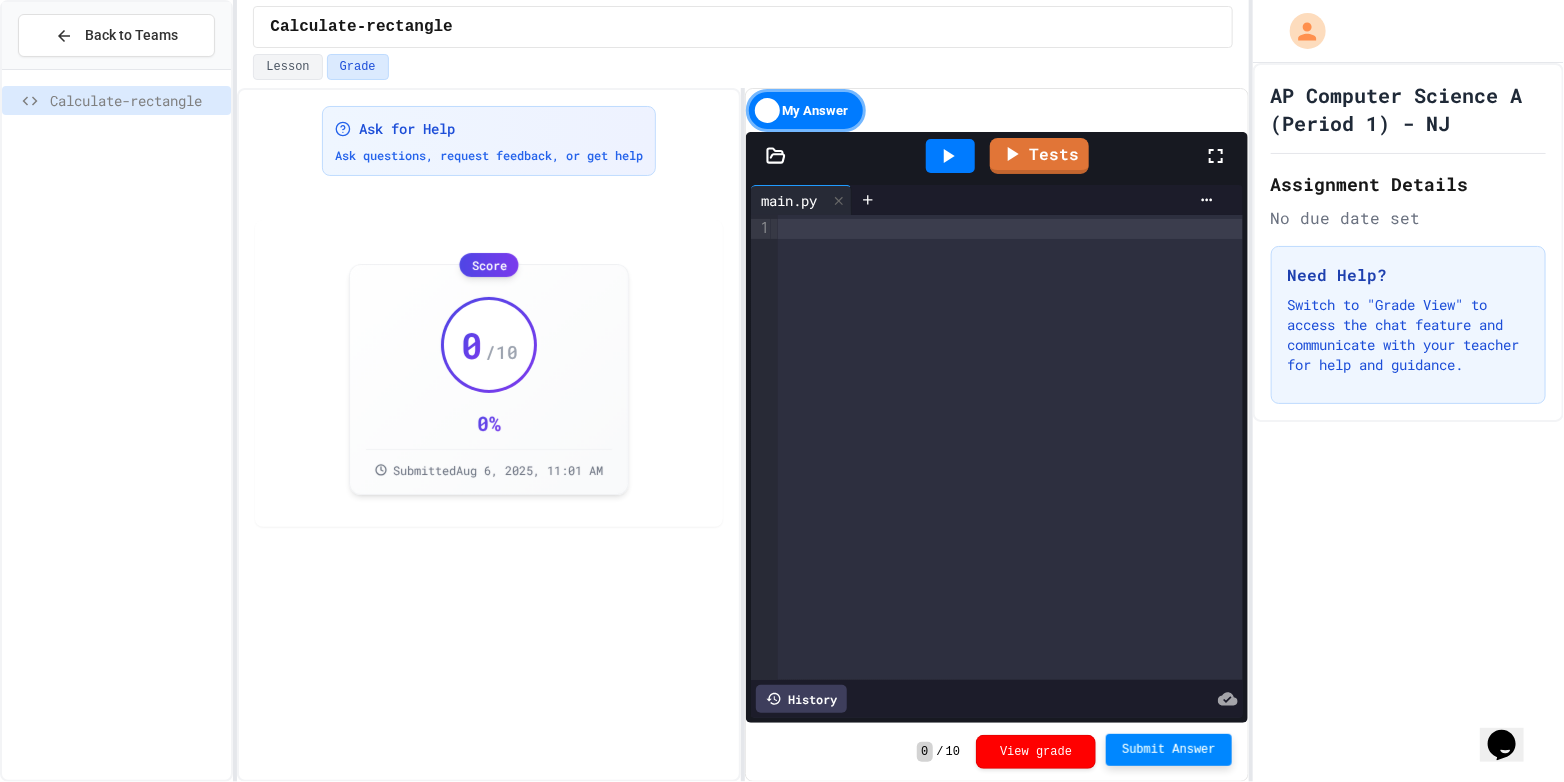 click at bounding box center [1010, 447] 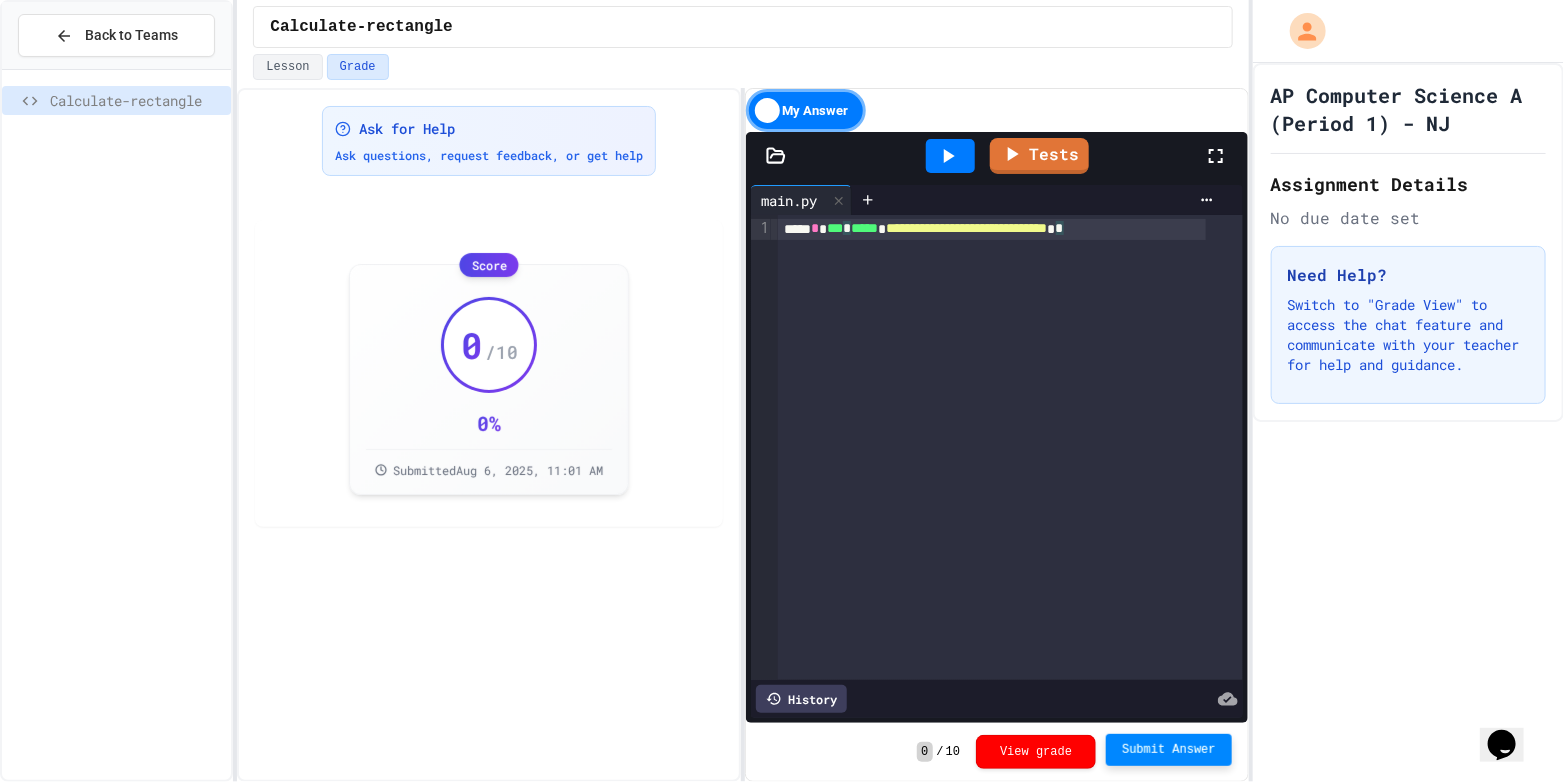 click on "**********" at bounding box center [1010, 447] 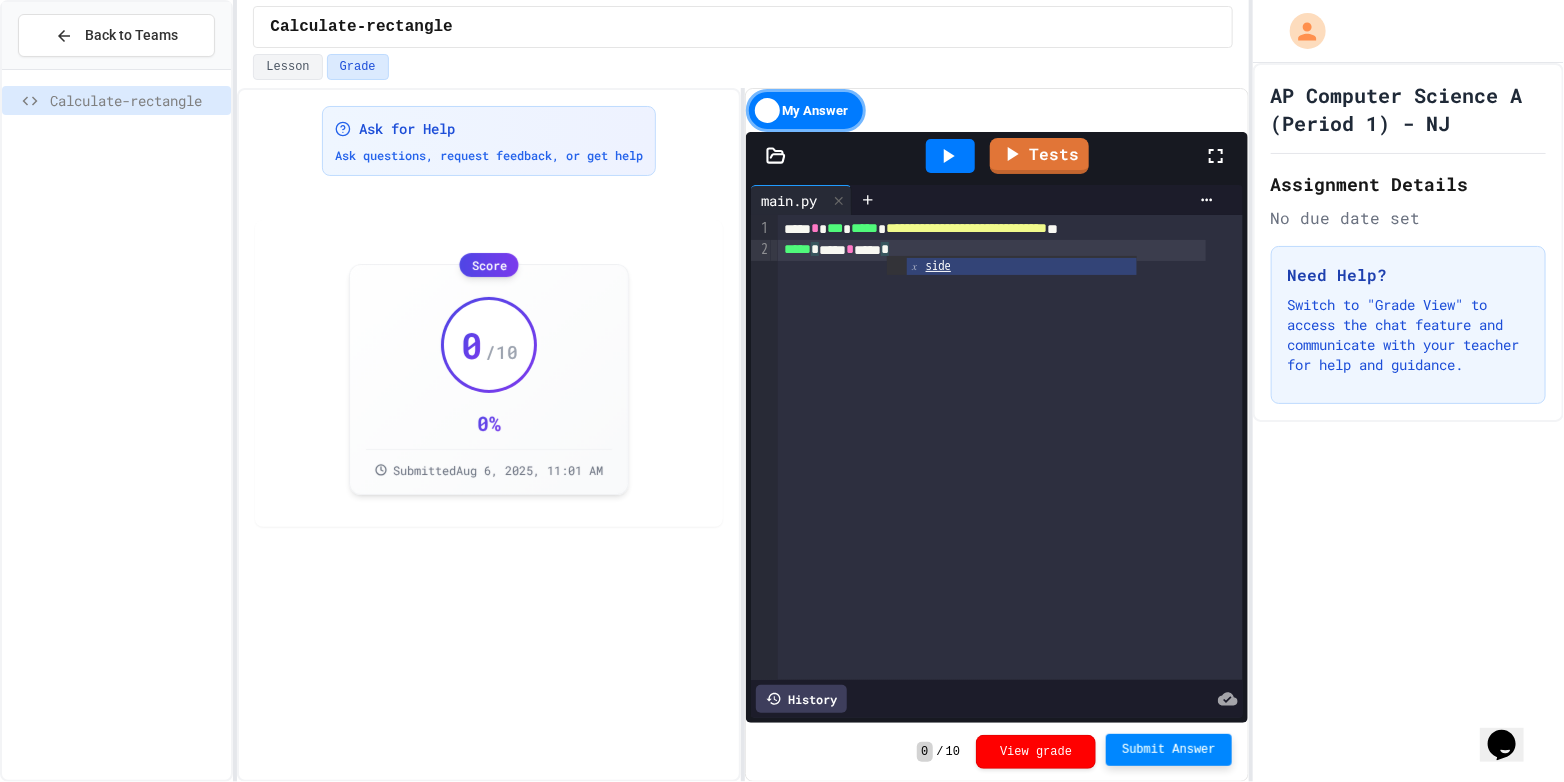 click on "**********" at bounding box center [1010, 447] 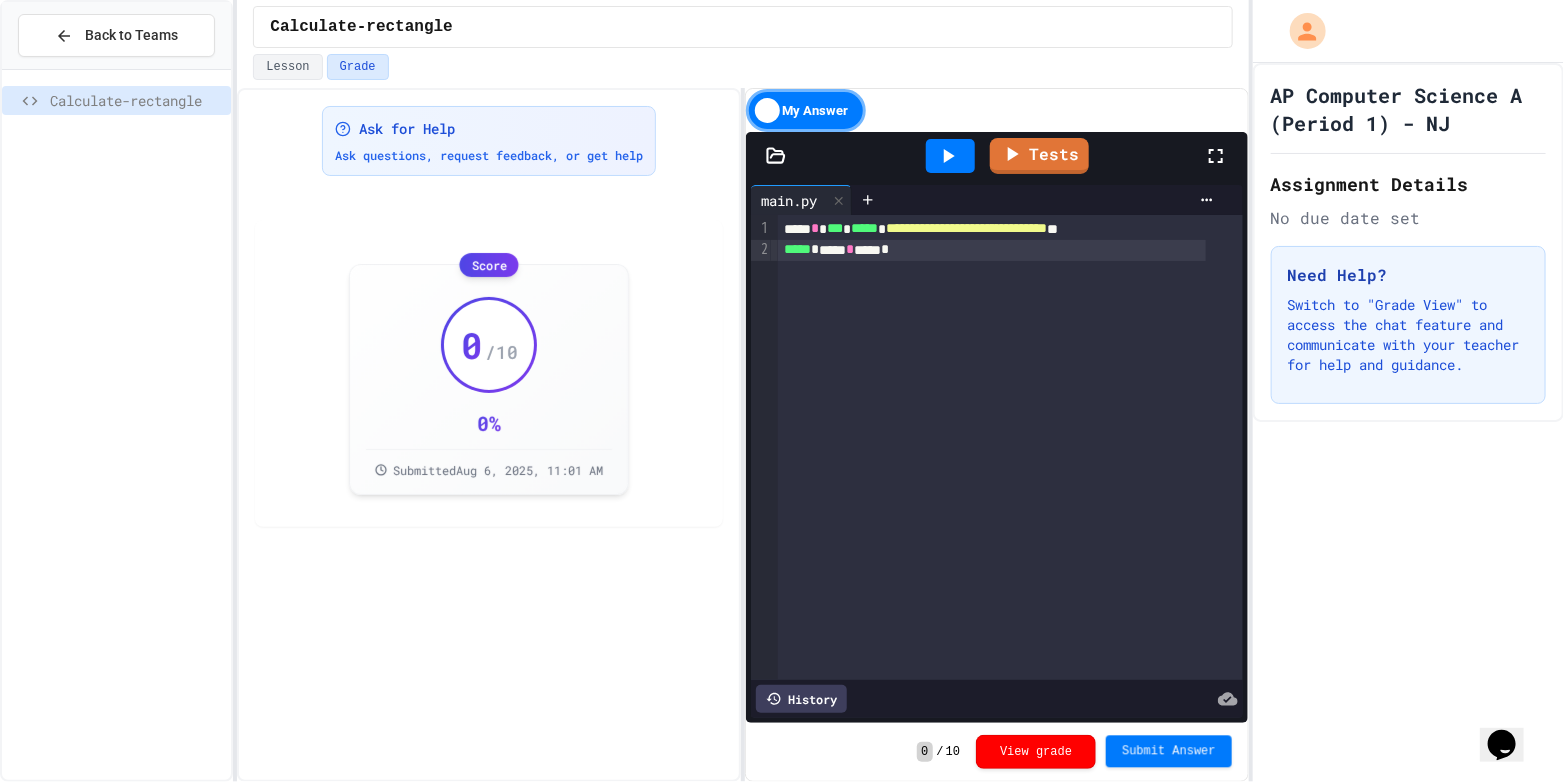 click on "Submit Answer" at bounding box center [1169, 752] 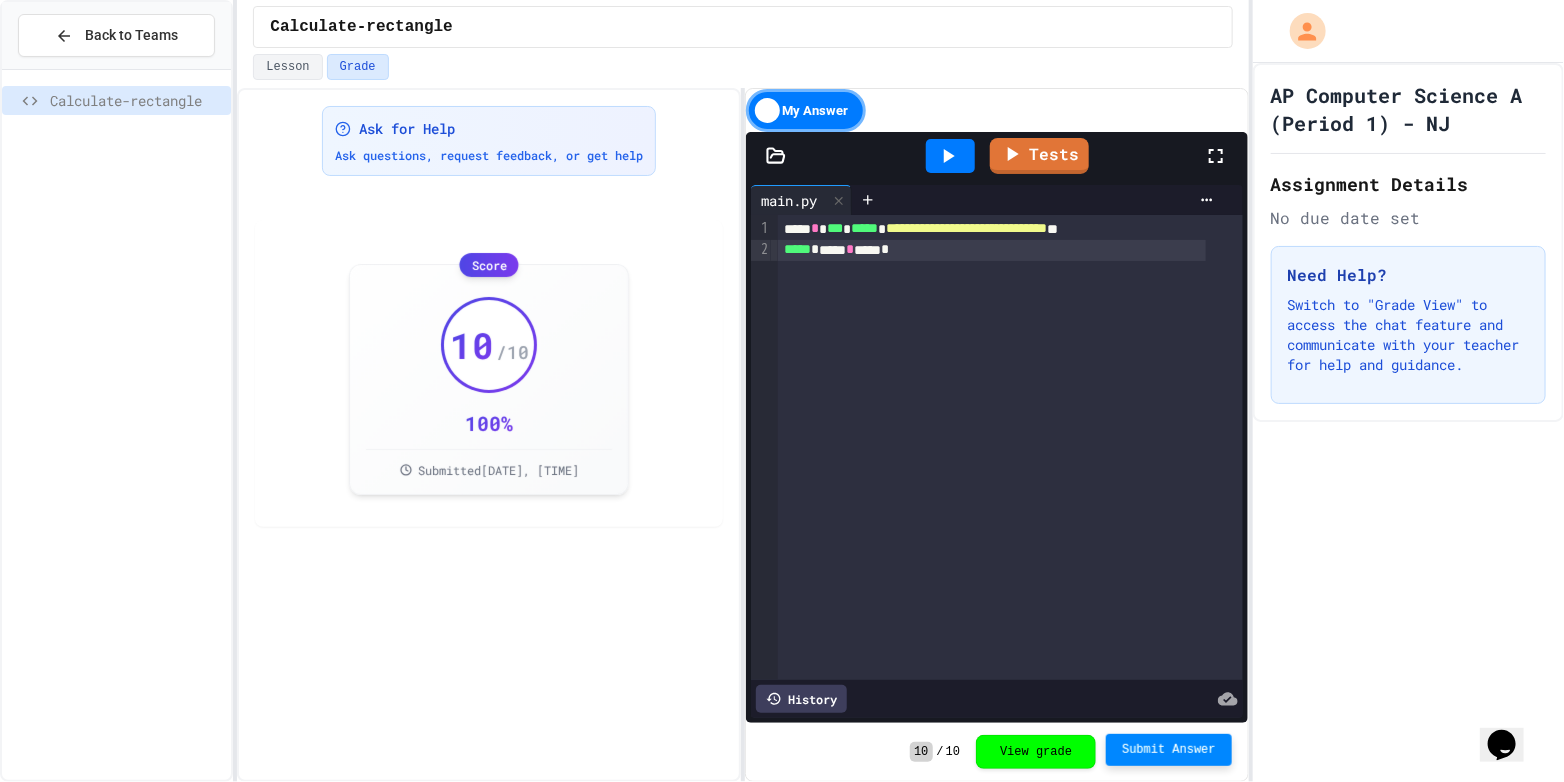click on "History" at bounding box center [801, 699] 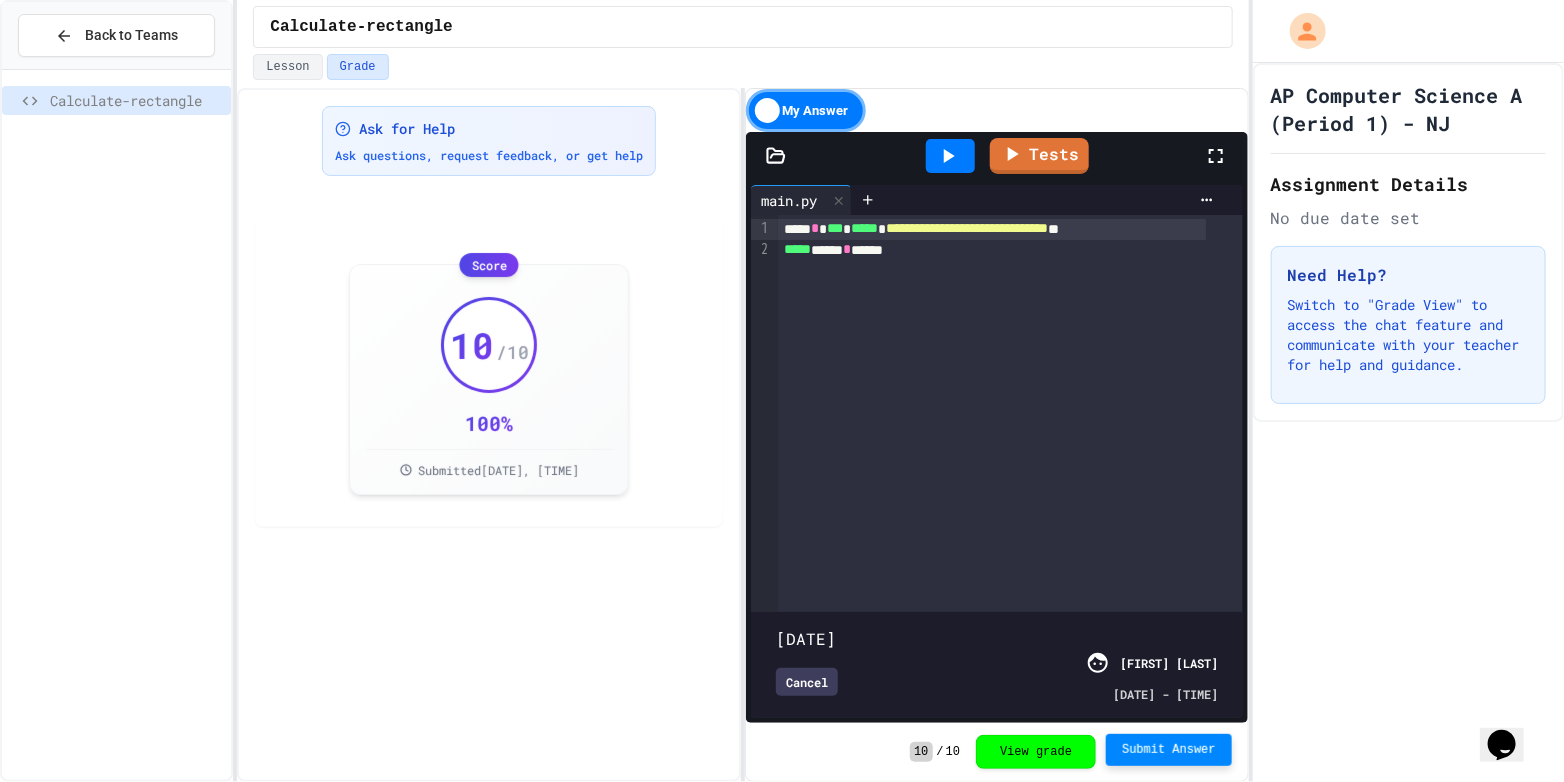 click at bounding box center [997, 627] 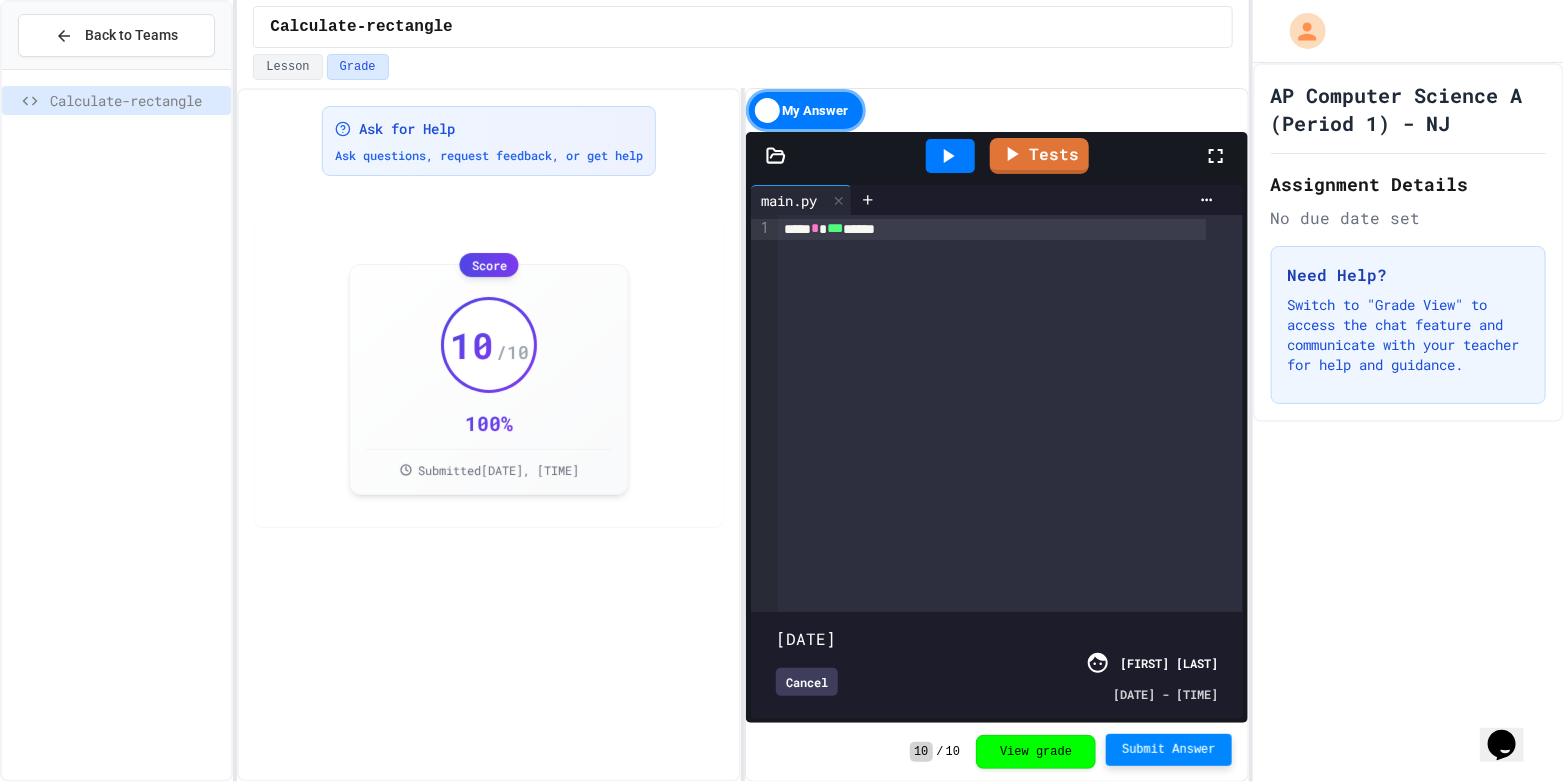 click at bounding box center [997, 627] 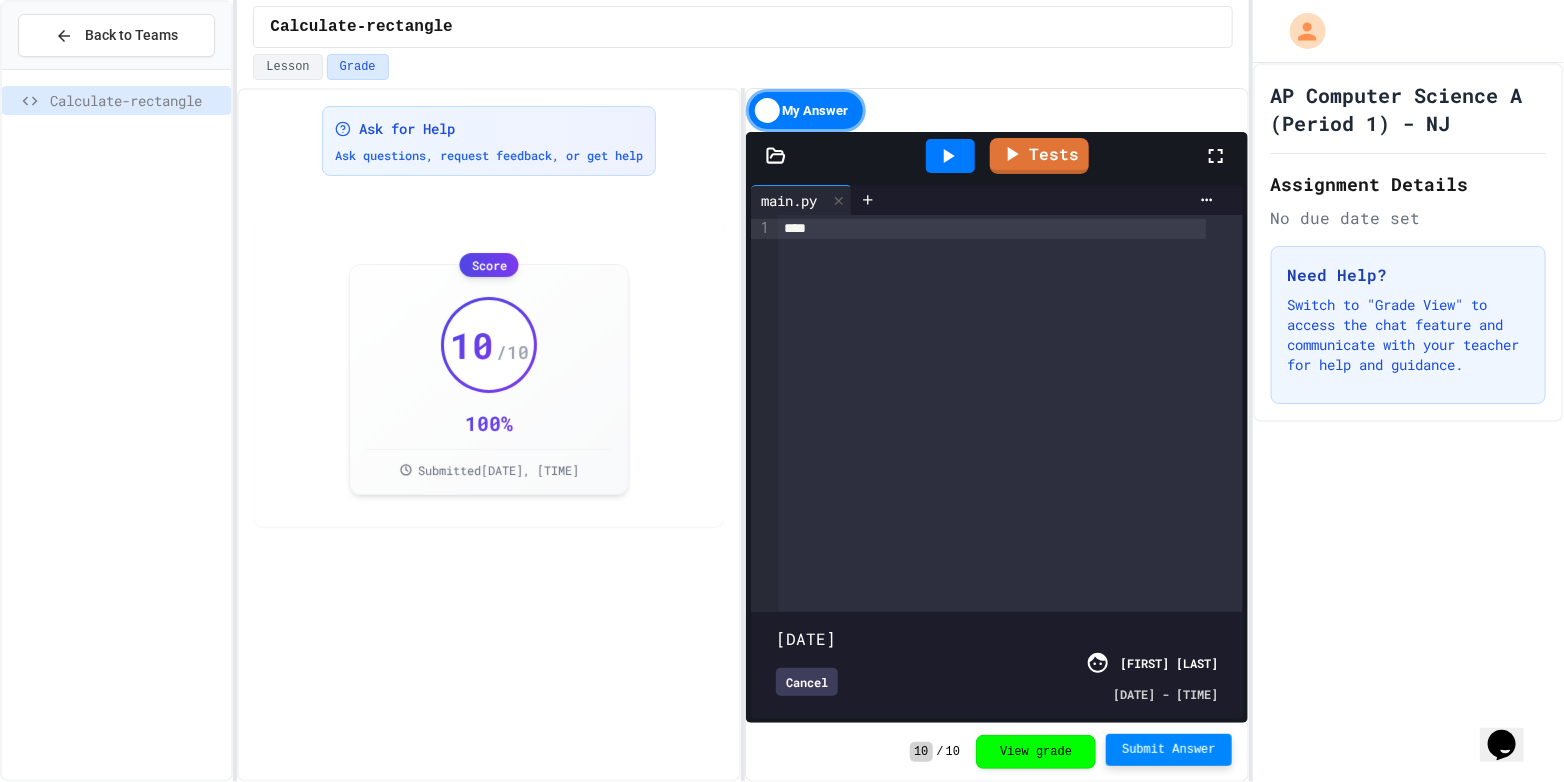 click at bounding box center [997, 627] 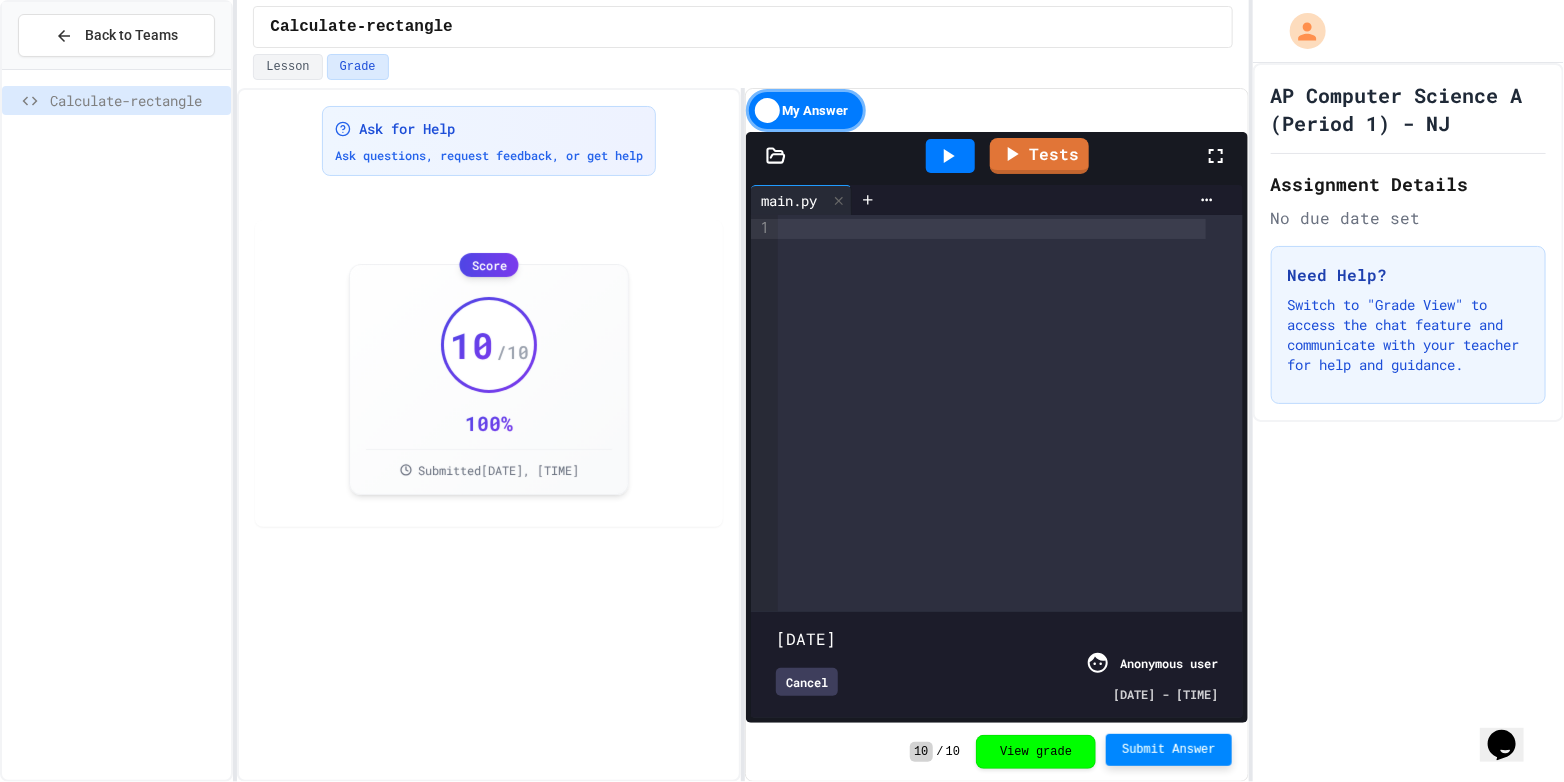 click at bounding box center [997, 627] 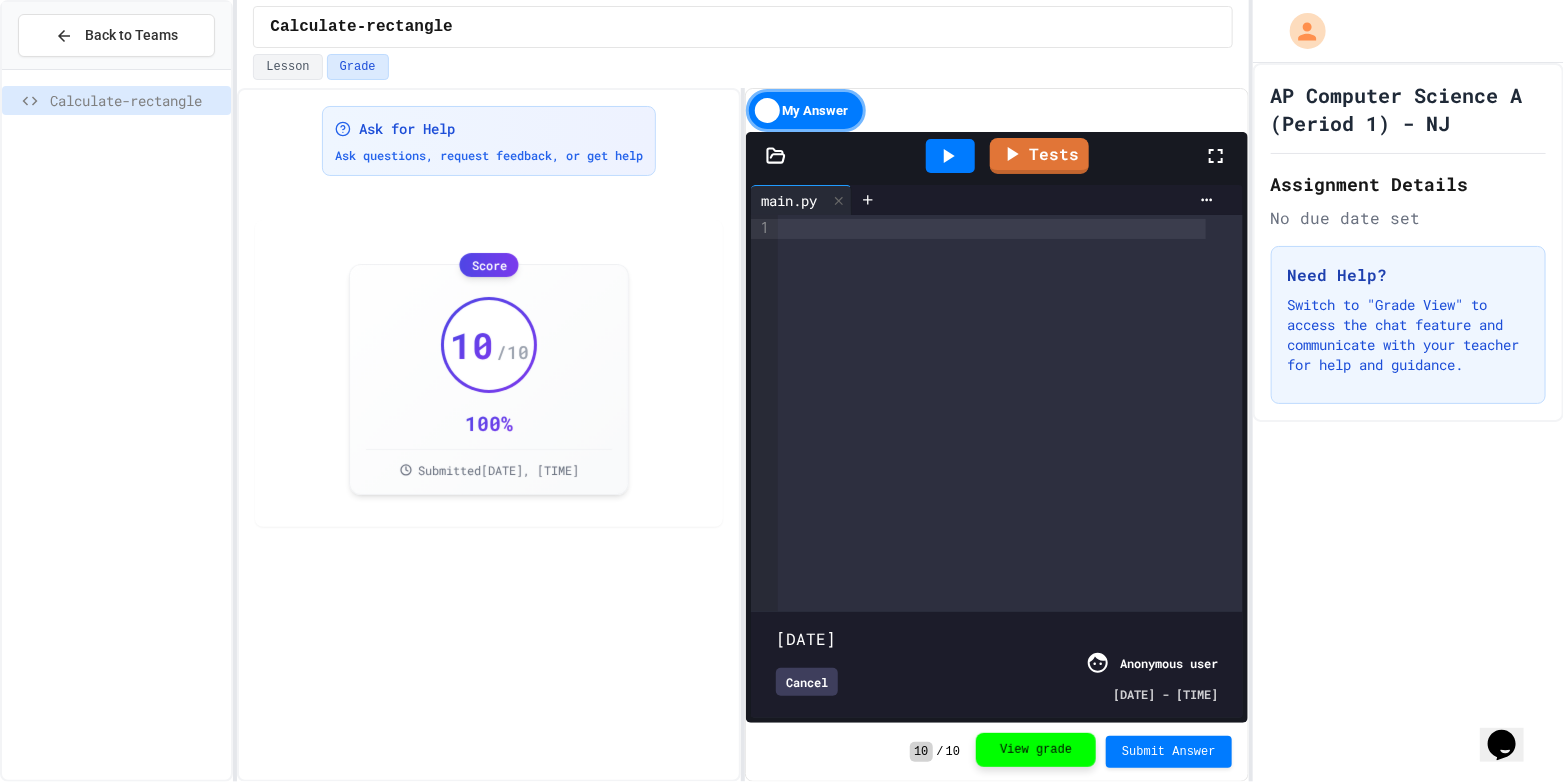 click on "View grade" at bounding box center [1036, 750] 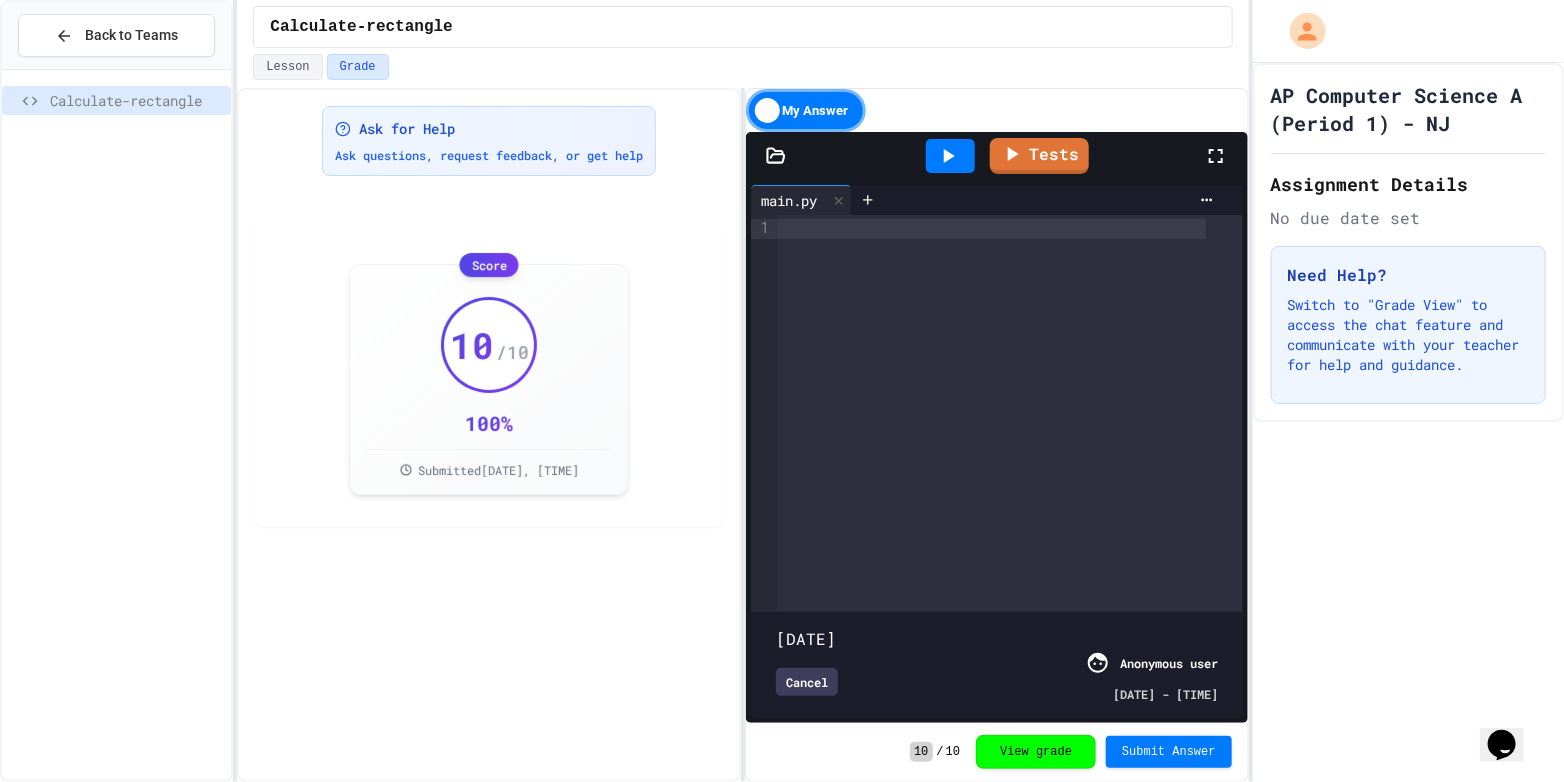 click on "AP Computer Science A (Period 1) - NJ Assignment Details No due date set Need Help? Switch to "Grade View" to access the chat feature and communicate with your teacher for help and guidance." at bounding box center (1408, 422) 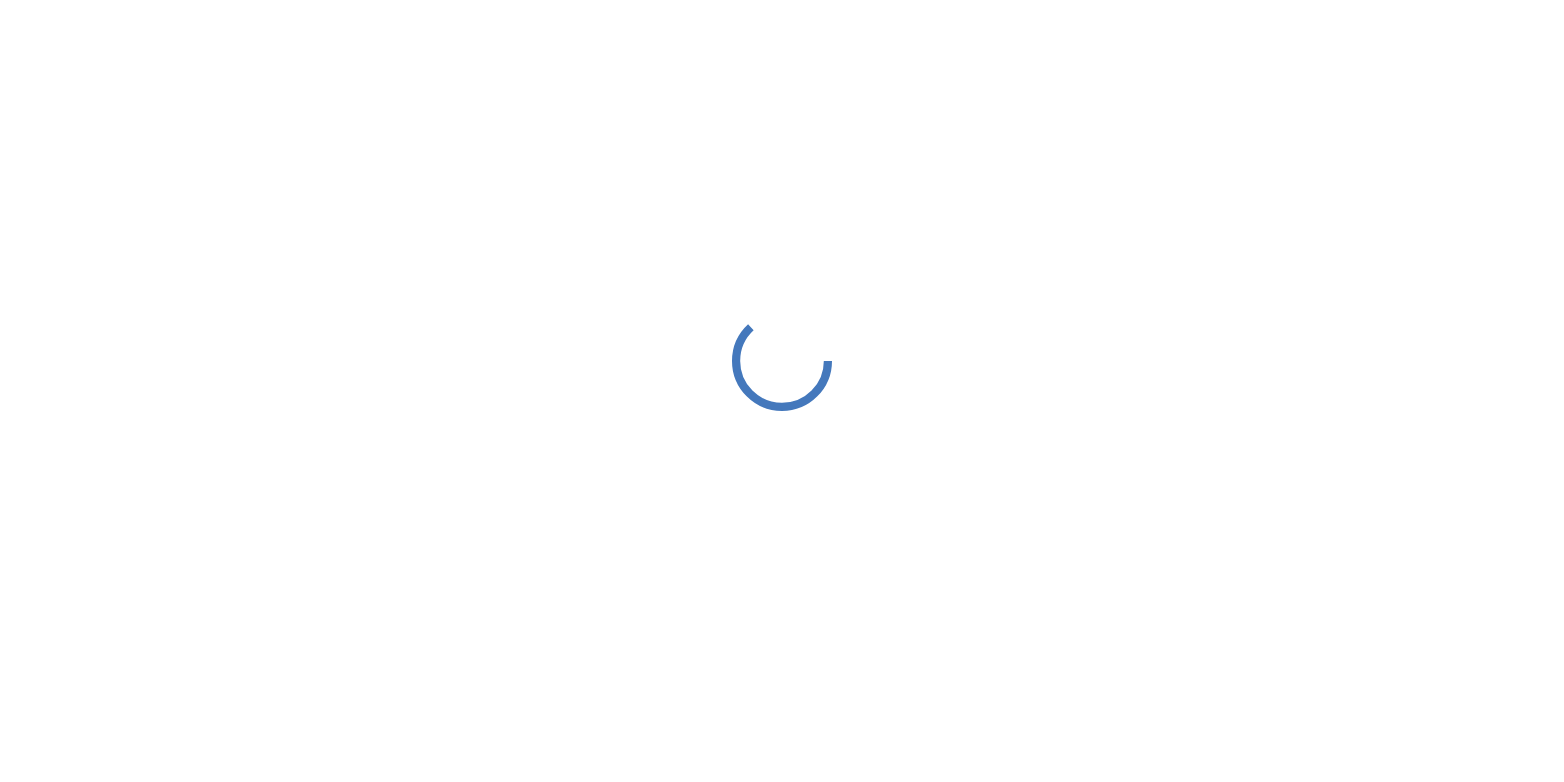 scroll, scrollTop: 0, scrollLeft: 0, axis: both 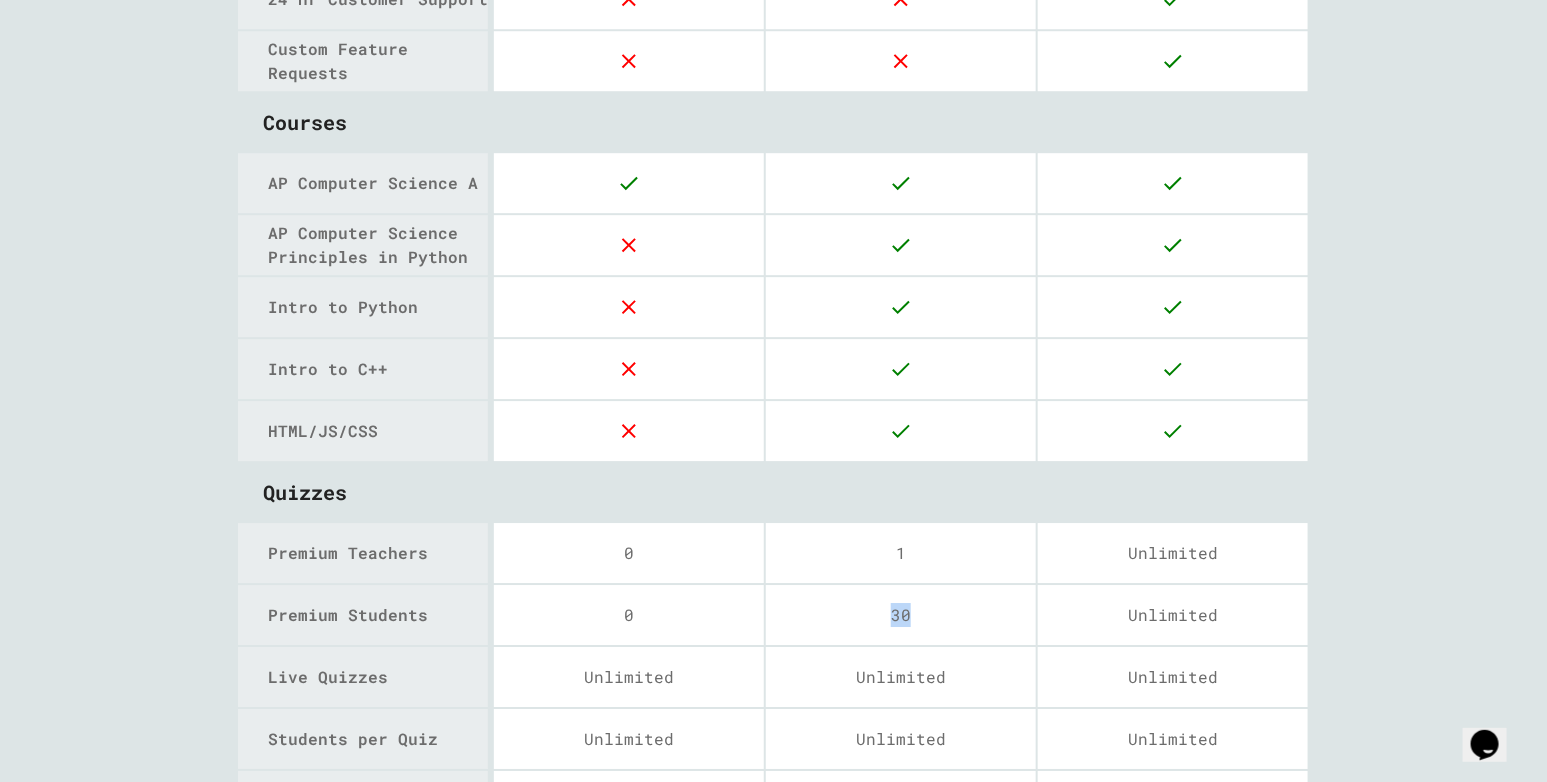 drag, startPoint x: 905, startPoint y: 618, endPoint x: 844, endPoint y: 609, distance: 61.66036 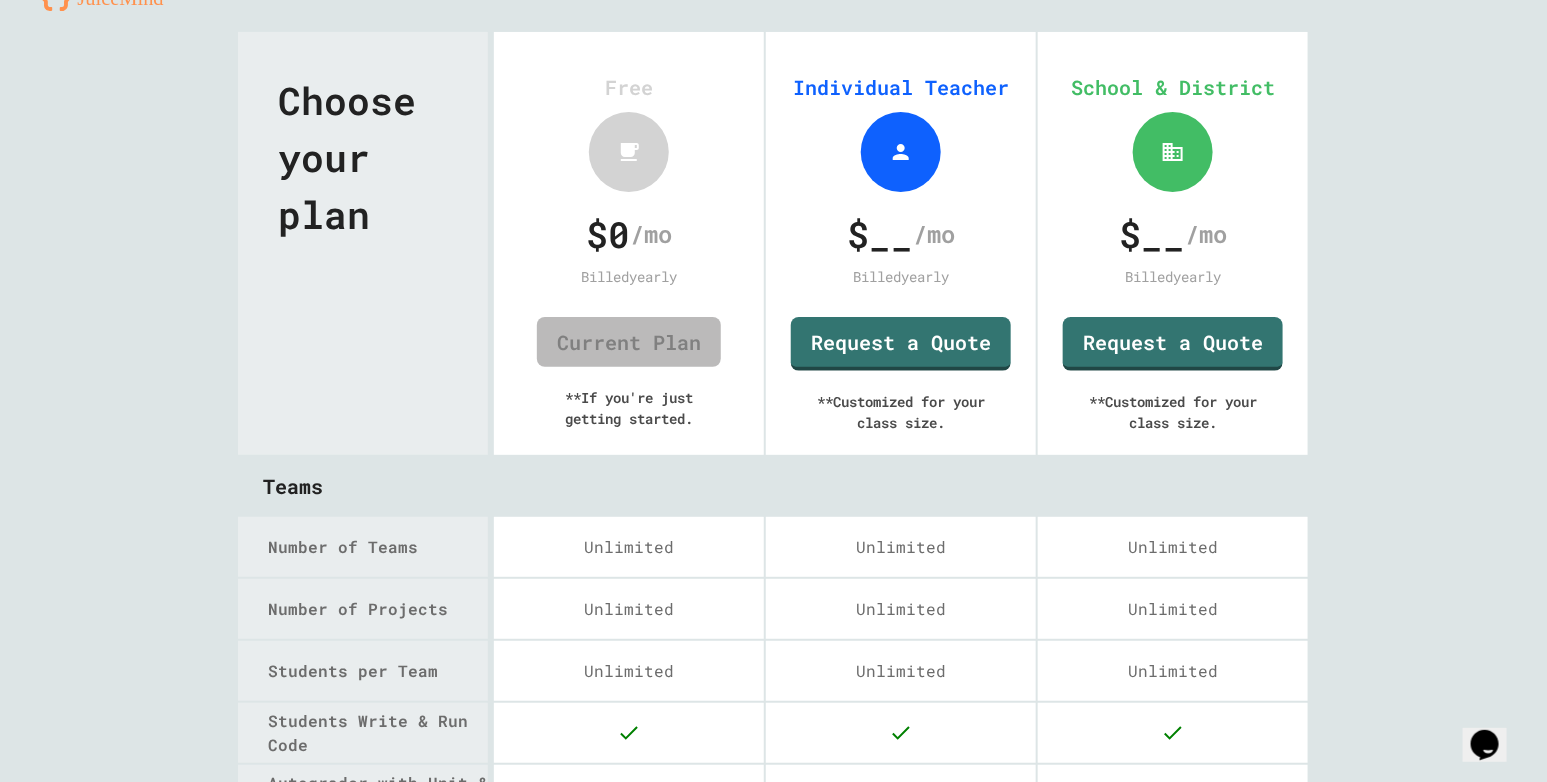 scroll, scrollTop: 0, scrollLeft: 0, axis: both 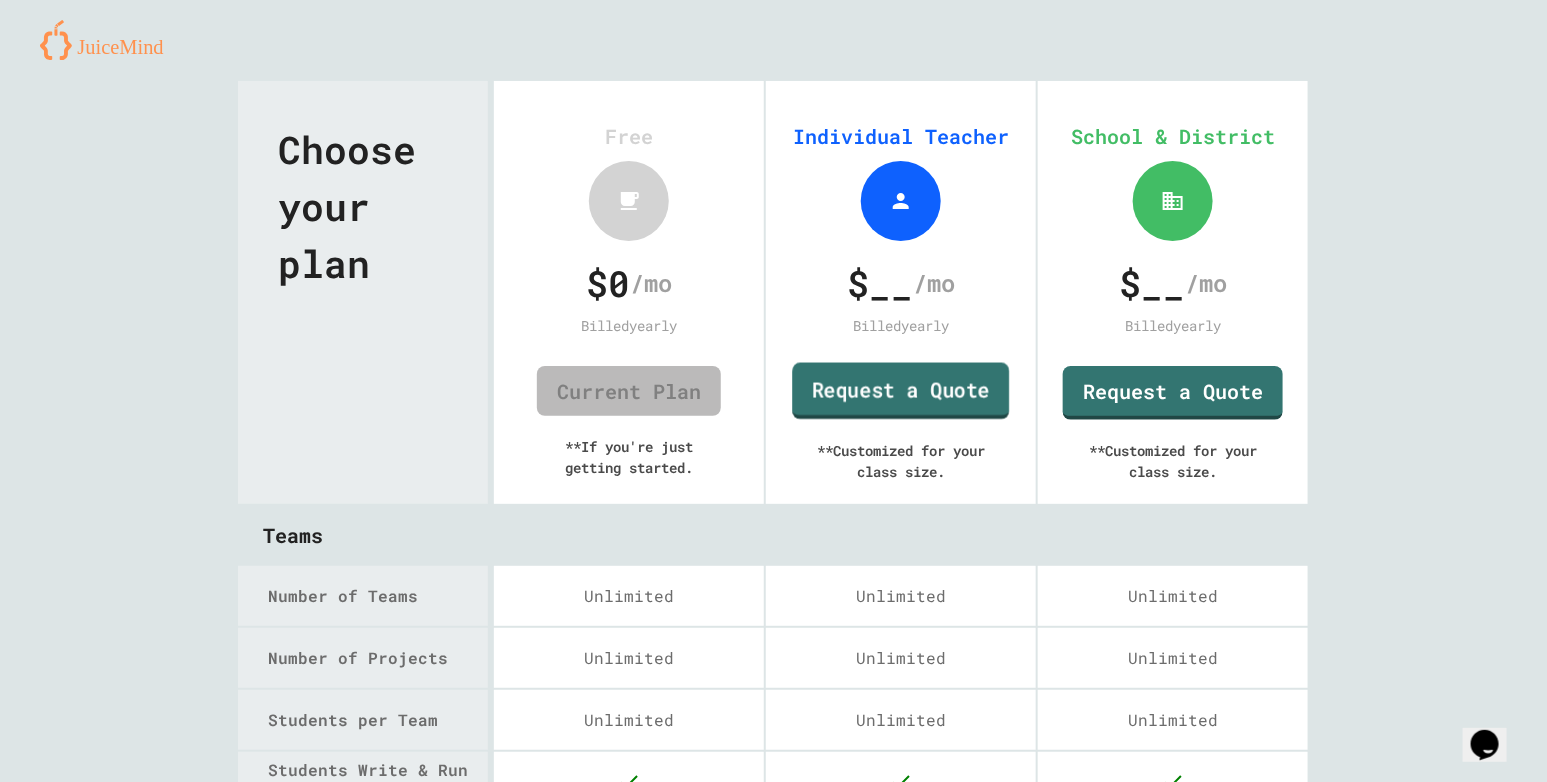 click on "Request a Quote" at bounding box center (900, 391) 